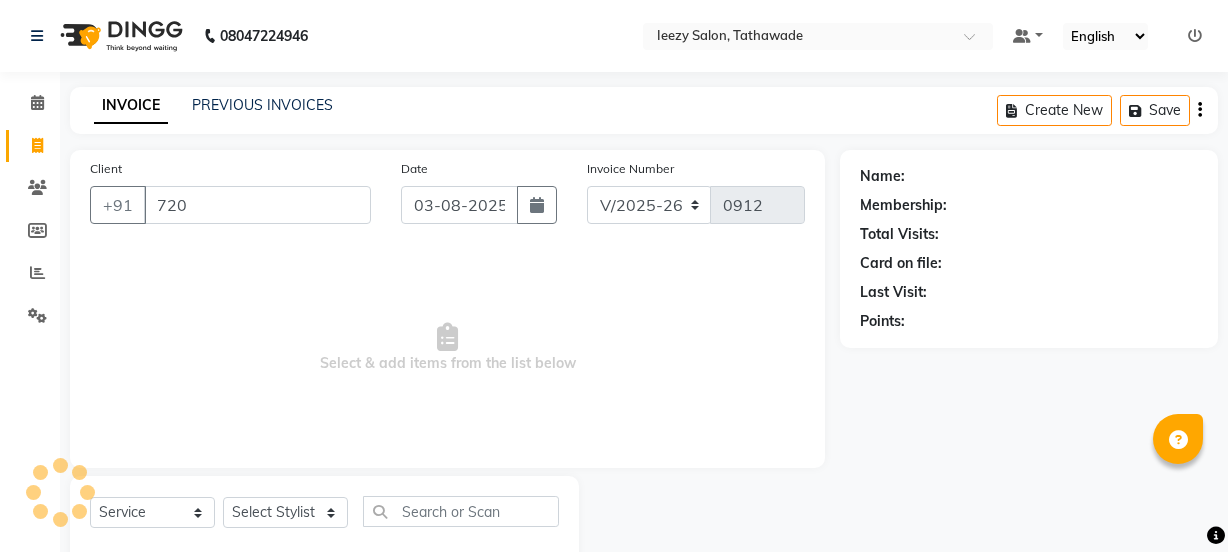 select on "5982" 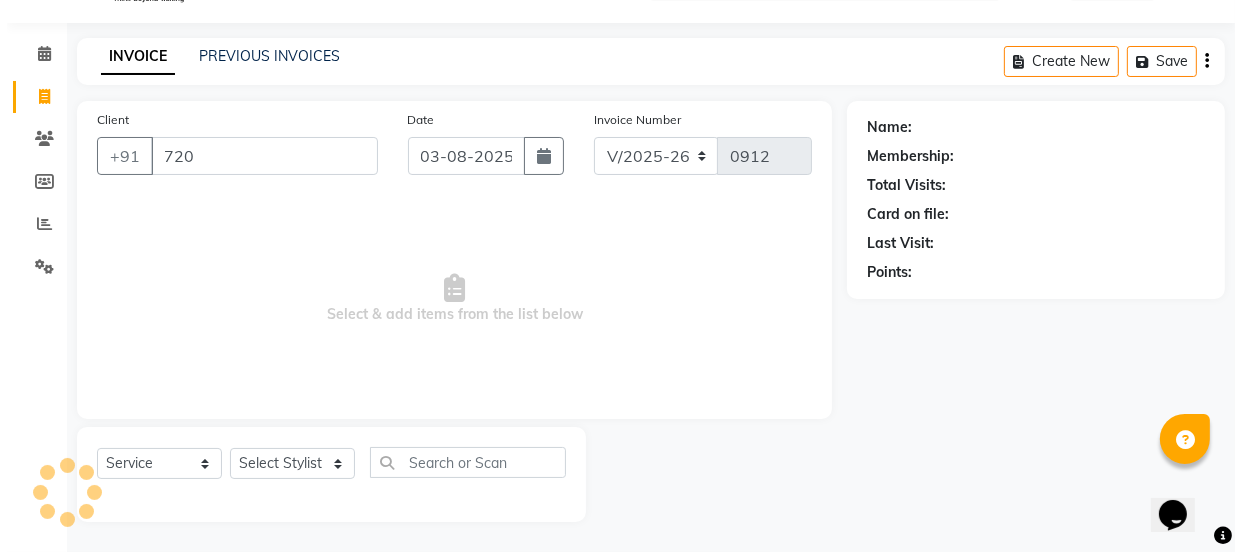 scroll, scrollTop: 0, scrollLeft: 0, axis: both 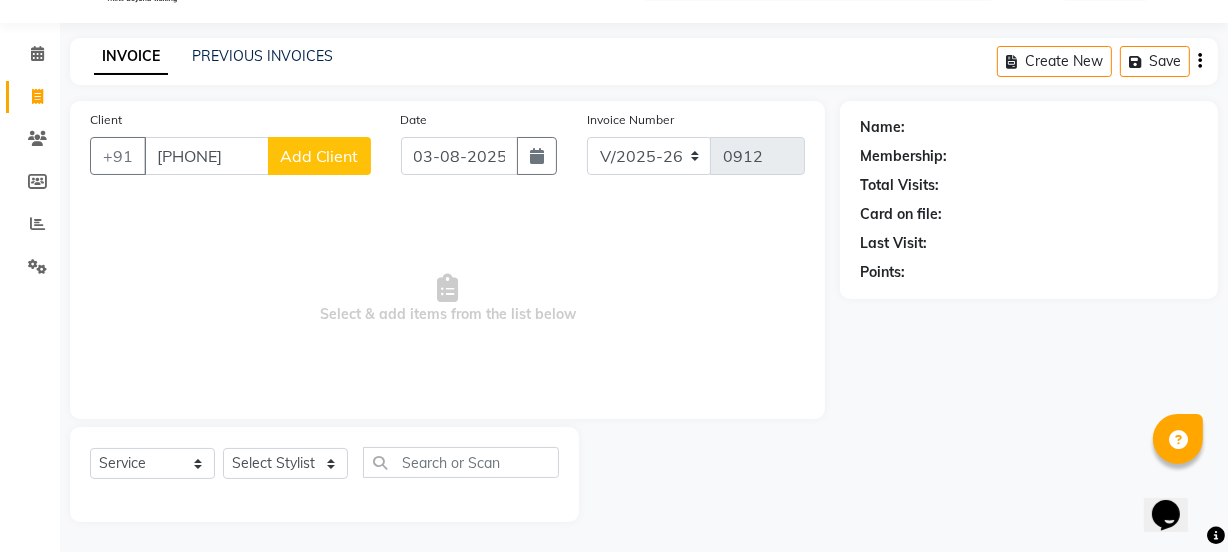 type on "7020647745" 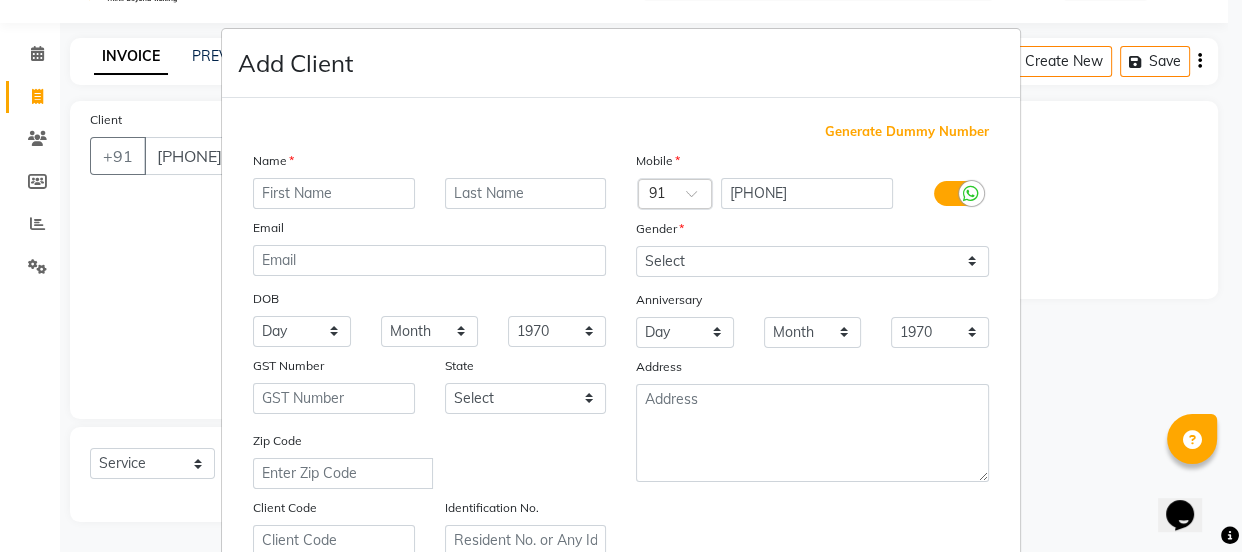click at bounding box center (334, 193) 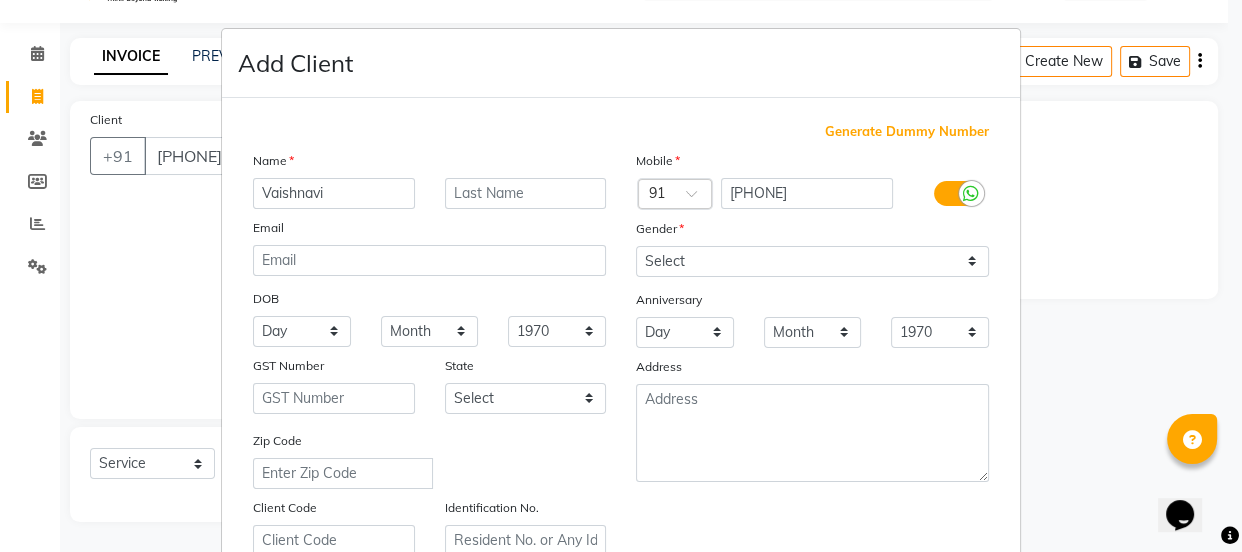 type on "Vaishnavi" 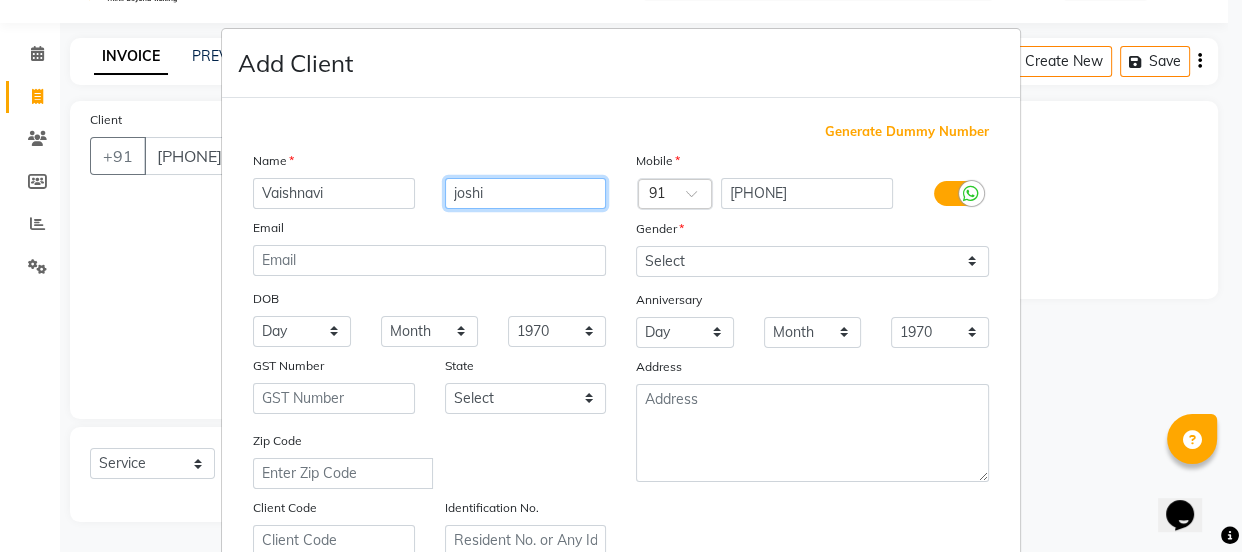 type on "joshi" 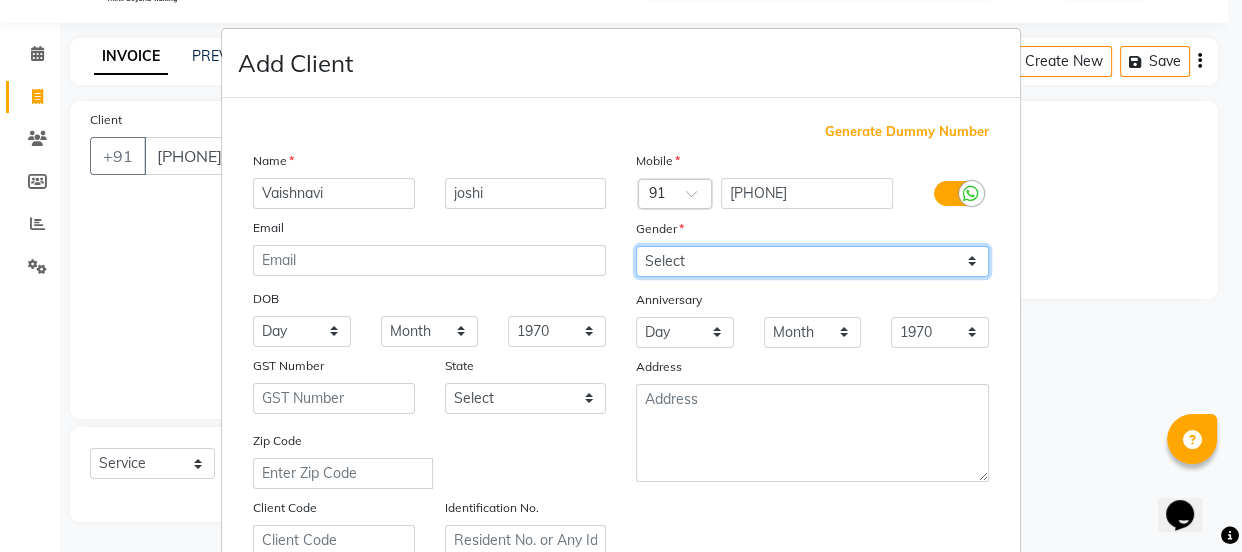 click on "Select Male Female Other Prefer Not To Say" at bounding box center [812, 261] 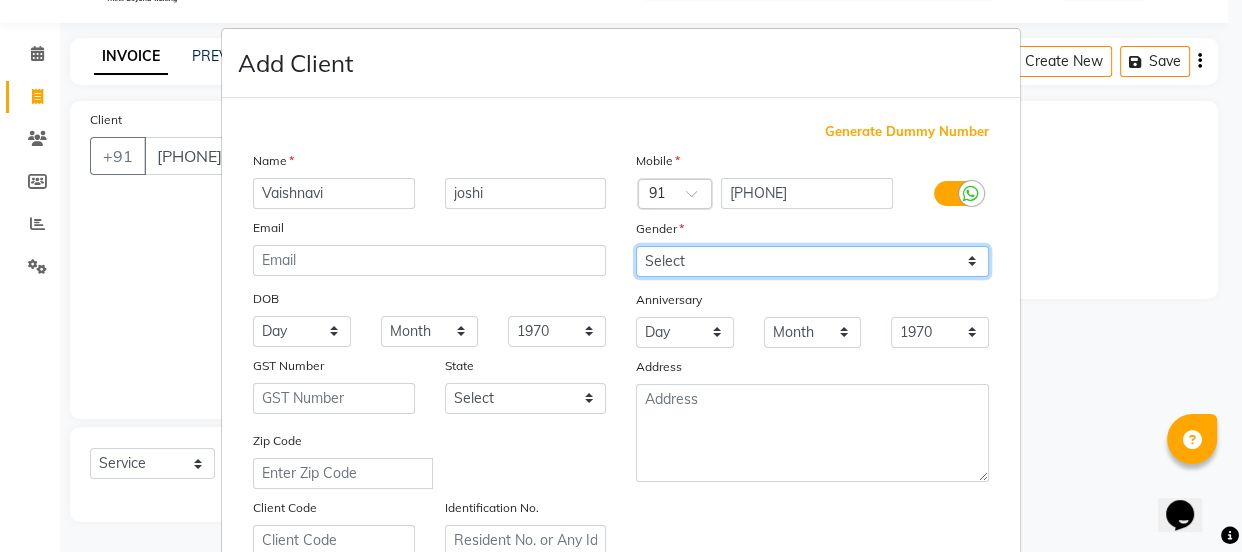 select on "female" 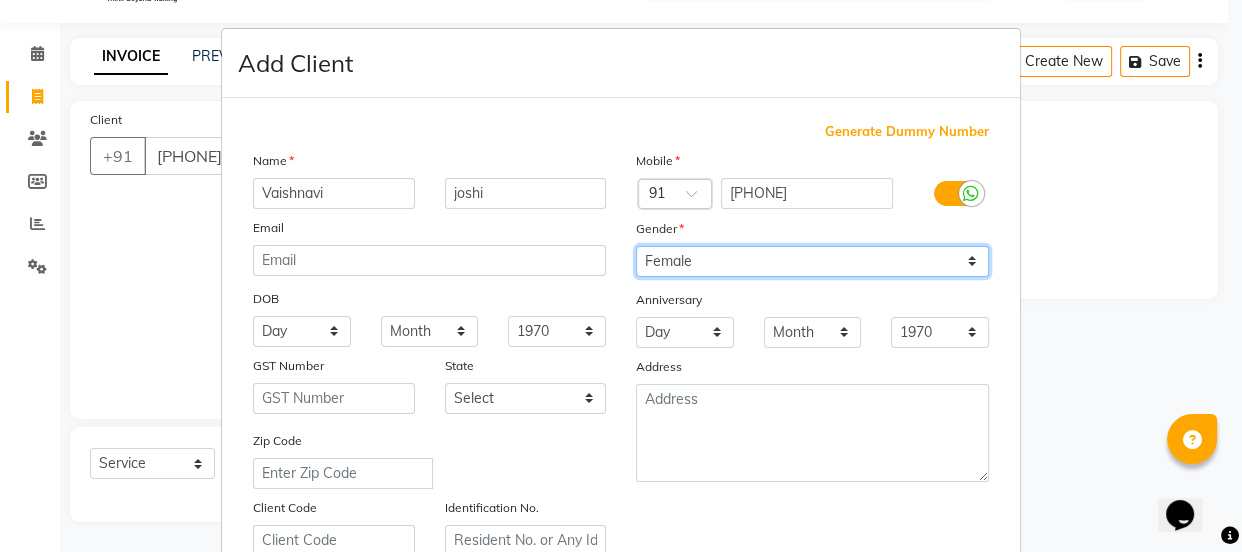 click on "Select Male Female Other Prefer Not To Say" at bounding box center [812, 261] 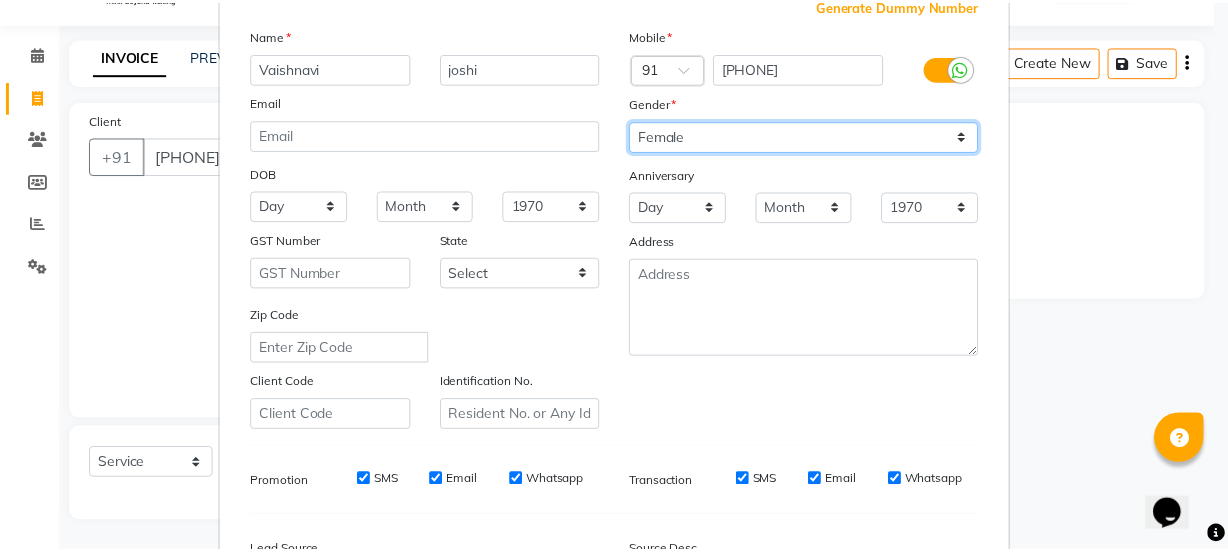 scroll, scrollTop: 377, scrollLeft: 0, axis: vertical 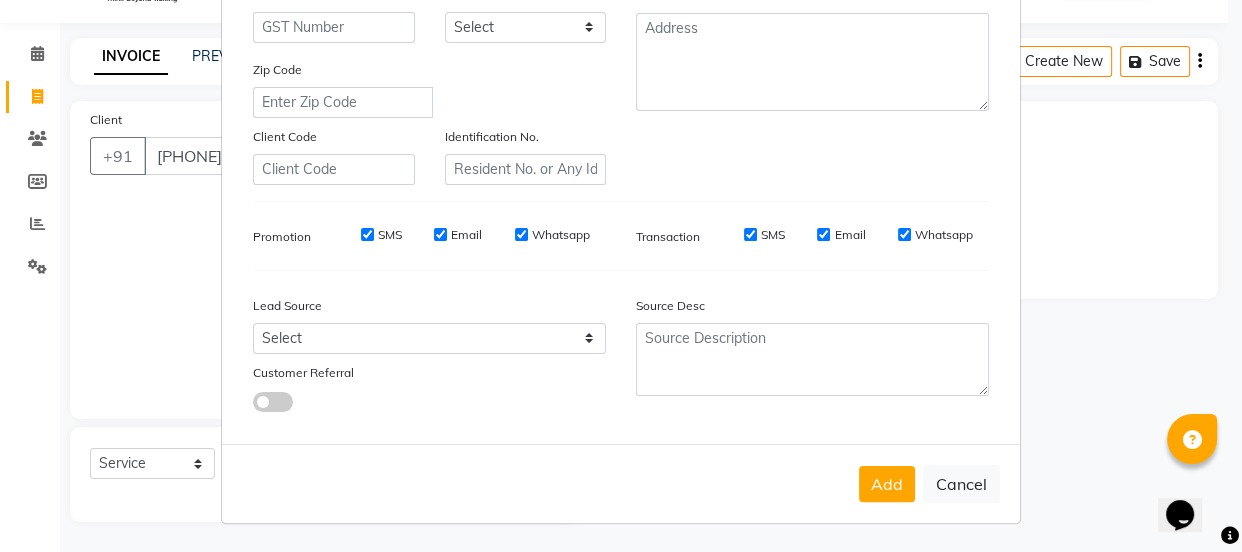 click on "SMS" at bounding box center (367, 234) 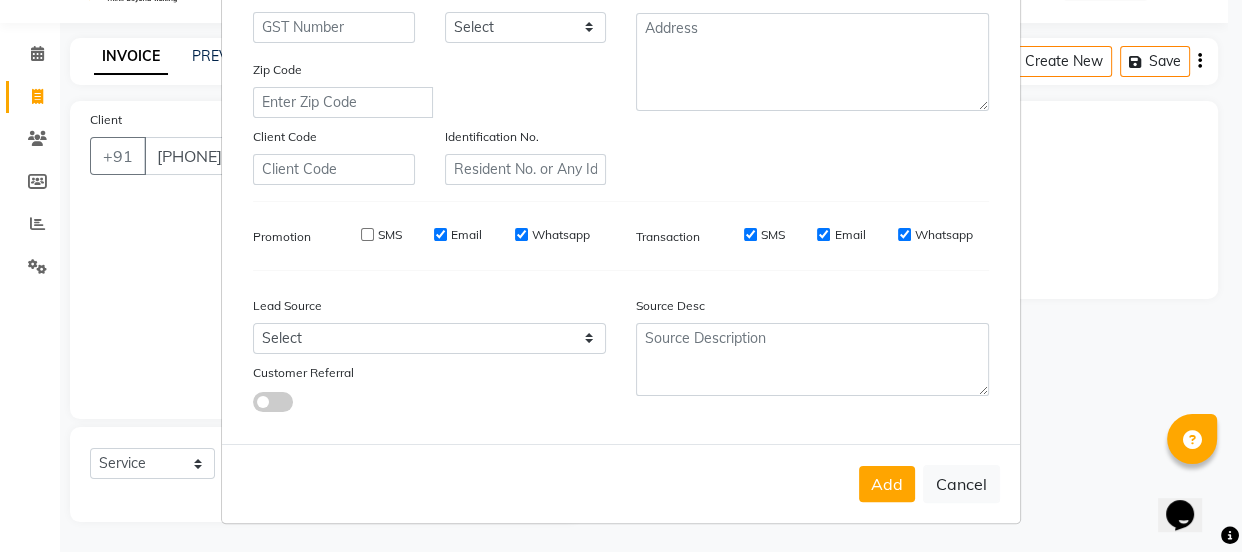 click on "Email" at bounding box center [440, 234] 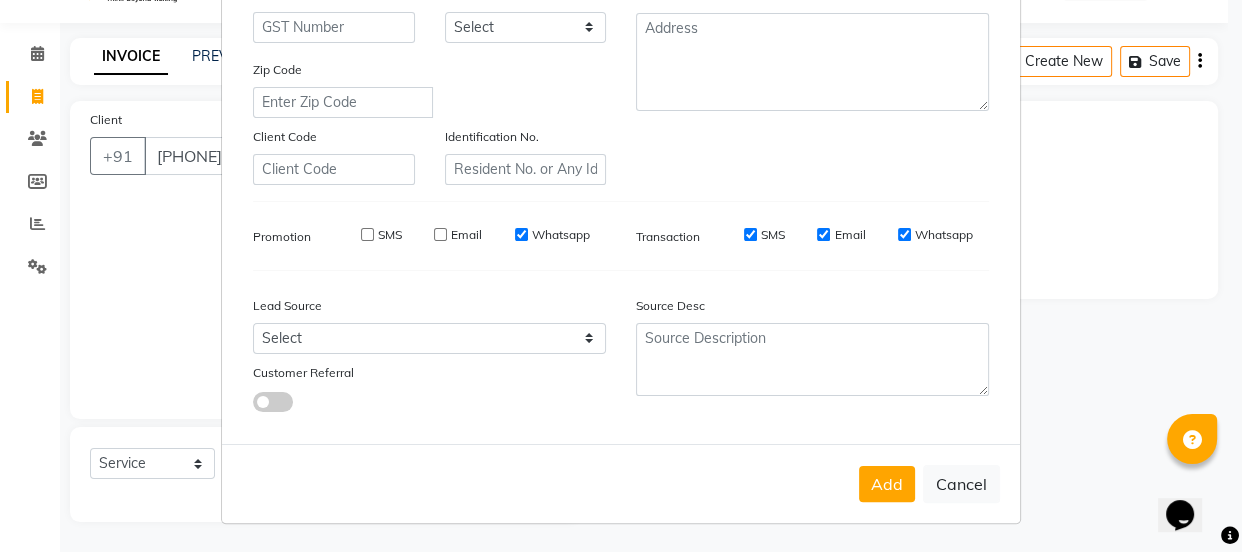 click on "Whatsapp" at bounding box center [521, 234] 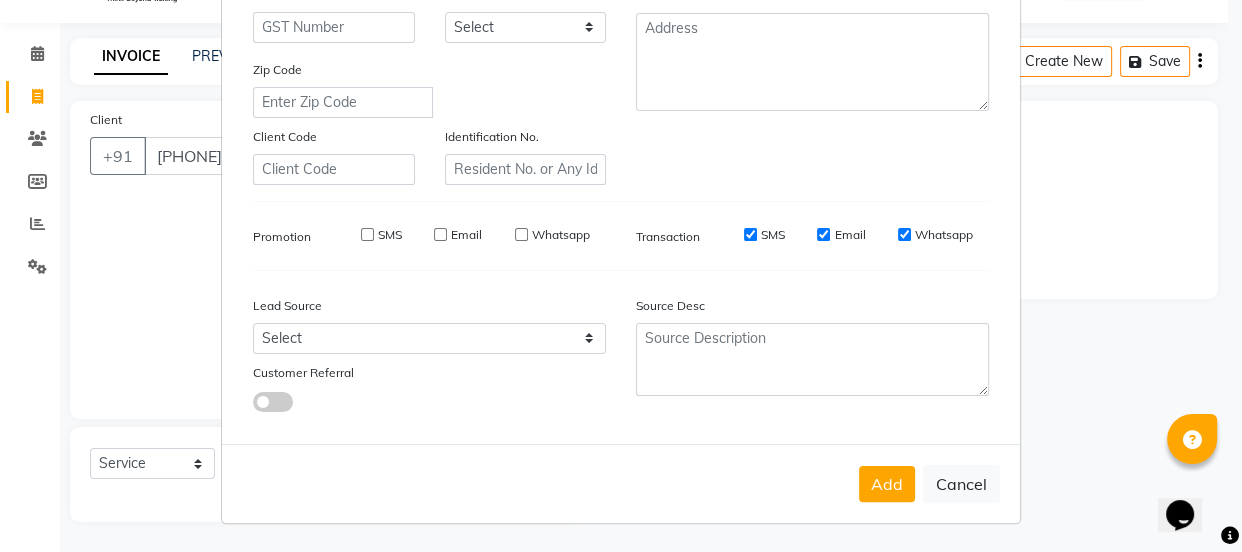 click on "SMS" at bounding box center [750, 234] 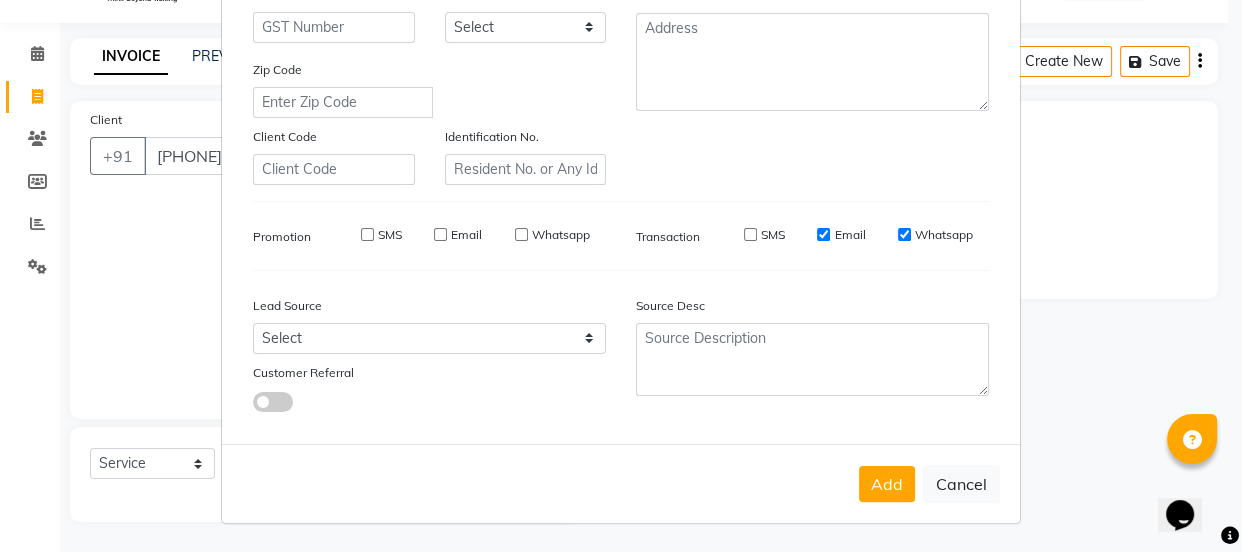 click on "Email" at bounding box center [823, 234] 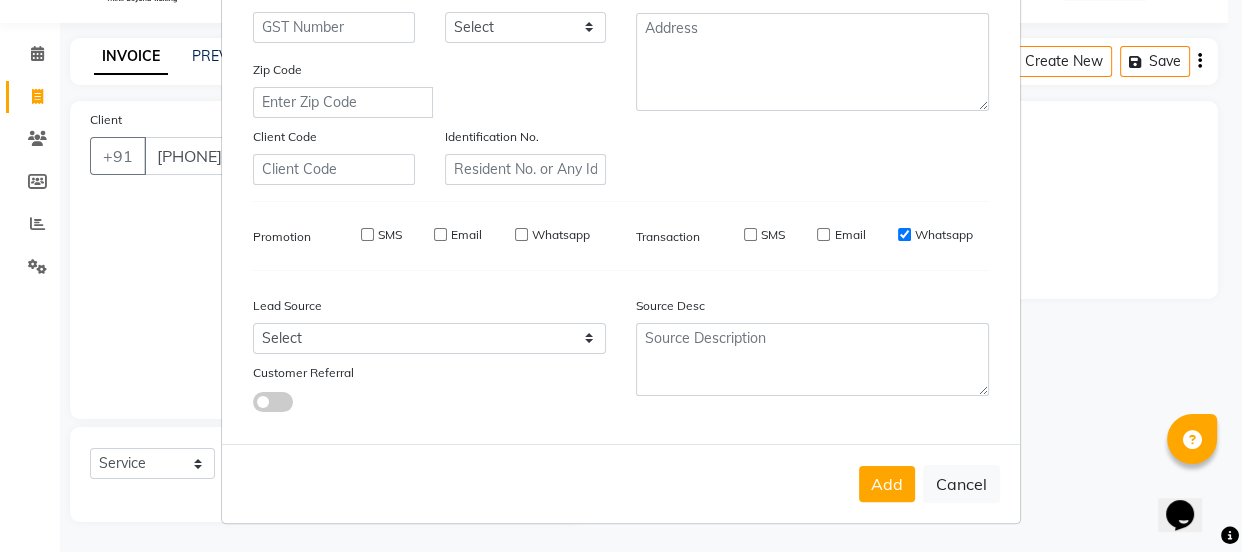 click on "Whatsapp" at bounding box center (904, 234) 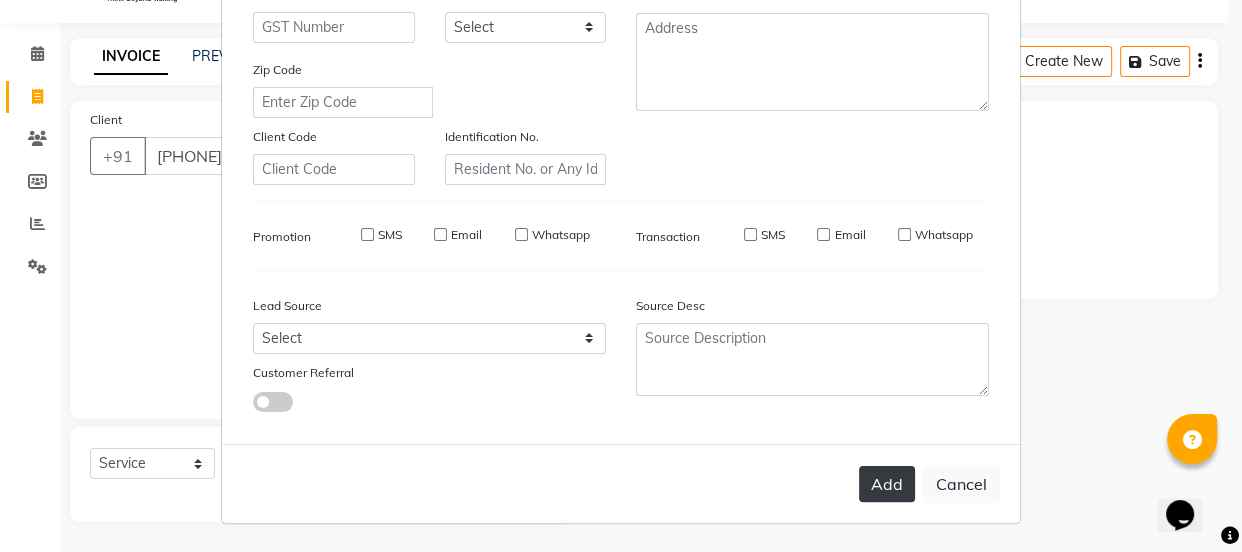 click on "Add" at bounding box center [887, 484] 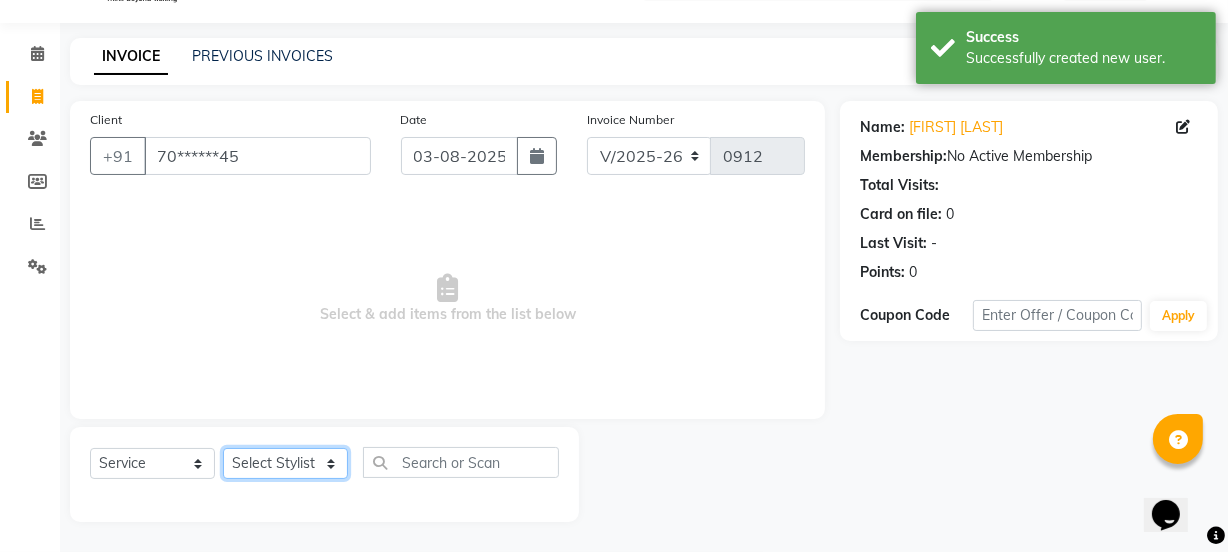 click on "Select Stylist IEEZY -Owner MS KOMAL  Ms Shraddha Rinku  Samiksha  Sr.Bu Rohini  Stylist Shree" 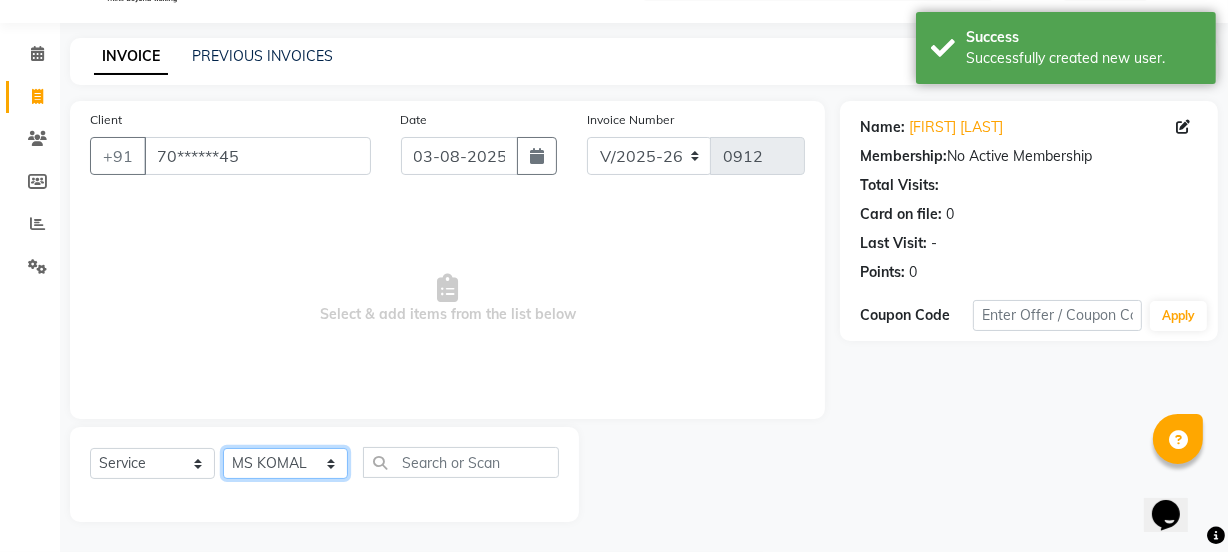 click on "Select Stylist IEEZY -Owner MS KOMAL  Ms Shraddha Rinku  Samiksha  Sr.Bu Rohini  Stylist Shree" 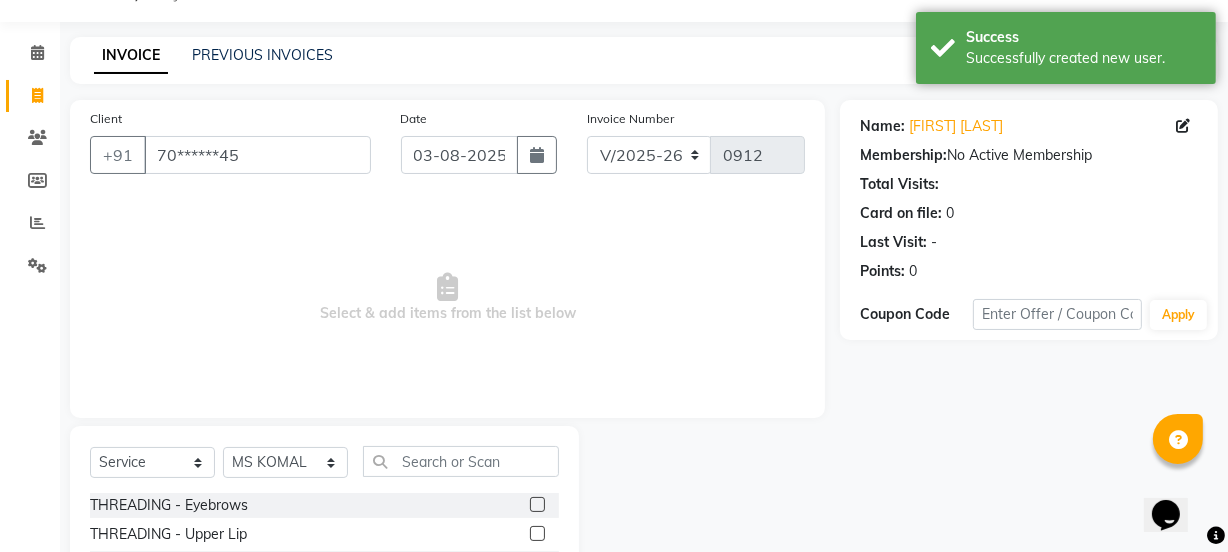 click 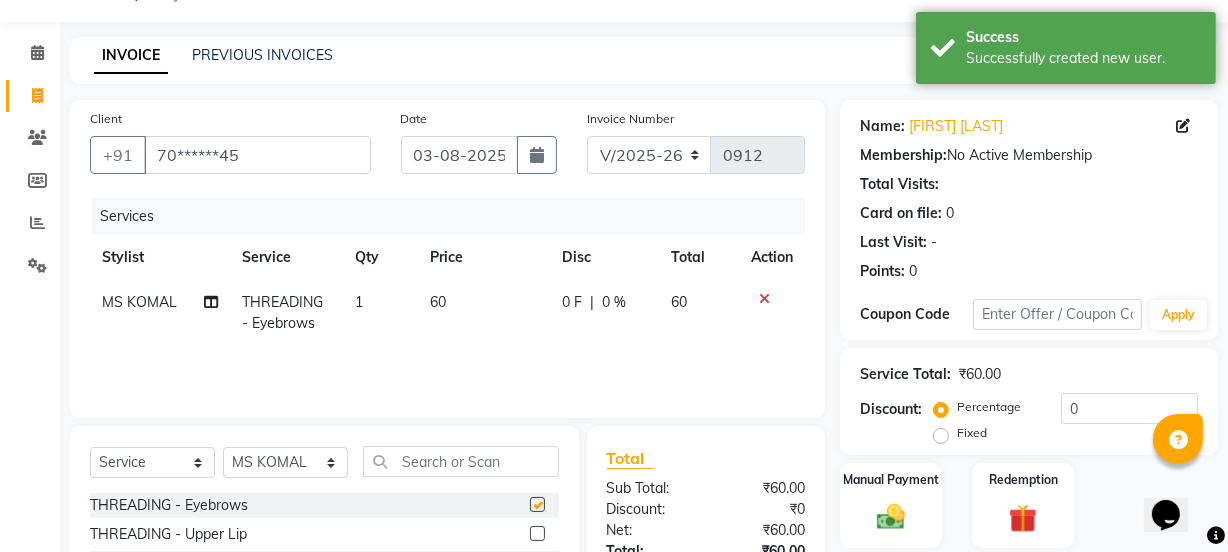 checkbox on "false" 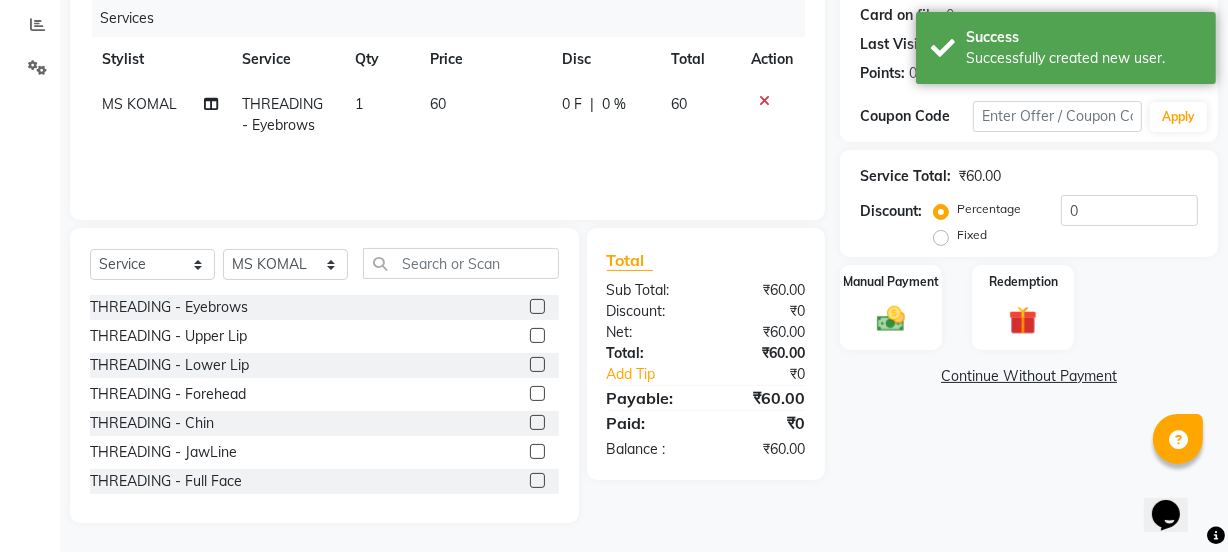 scroll, scrollTop: 250, scrollLeft: 0, axis: vertical 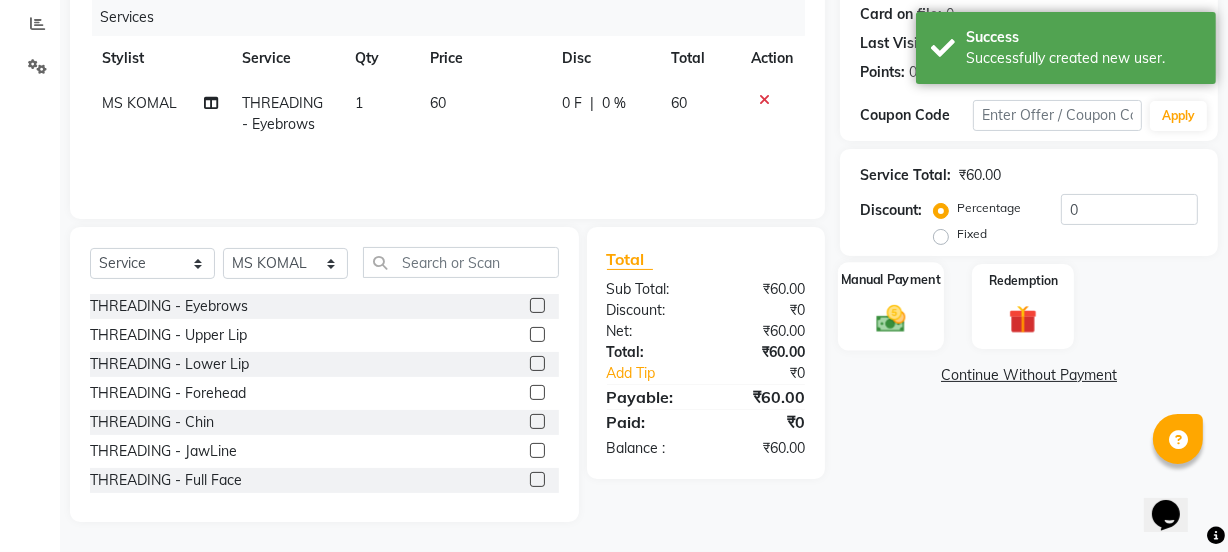 click 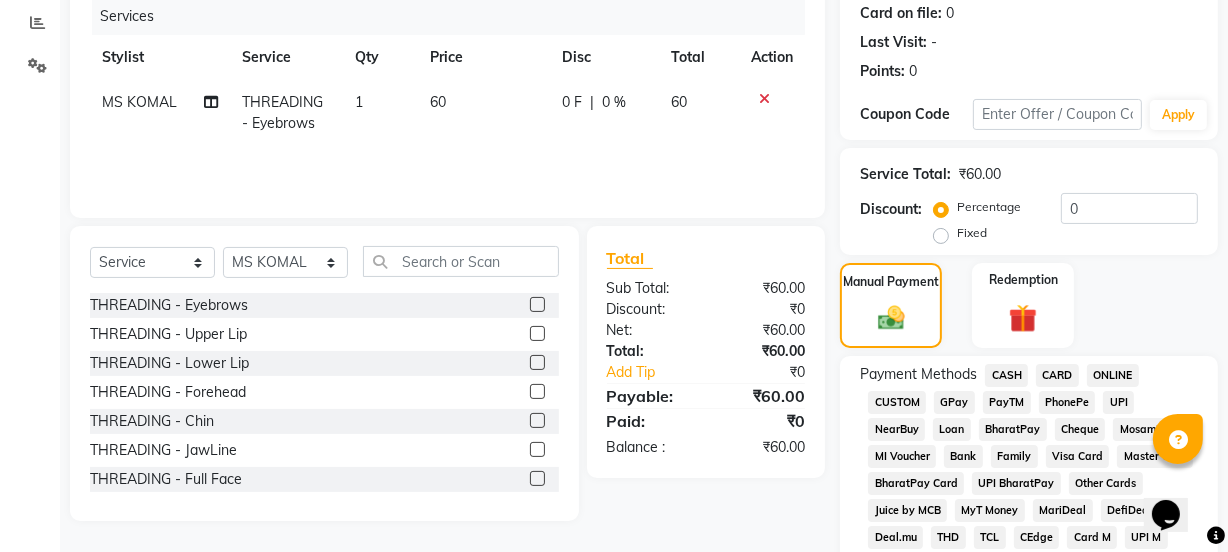 click on "GPay" 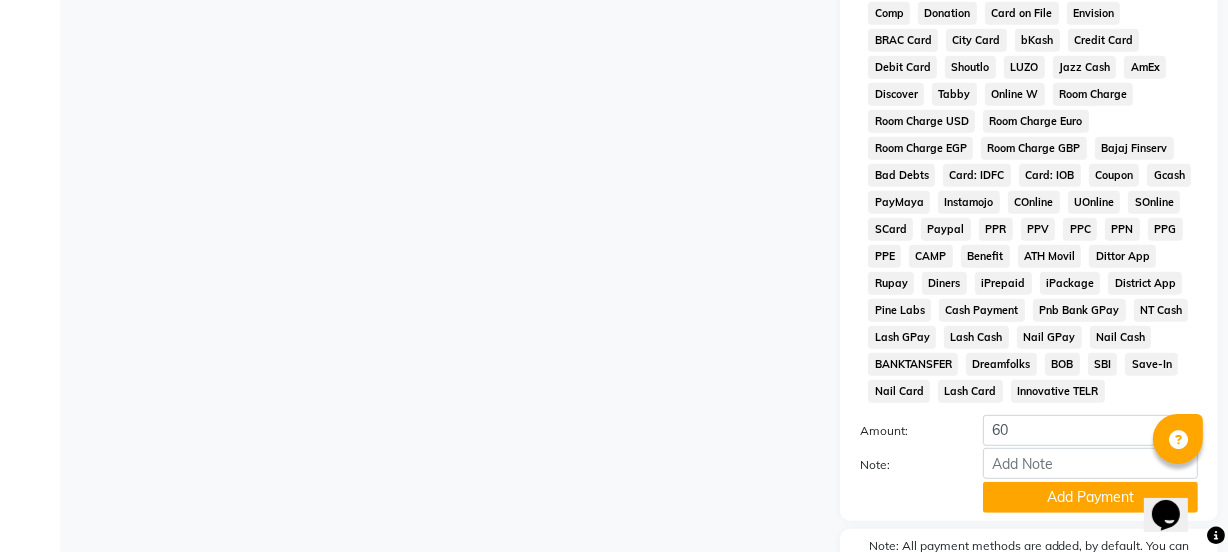 scroll, scrollTop: 1051, scrollLeft: 0, axis: vertical 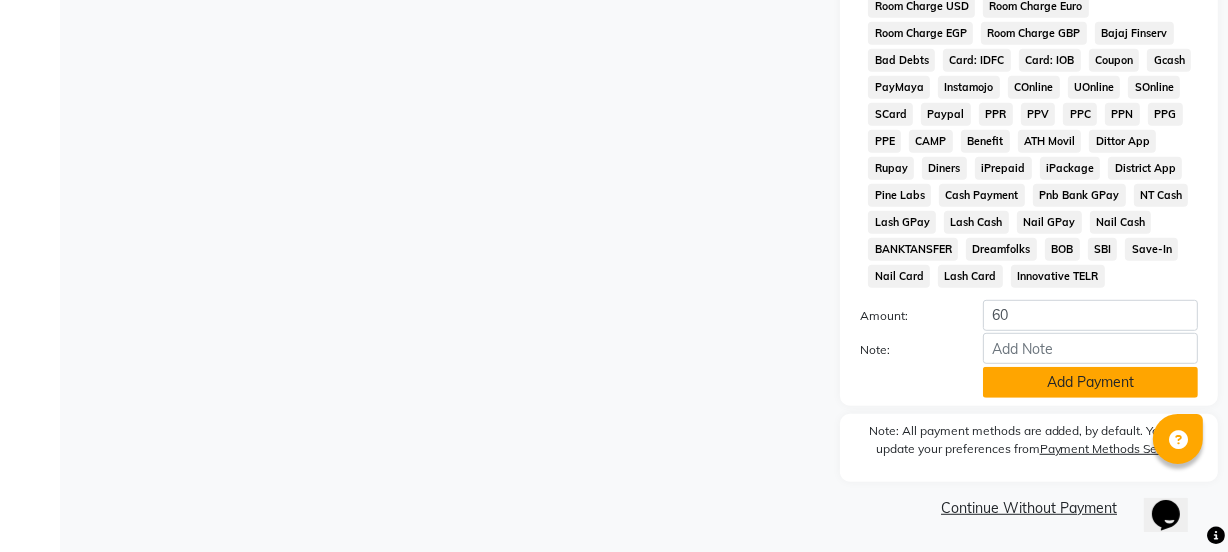 click on "Add Payment" 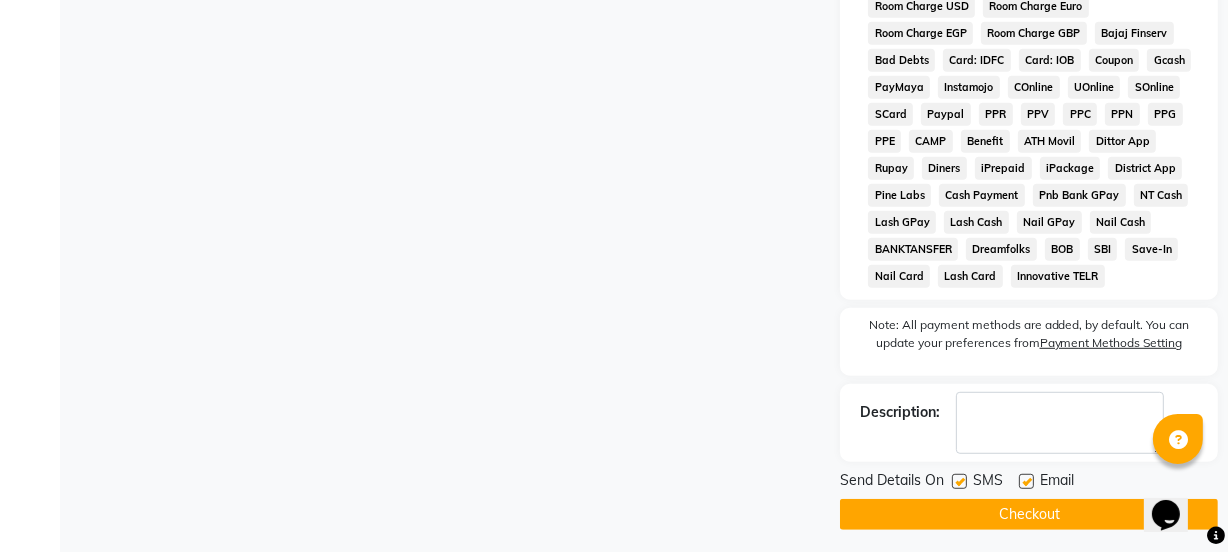 click 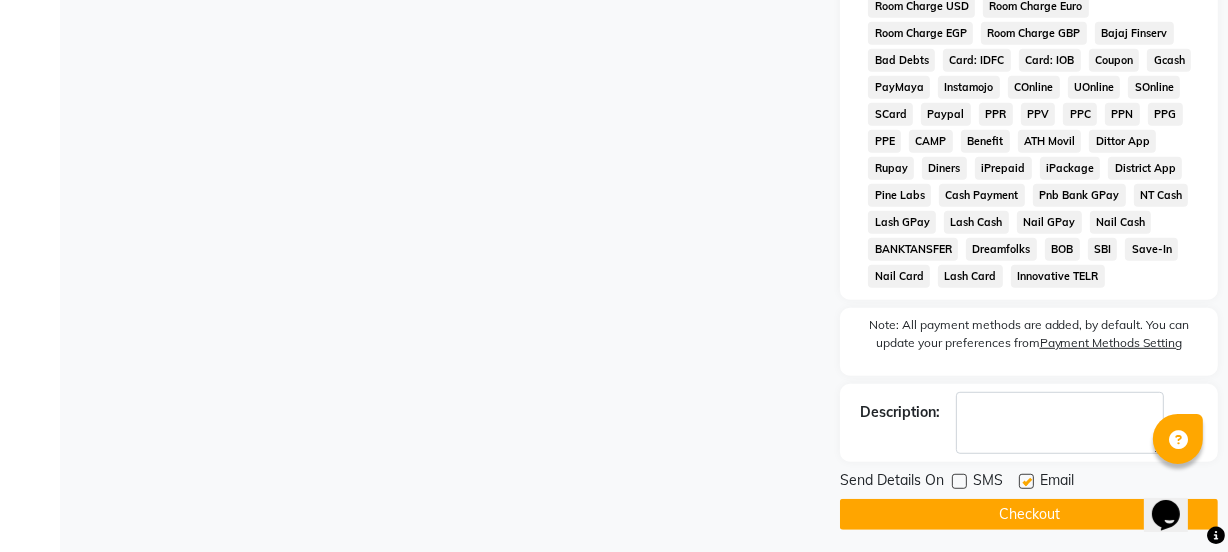 click 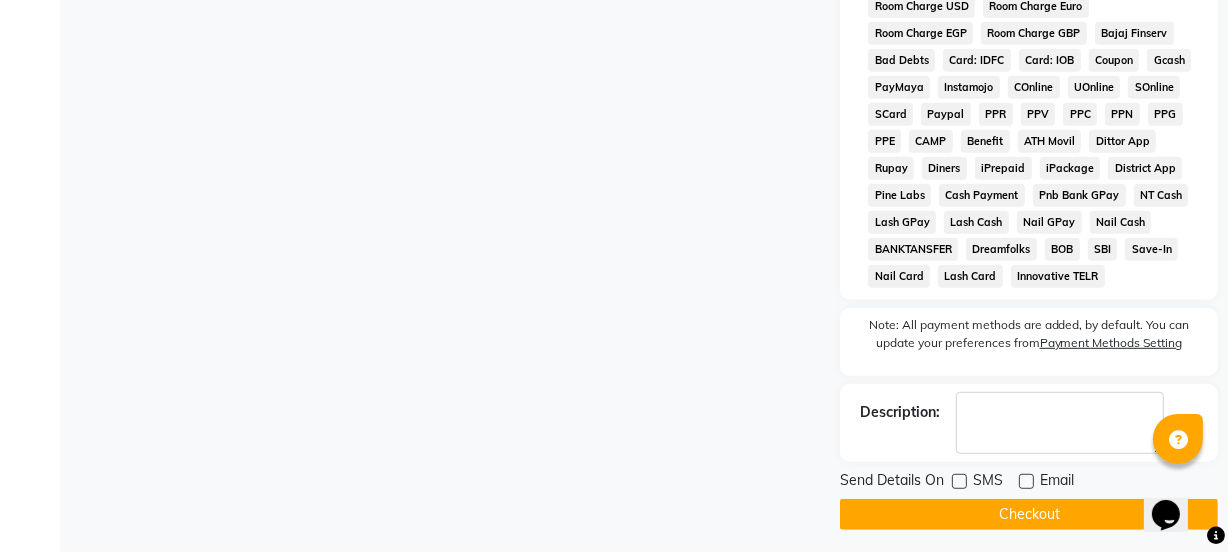 click on "Checkout" 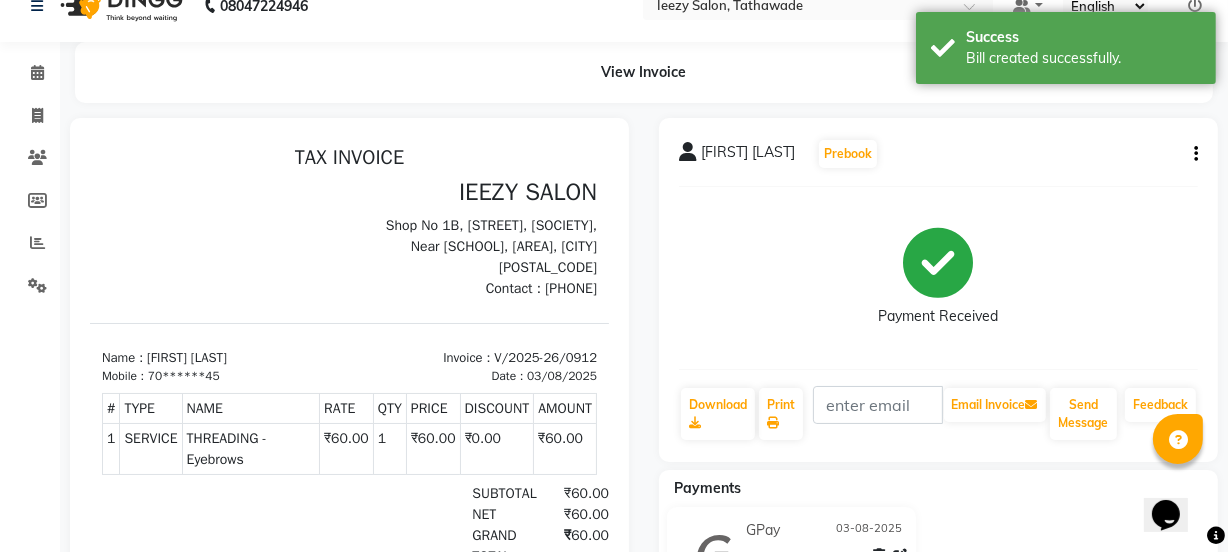 scroll, scrollTop: 0, scrollLeft: 0, axis: both 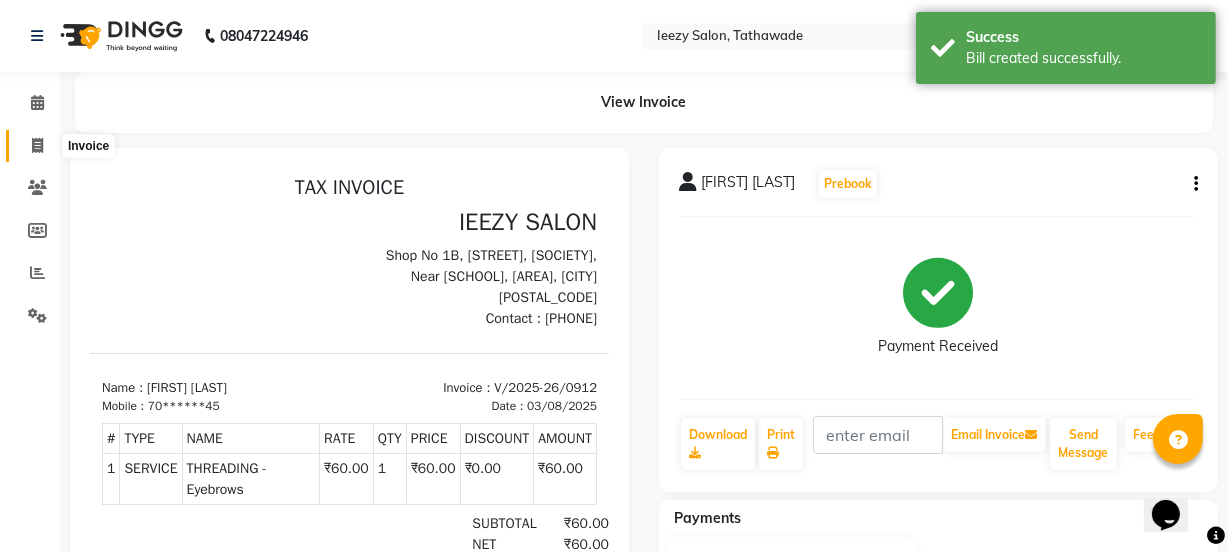 click 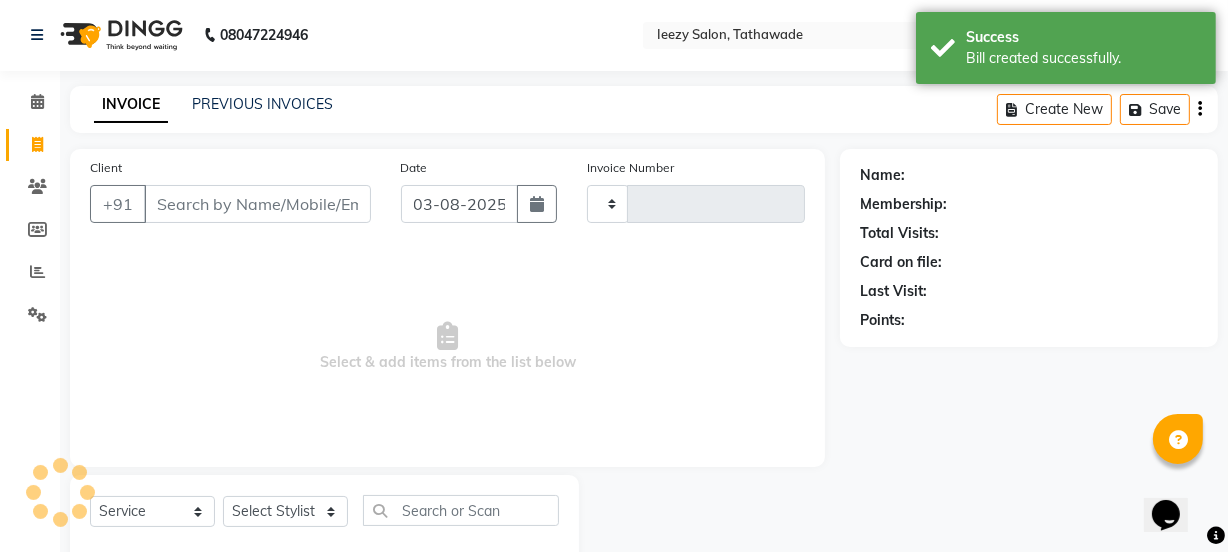 type on "0913" 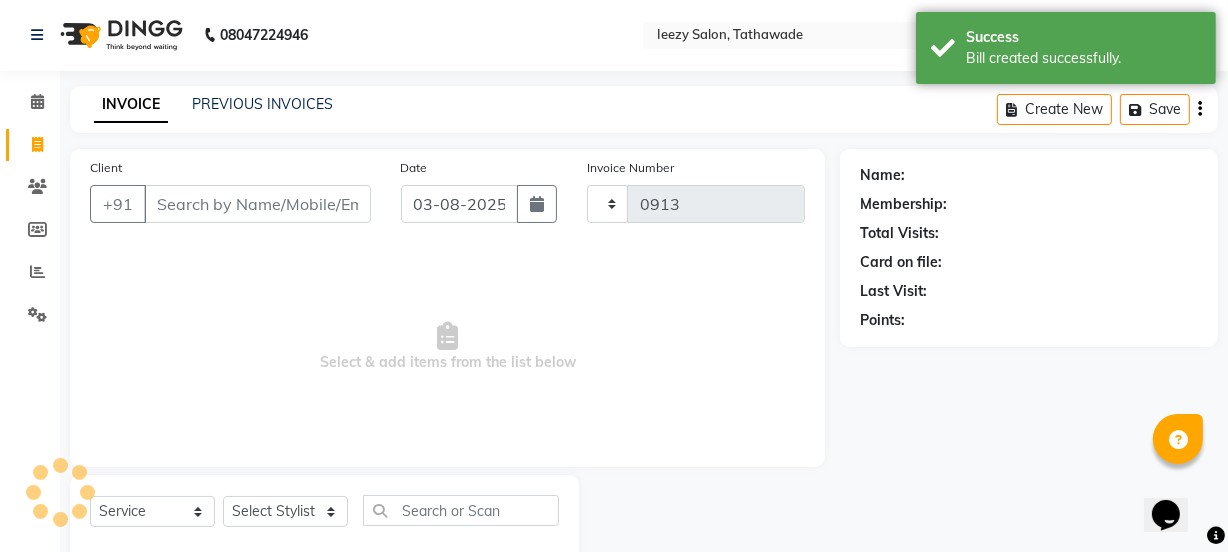 select on "5982" 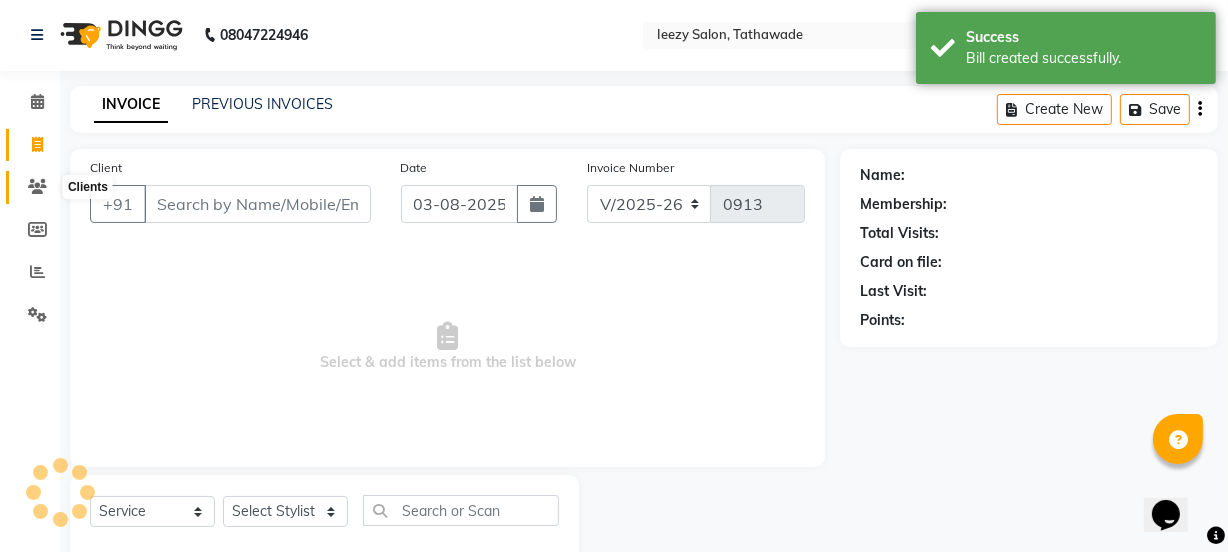 scroll, scrollTop: 50, scrollLeft: 0, axis: vertical 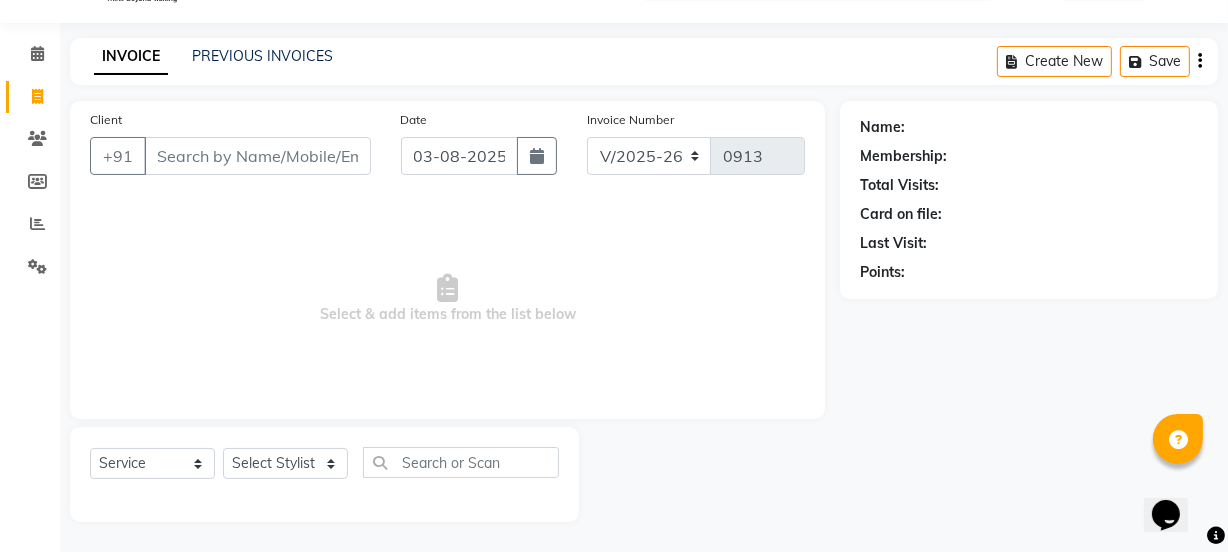 click on "Client" at bounding box center [257, 156] 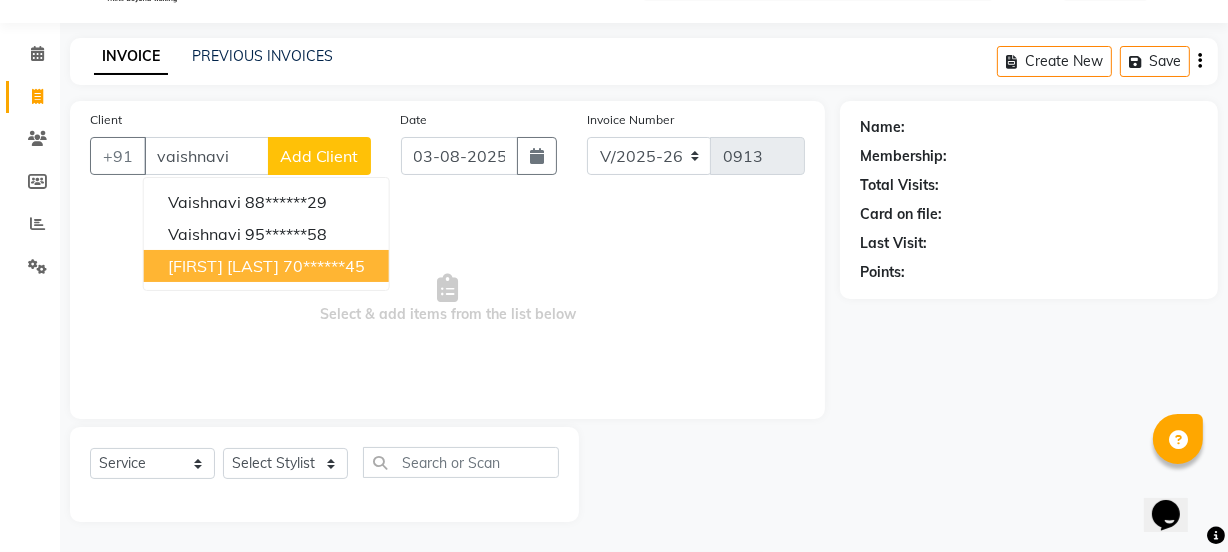 click on "[FIRST] [LAST]" at bounding box center [223, 266] 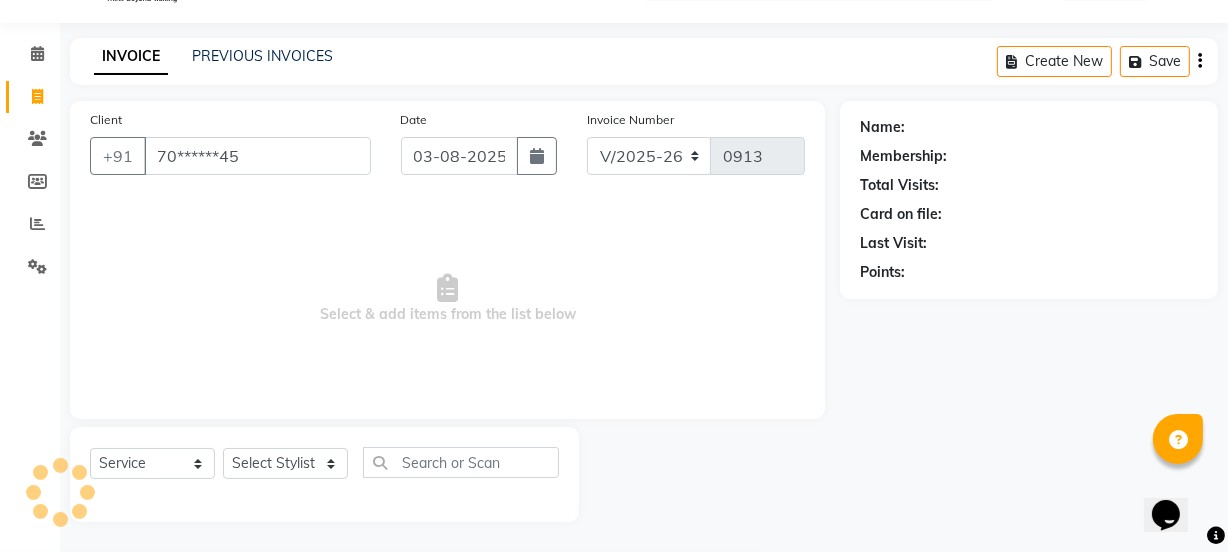 type on "70******45" 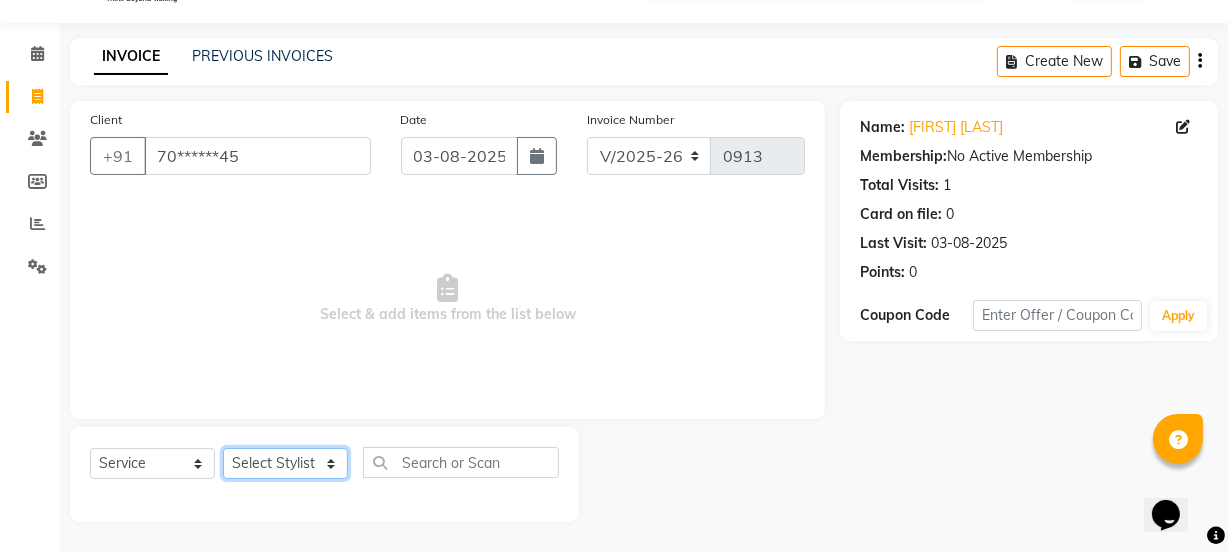 click on "Select Stylist IEEZY -Owner MS KOMAL  Ms Shraddha Rinku  Samiksha  Sr.Bu Rohini  Stylist Shree" 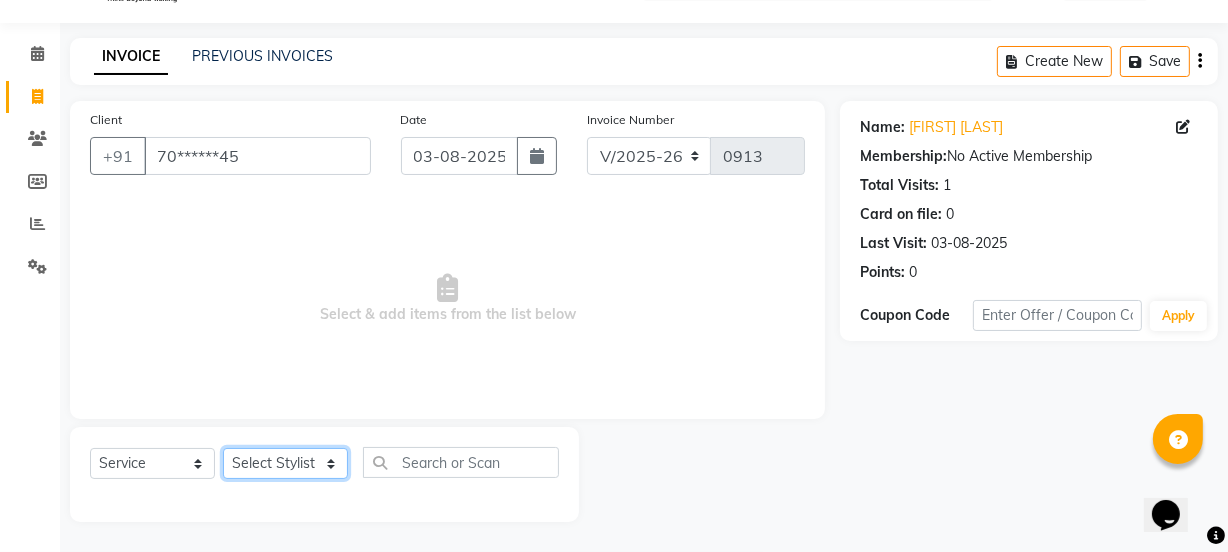 select on "77396" 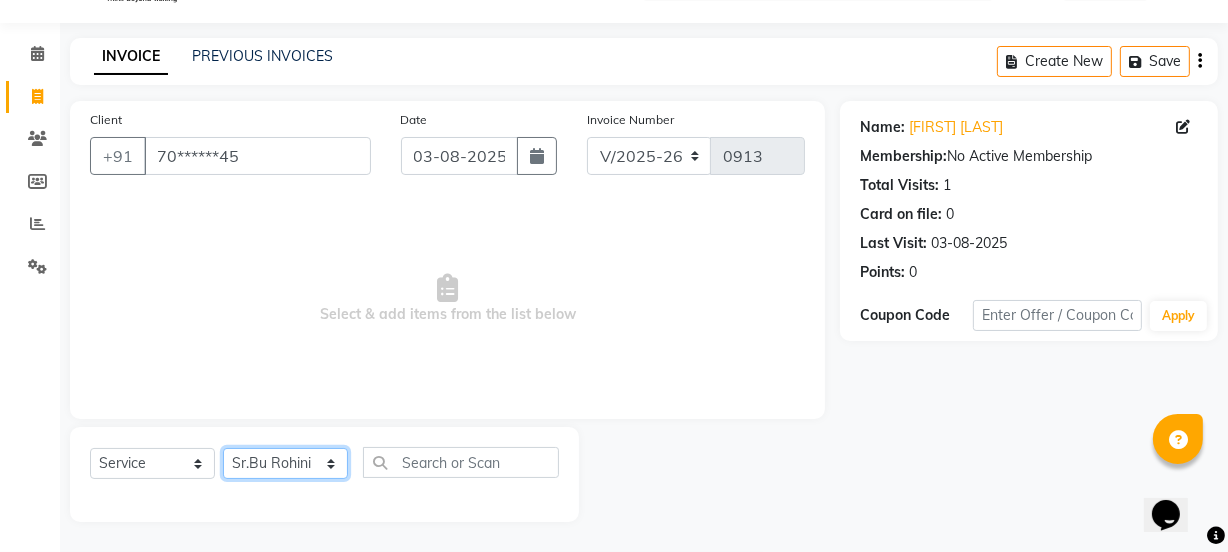 click on "Select Stylist IEEZY -Owner MS KOMAL  Ms Shraddha Rinku  Samiksha  Sr.Bu Rohini  Stylist Shree" 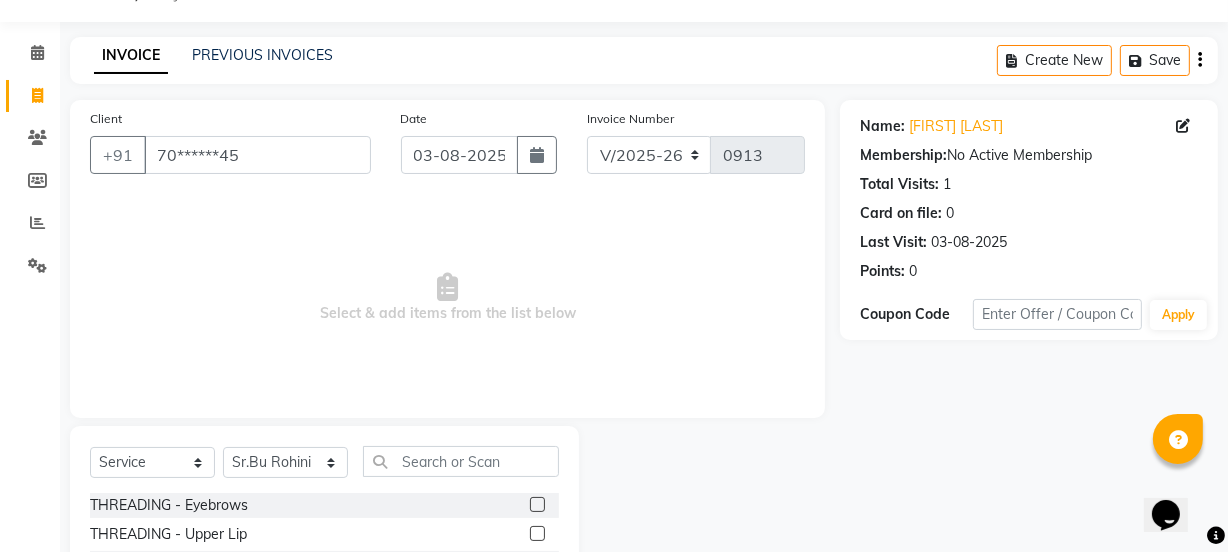 click 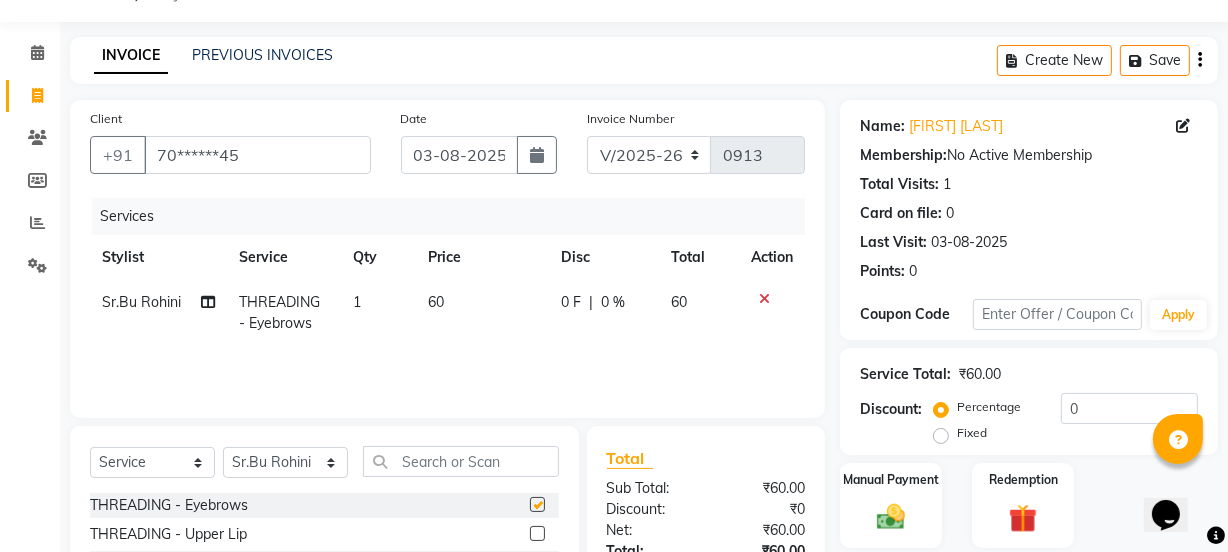 checkbox on "false" 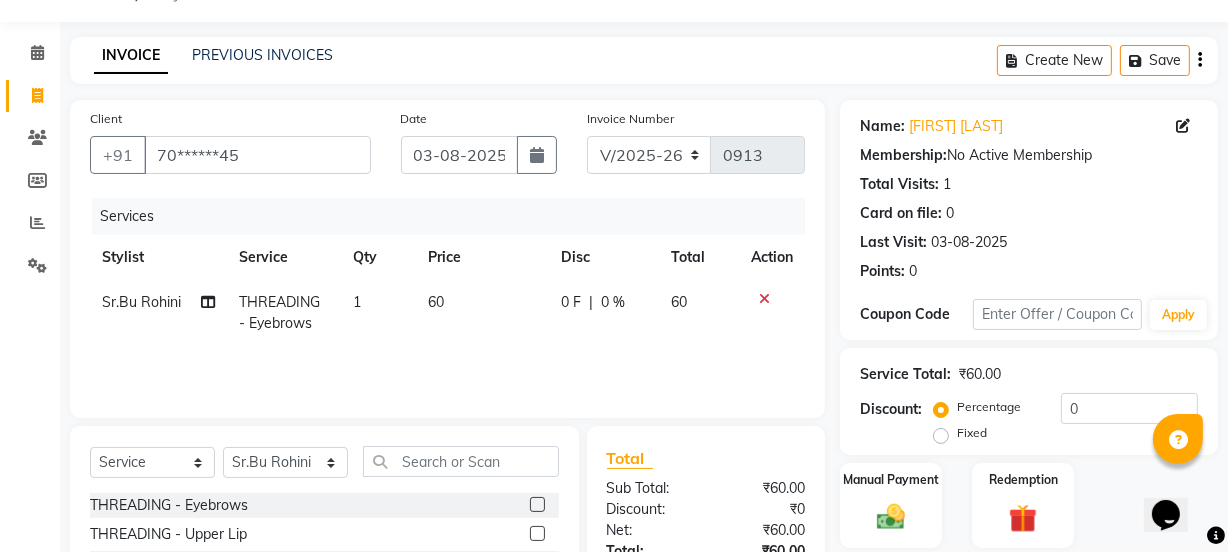 click 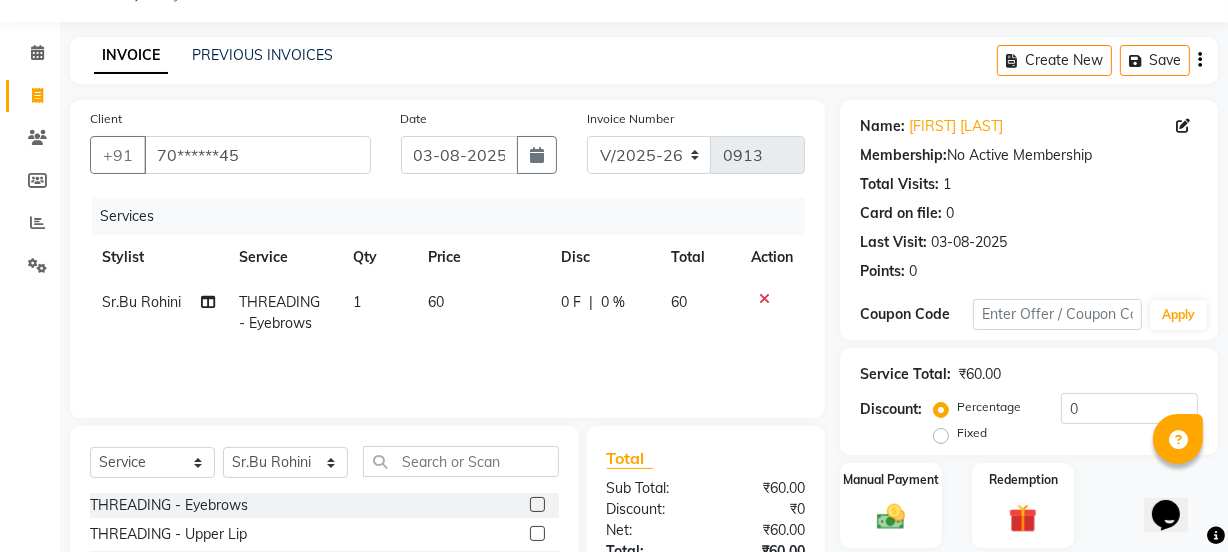 click at bounding box center [536, 534] 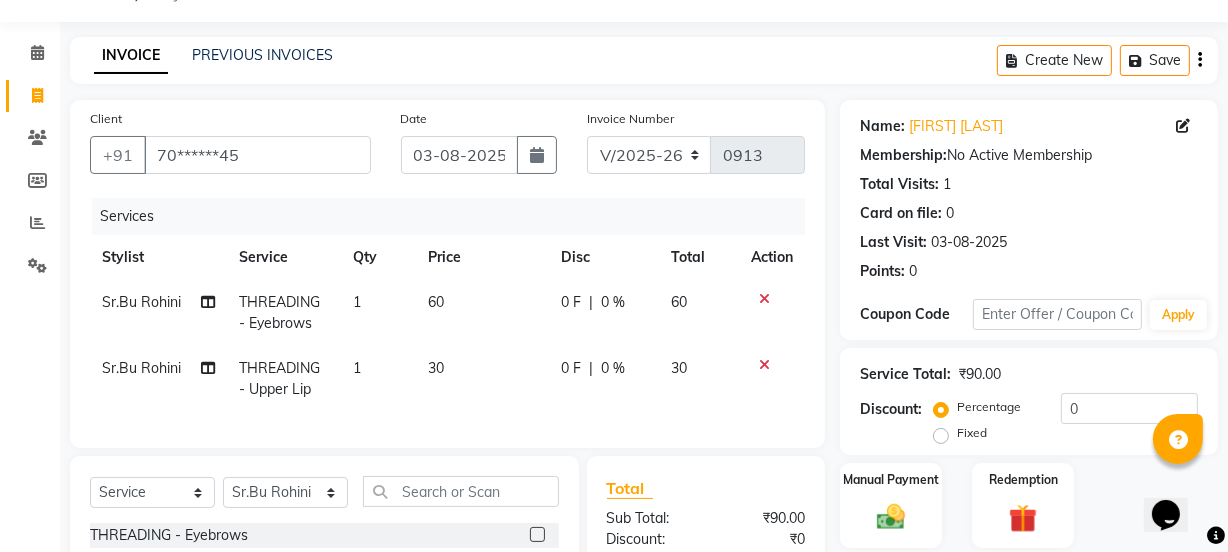 checkbox on "false" 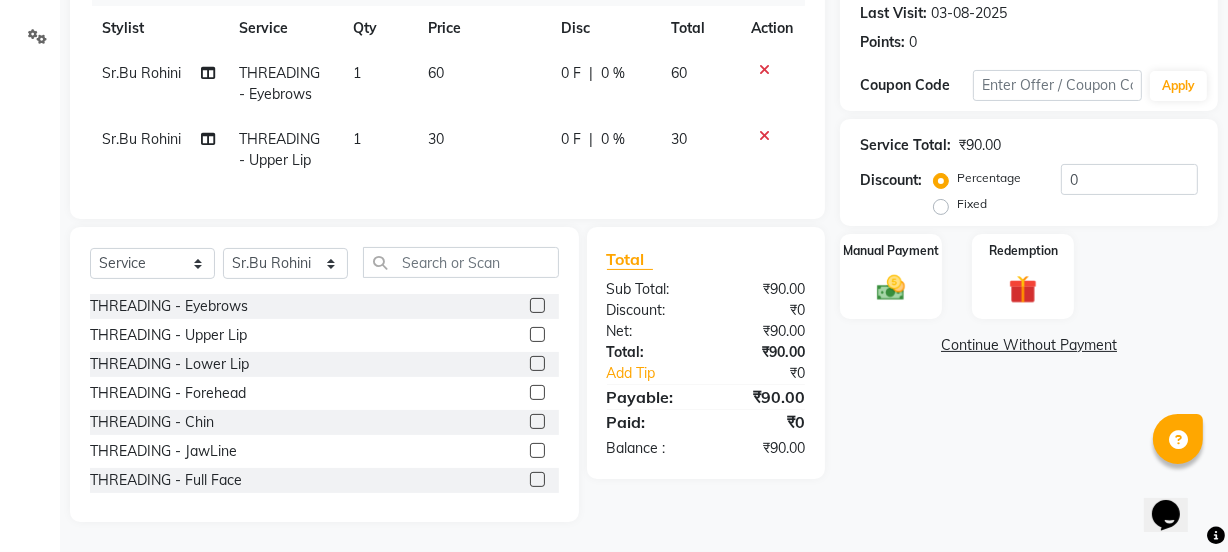scroll, scrollTop: 293, scrollLeft: 0, axis: vertical 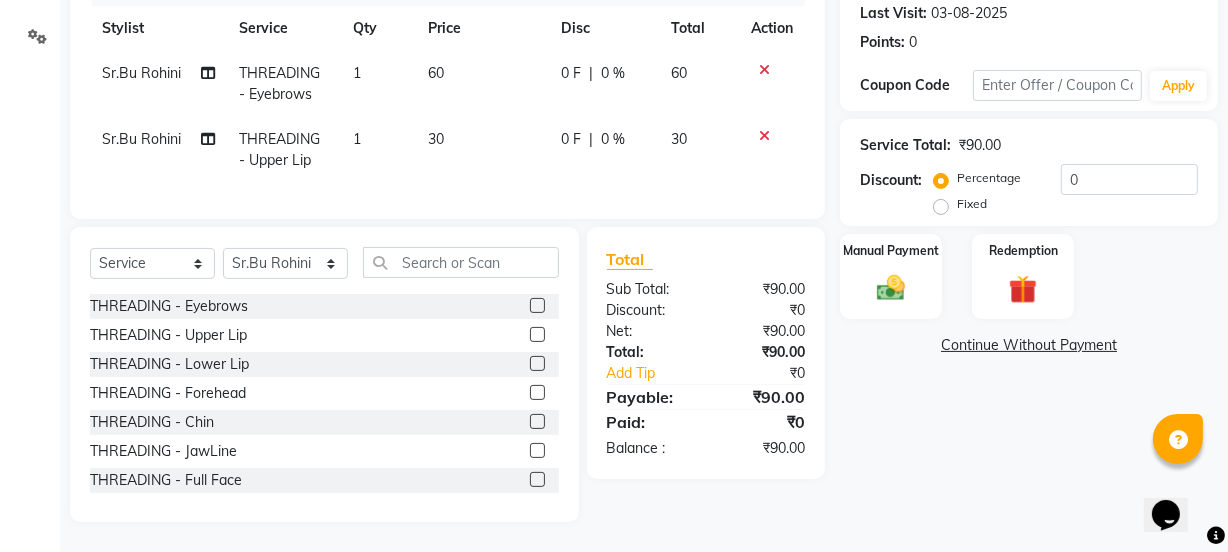 click 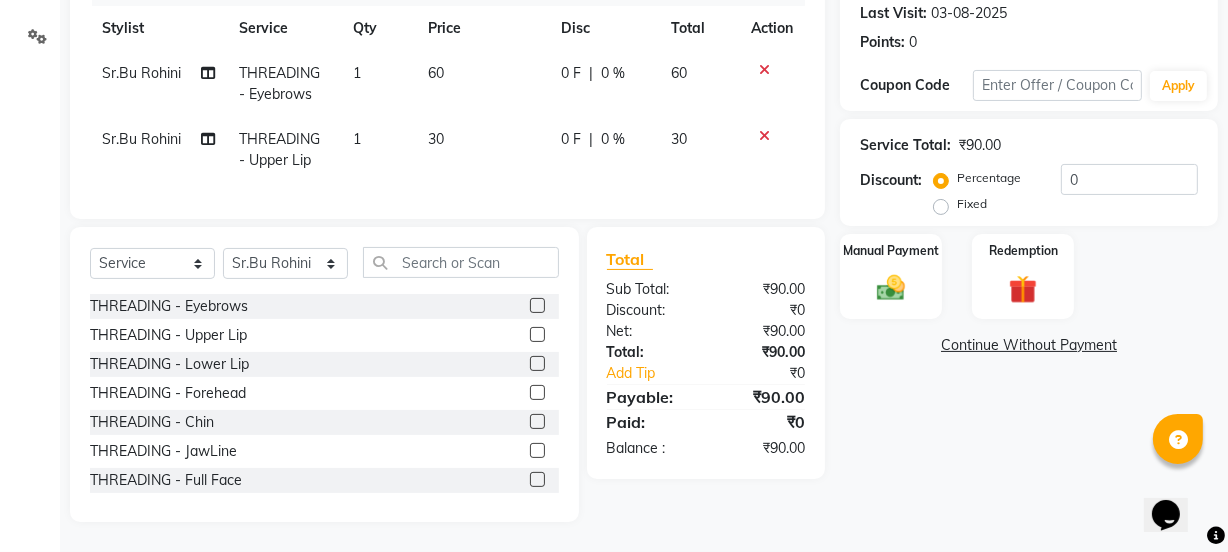 click at bounding box center (536, 393) 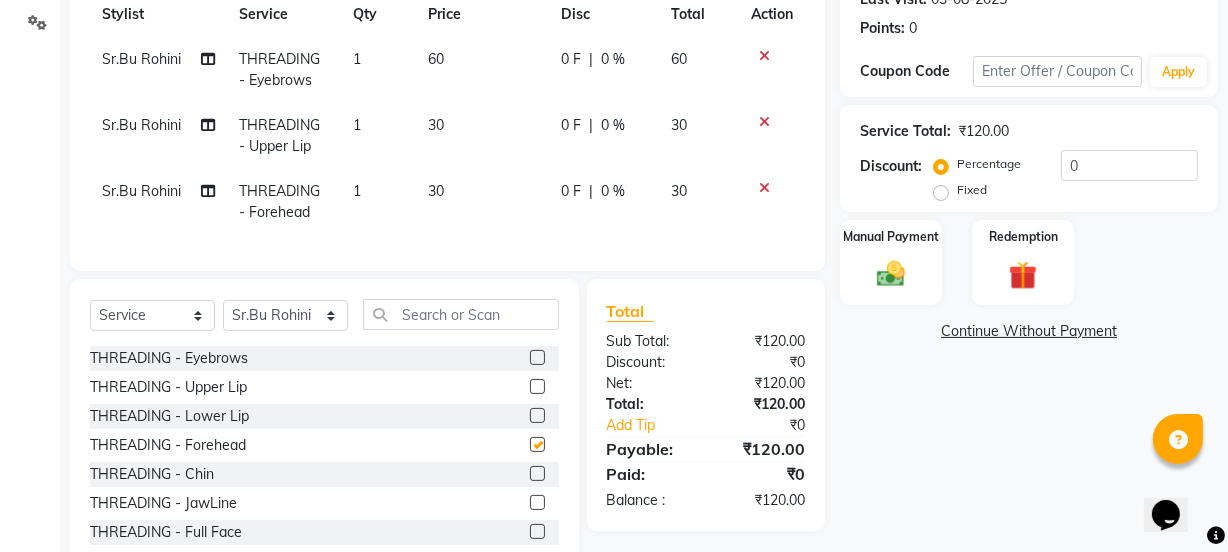 checkbox on "false" 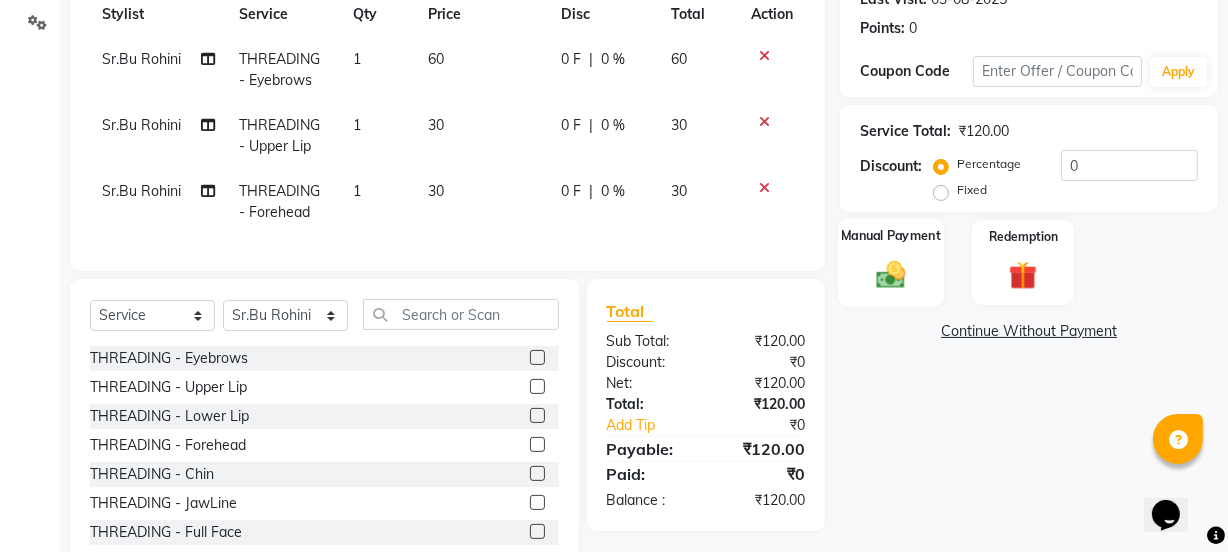 click on "Manual Payment" 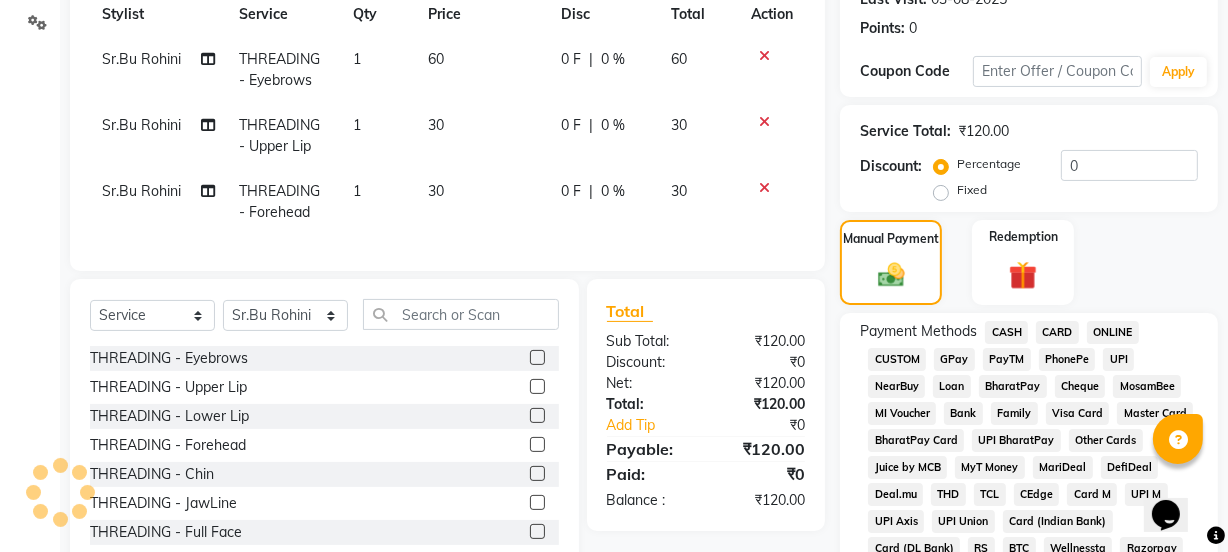 click on "GPay" 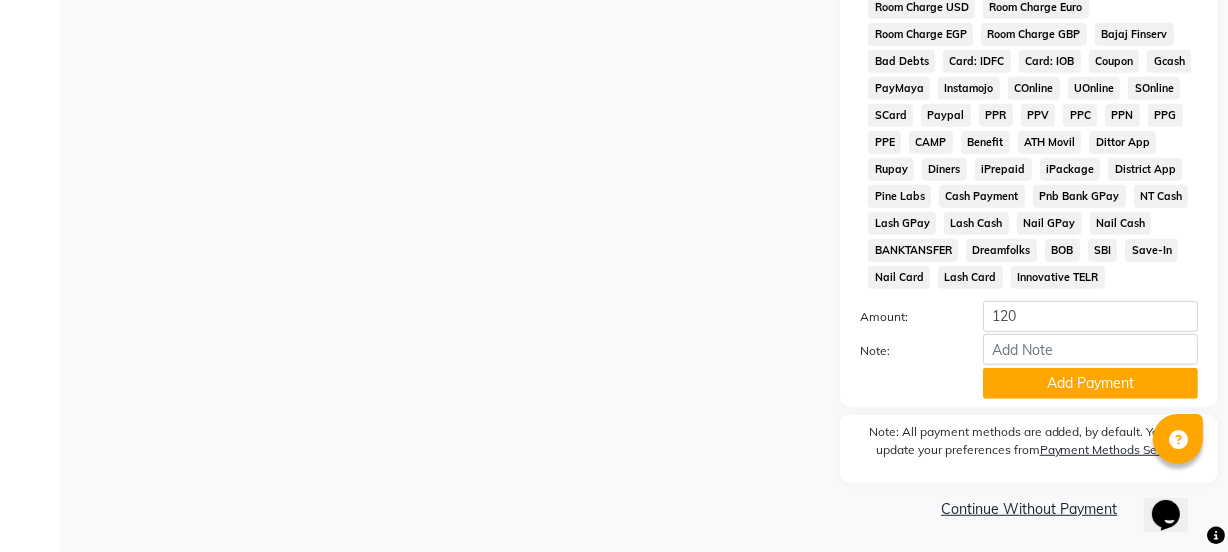 scroll, scrollTop: 1051, scrollLeft: 0, axis: vertical 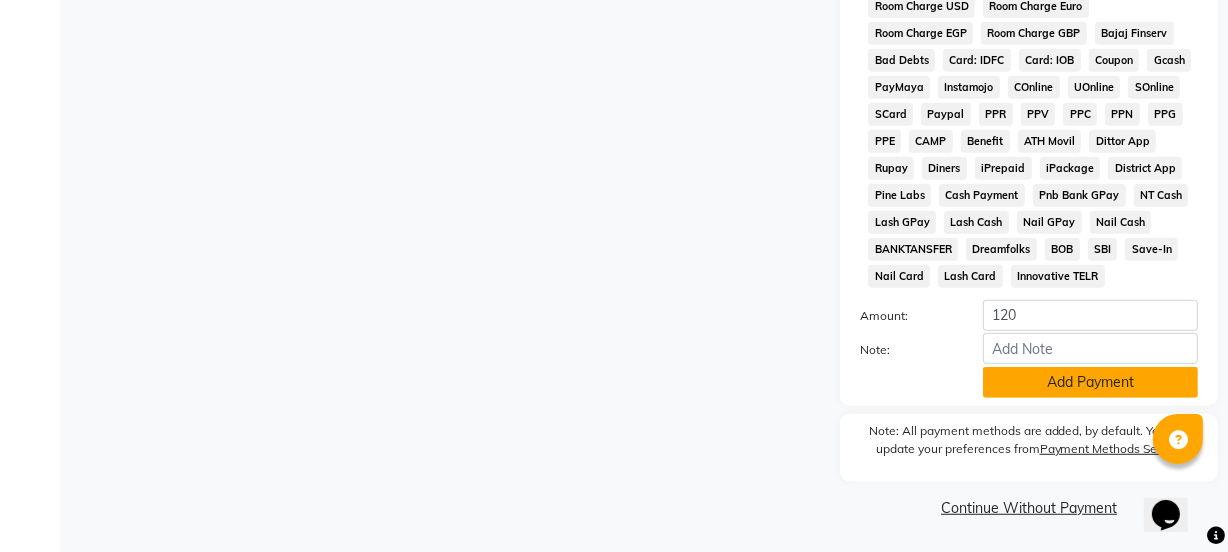click on "Add Payment" 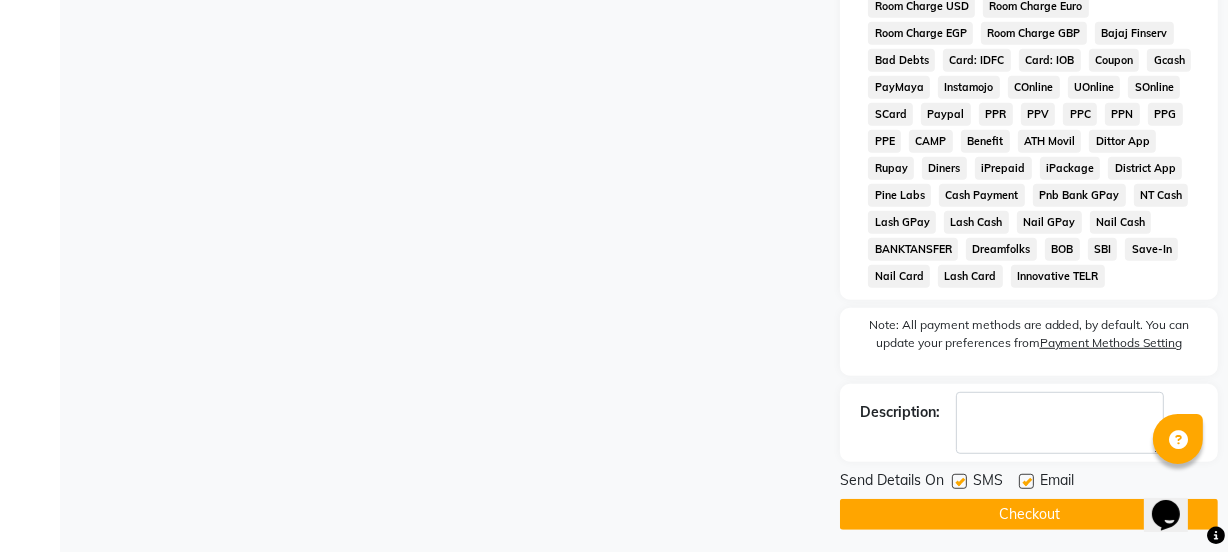 click 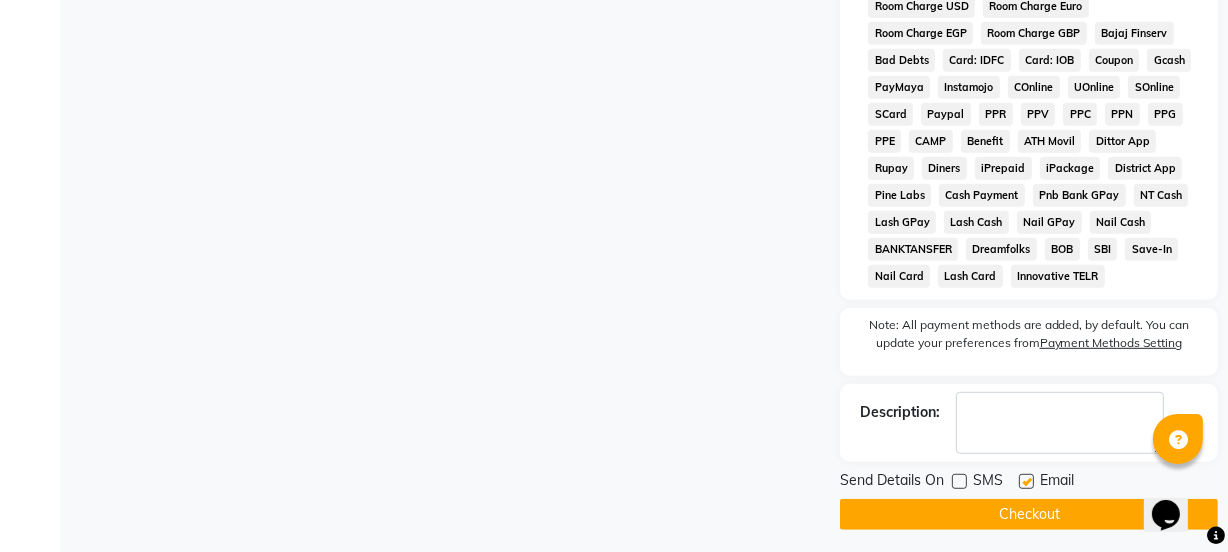 click 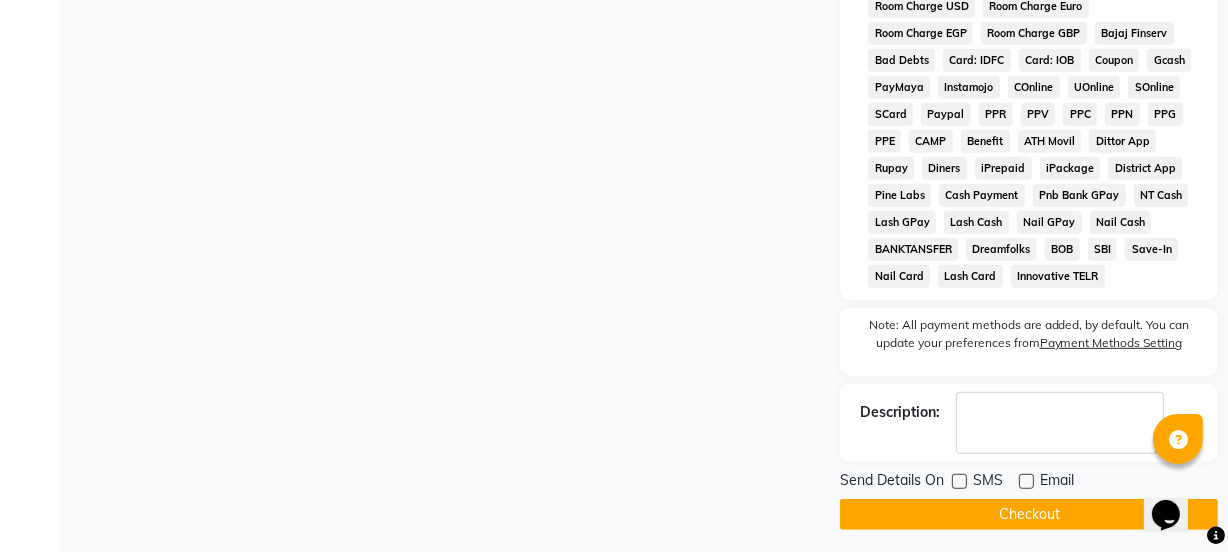 click on "Checkout" 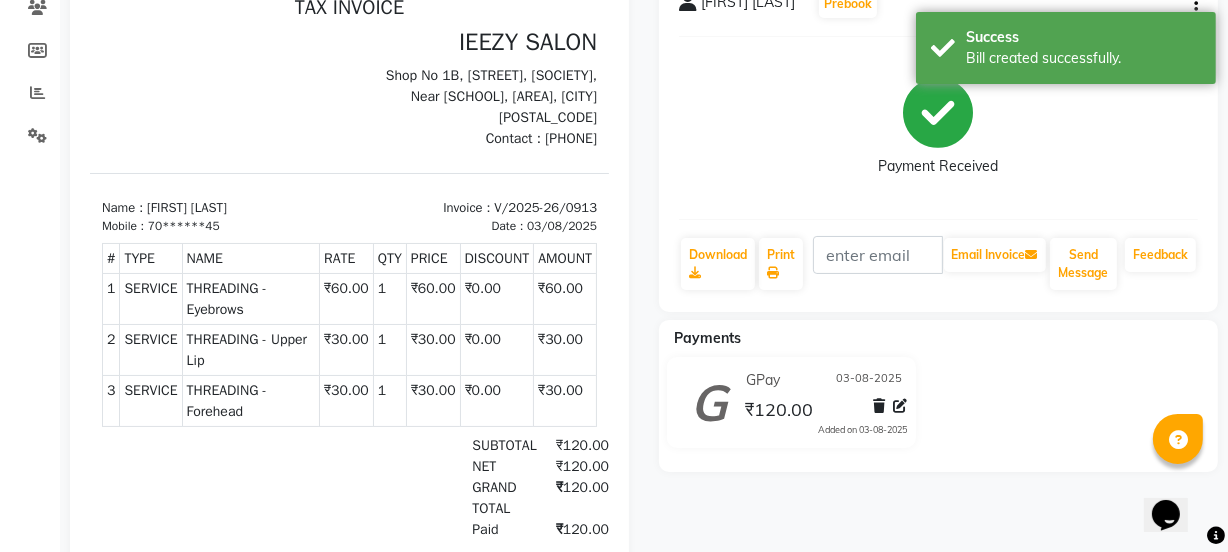 scroll, scrollTop: 0, scrollLeft: 0, axis: both 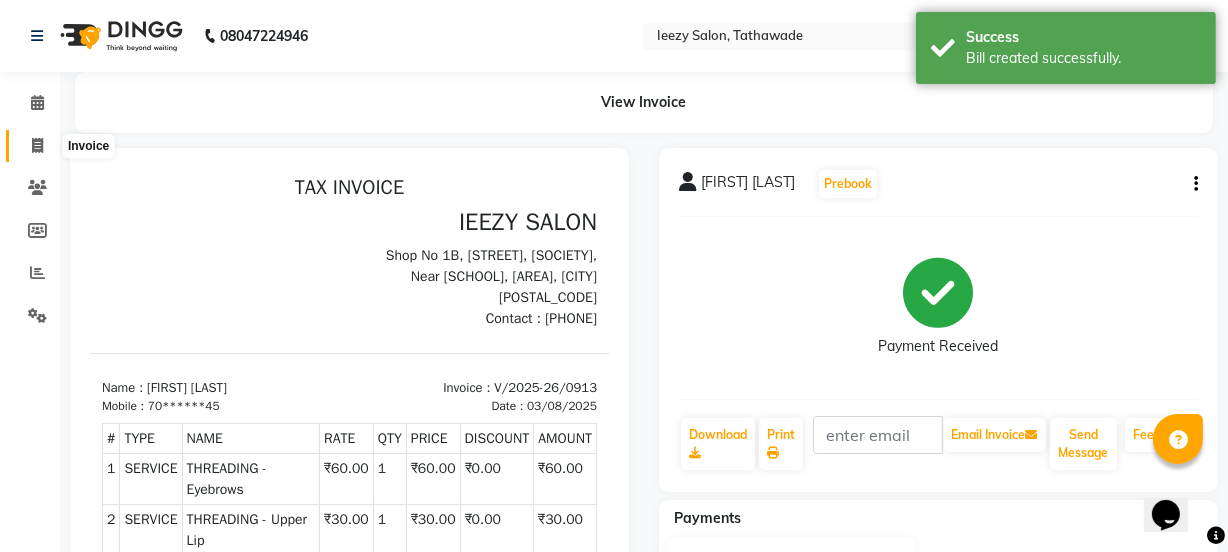click 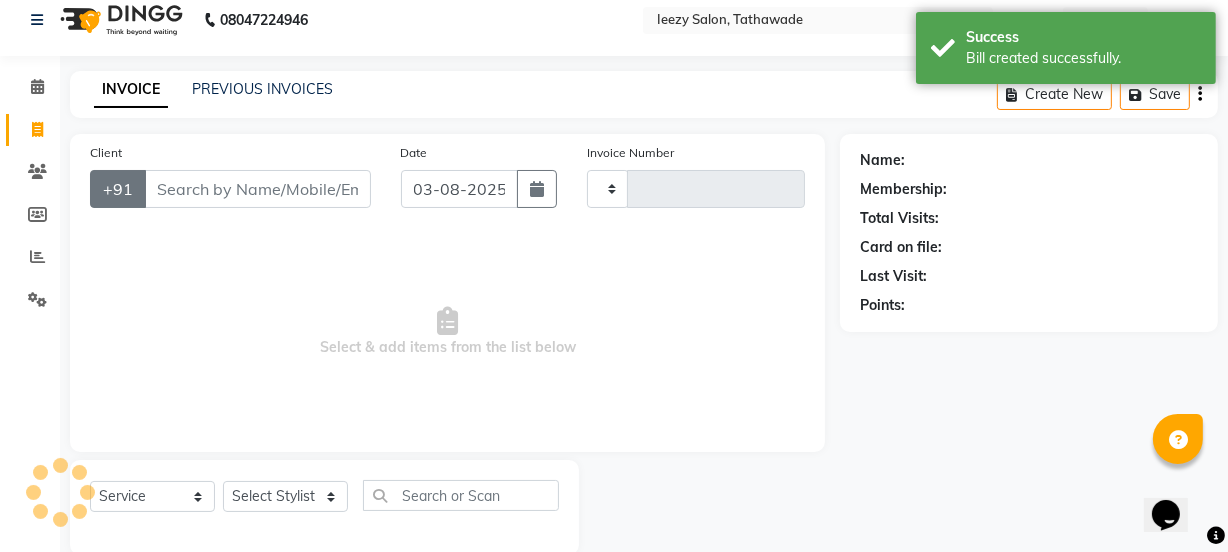 type on "0914" 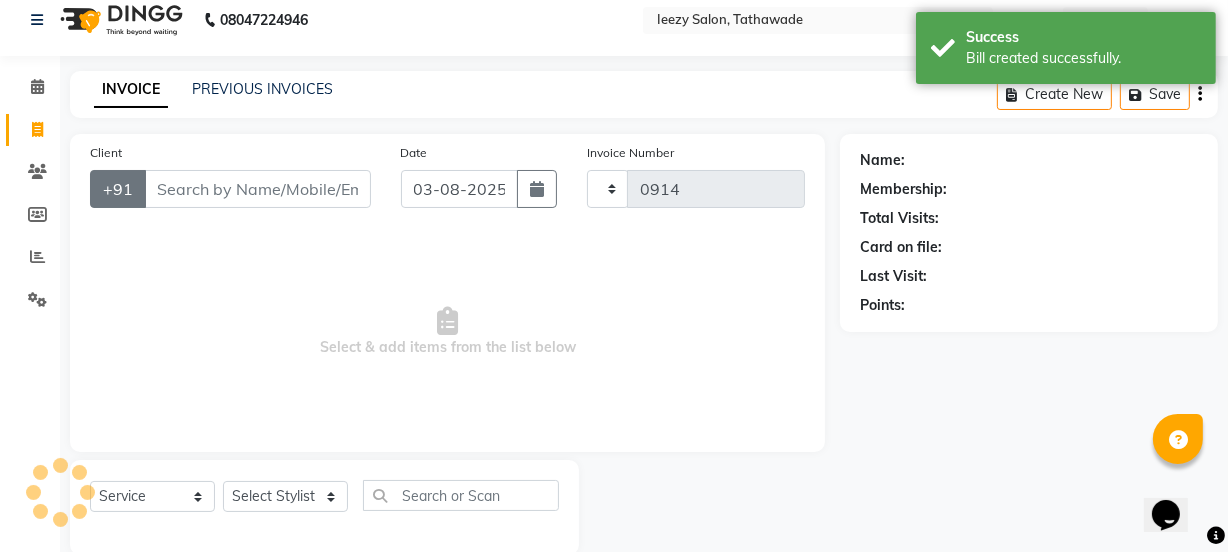 select on "5982" 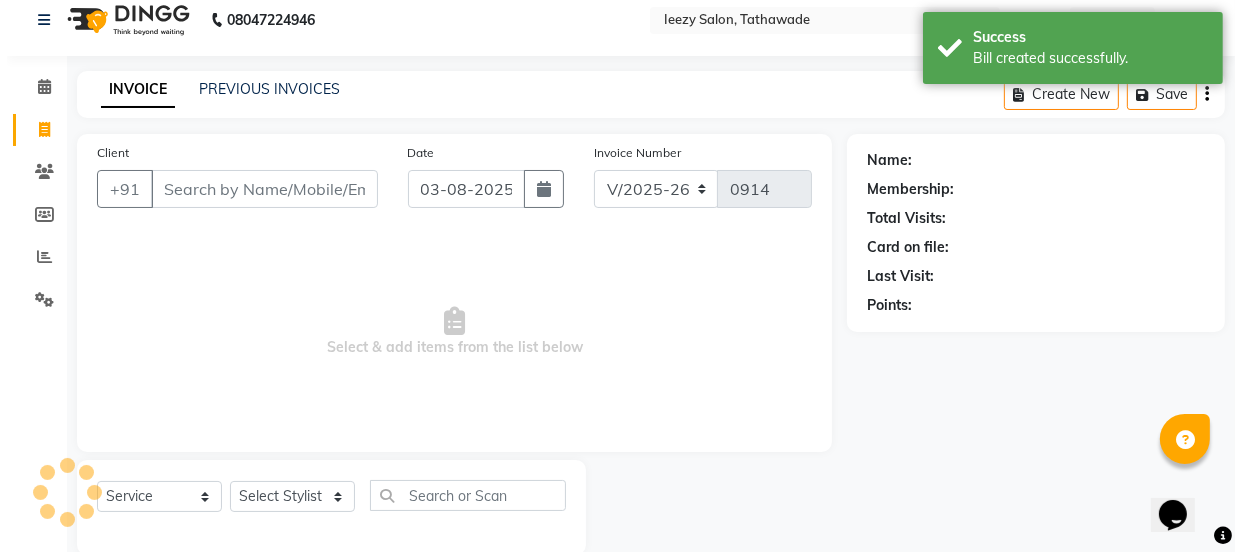 scroll, scrollTop: 50, scrollLeft: 0, axis: vertical 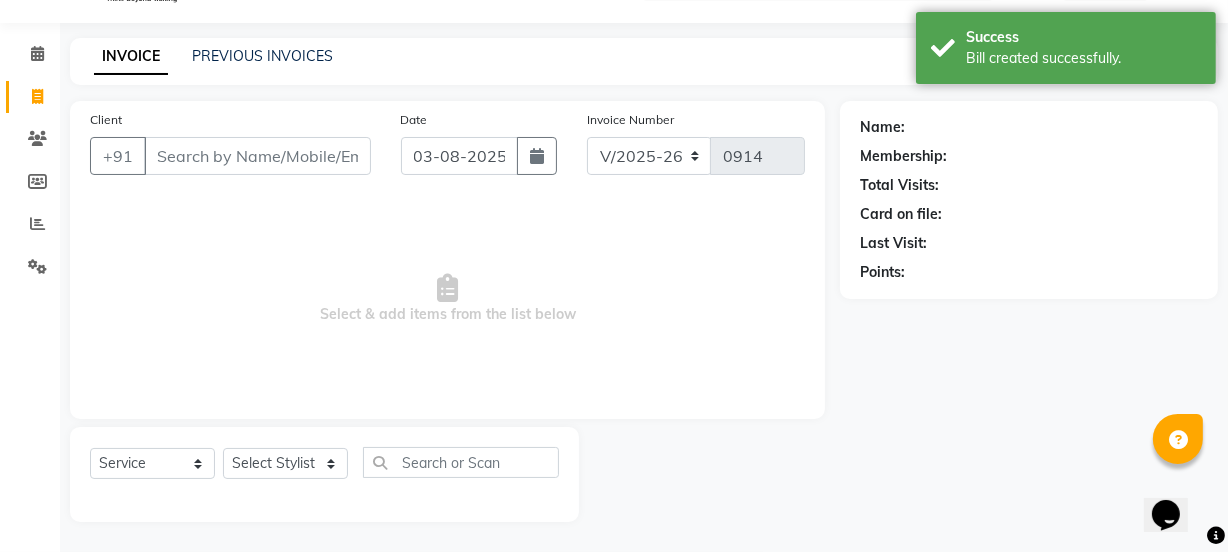 click on "Client" at bounding box center [257, 156] 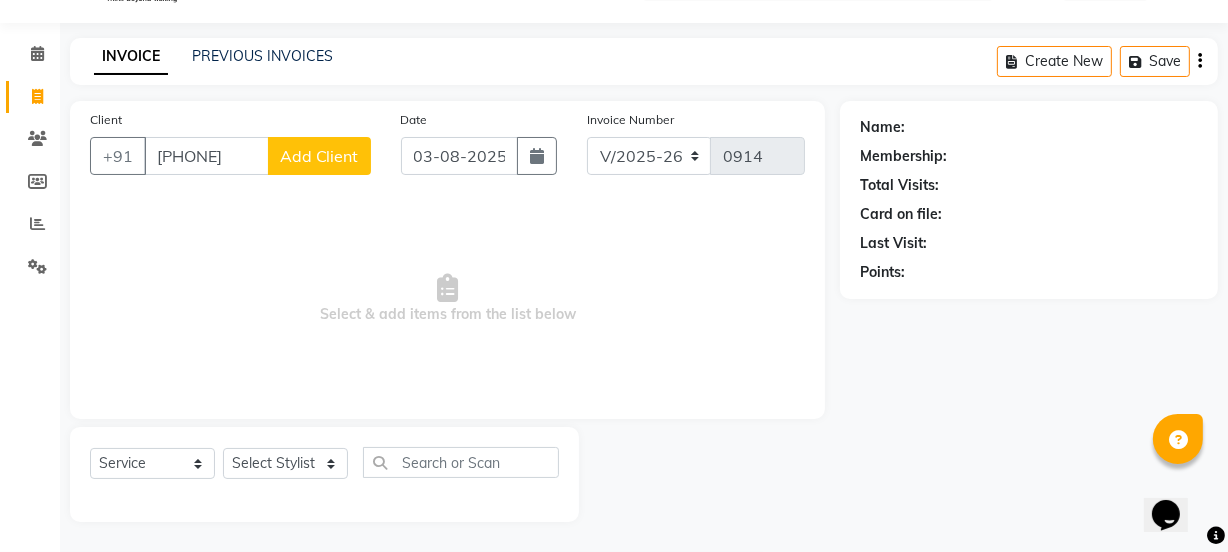 type on "906705571" 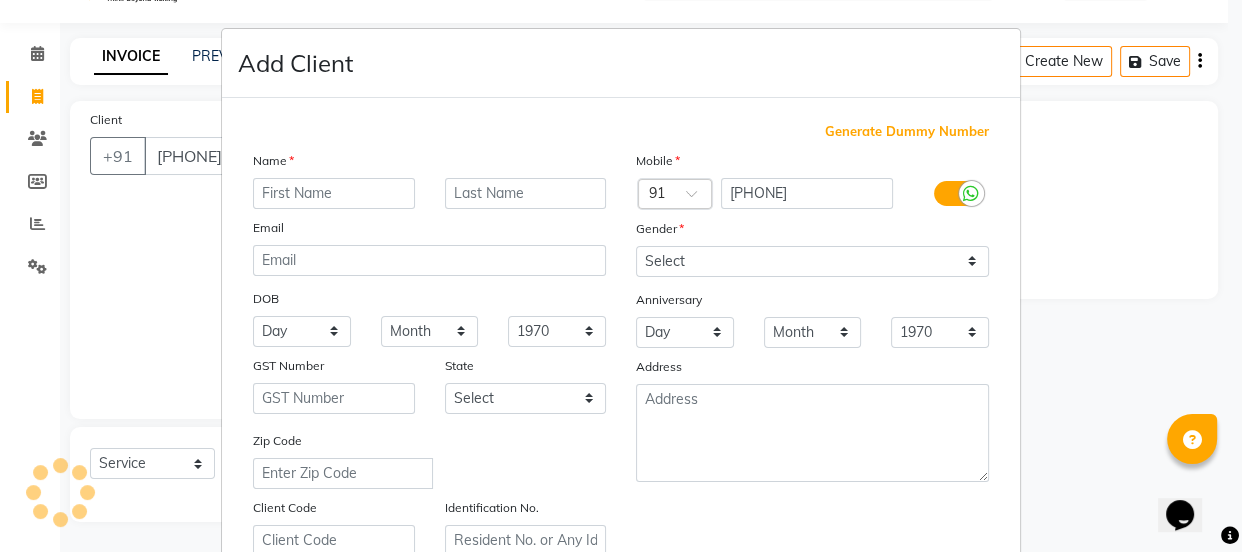 click at bounding box center [334, 193] 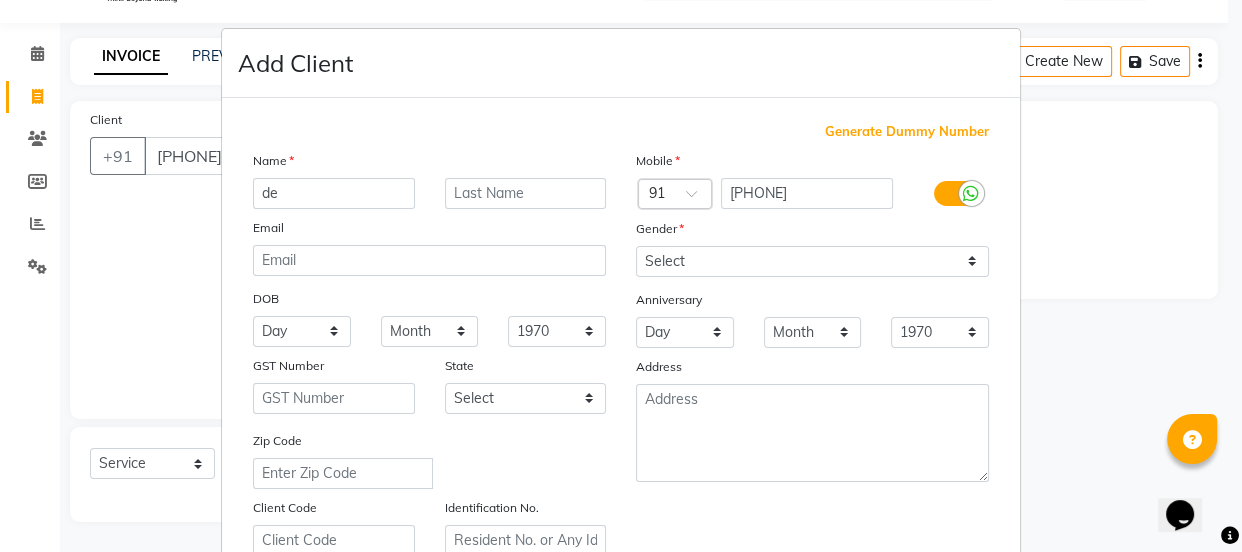 type on "d" 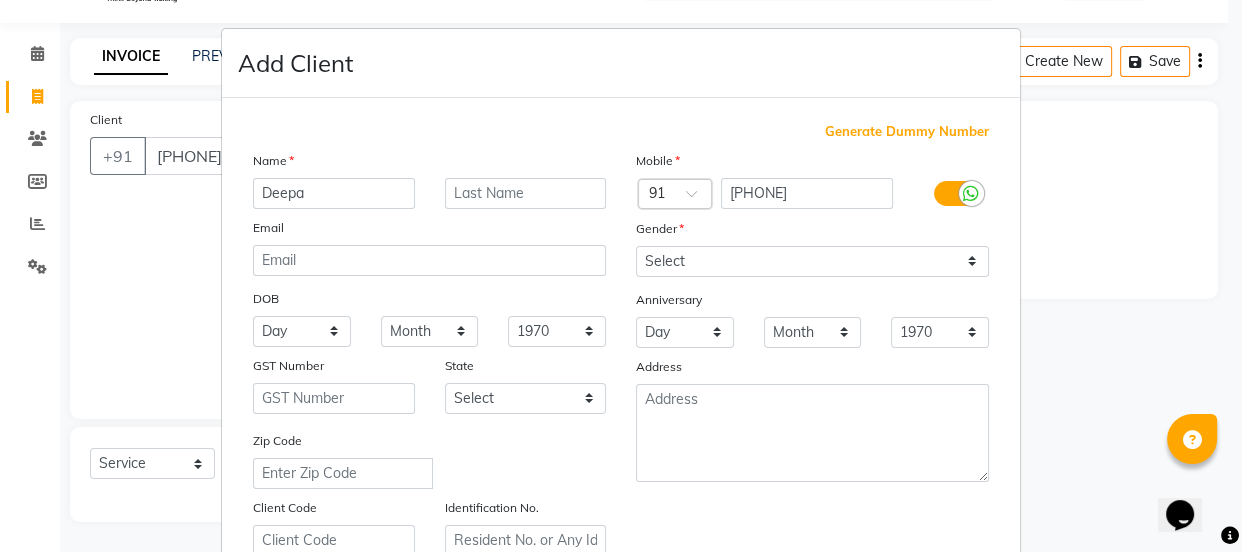 type on "Deepa" 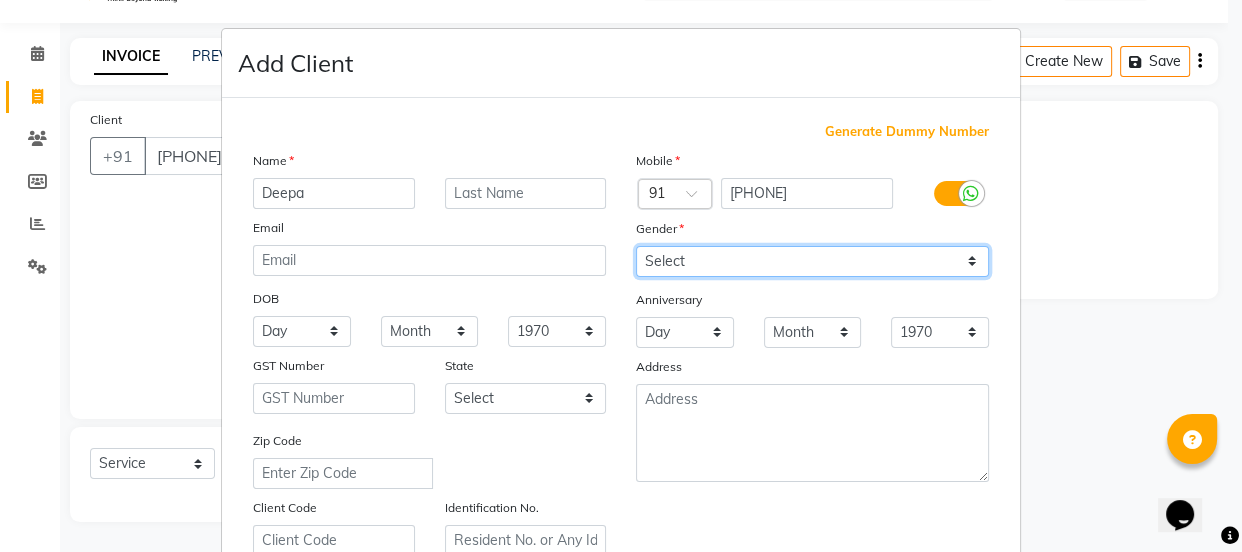 click on "Select Male Female Other Prefer Not To Say" at bounding box center [812, 261] 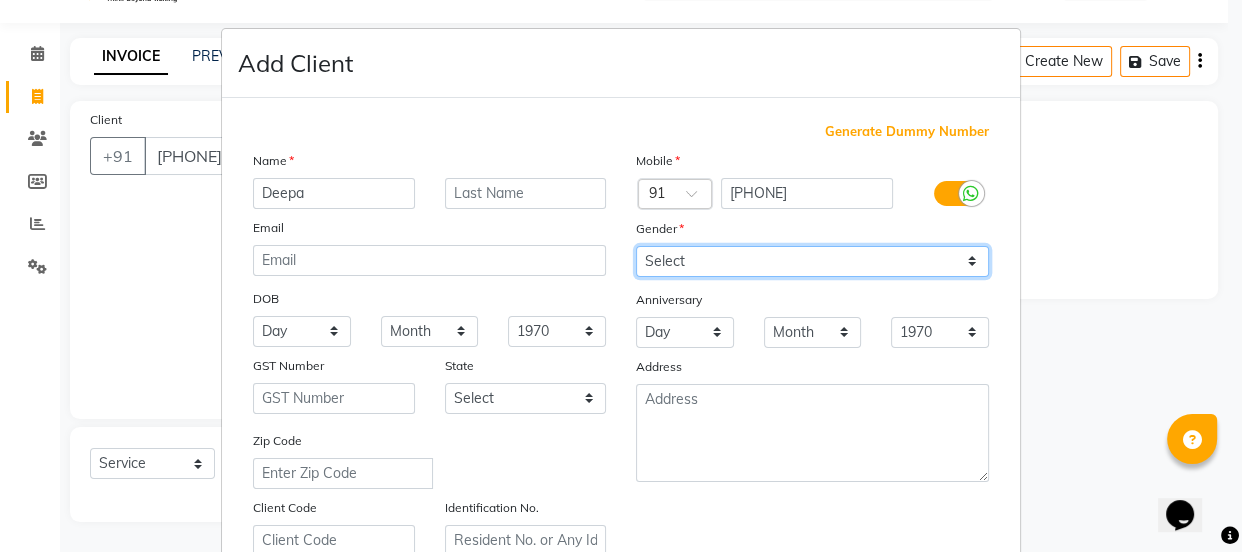 select on "female" 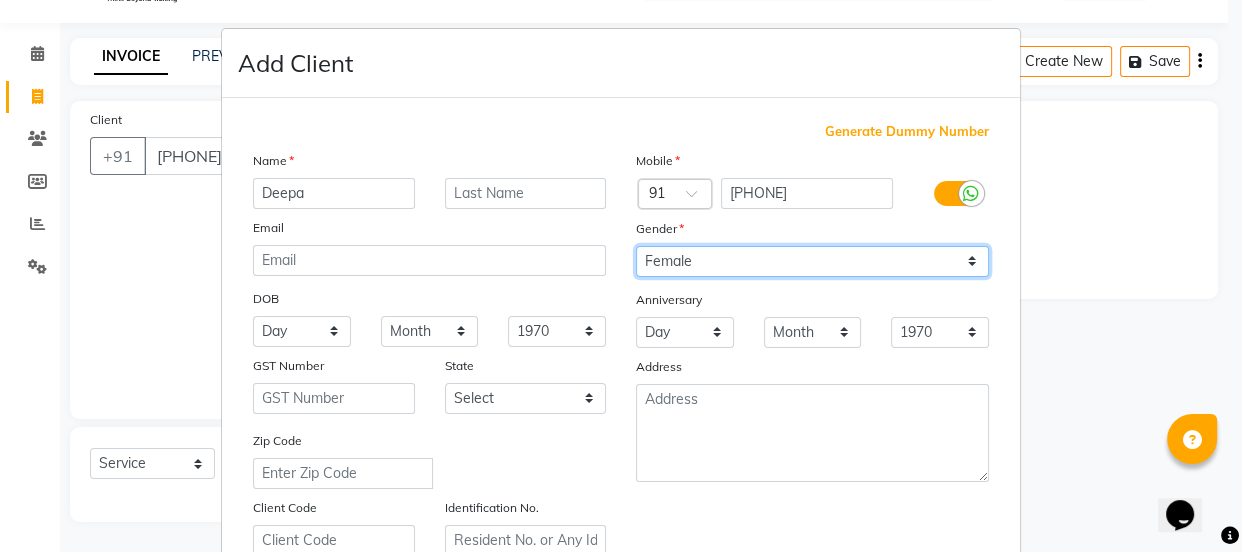 click on "Select Male Female Other Prefer Not To Say" at bounding box center (812, 261) 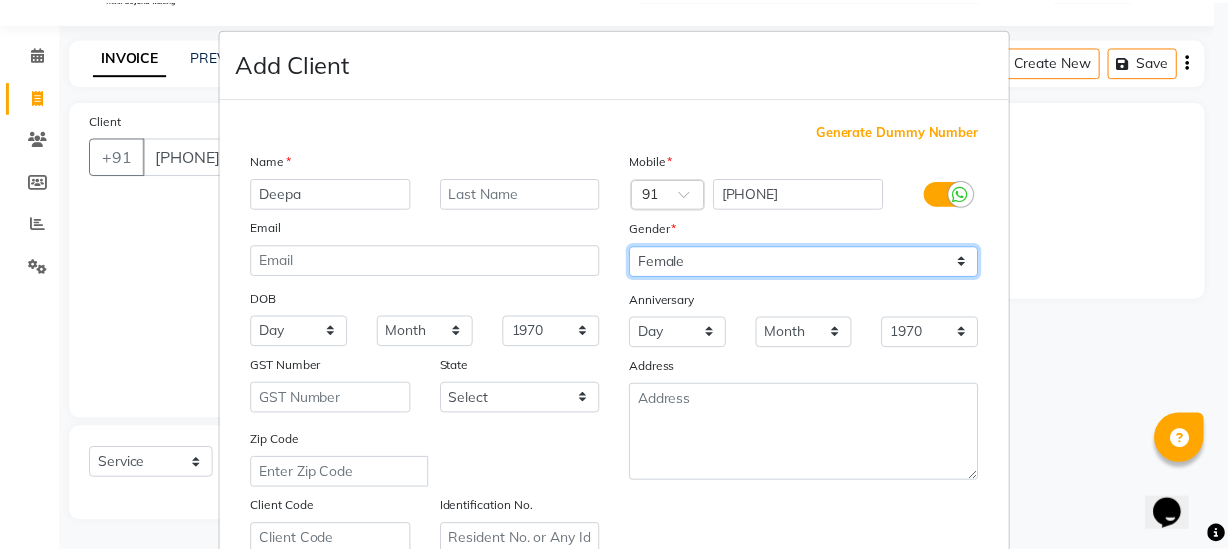 scroll, scrollTop: 377, scrollLeft: 0, axis: vertical 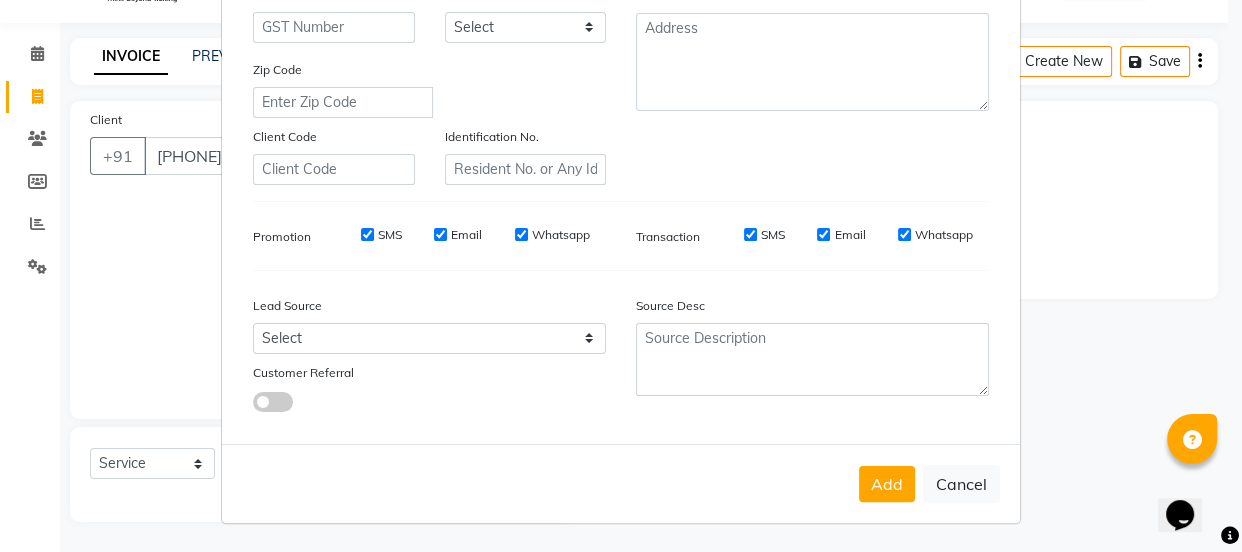 click on "SMS" at bounding box center (367, 234) 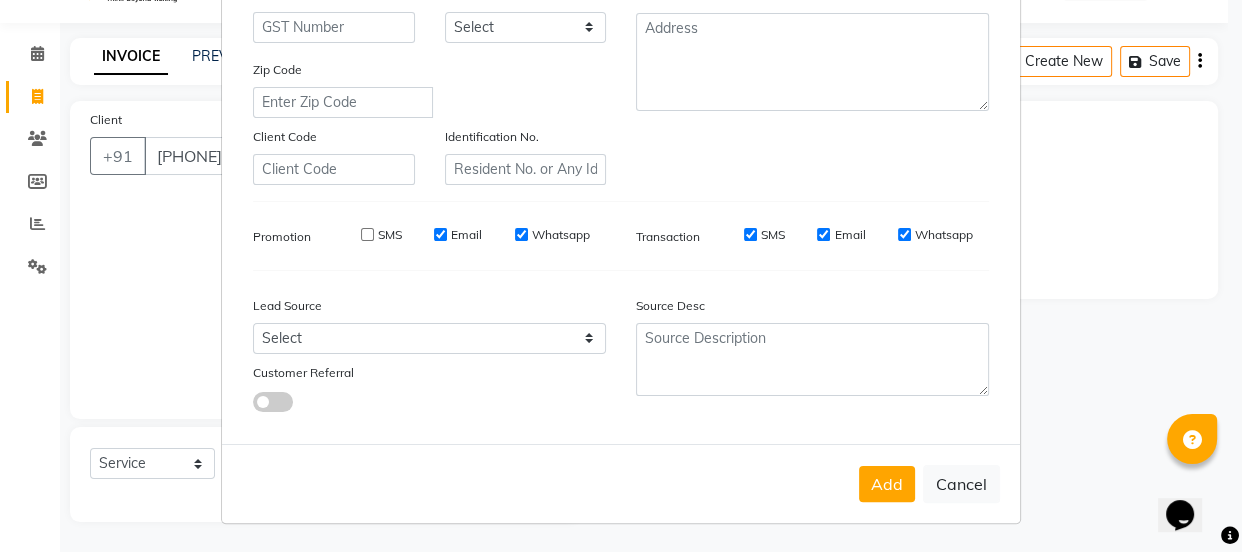 click on "Email" at bounding box center [440, 234] 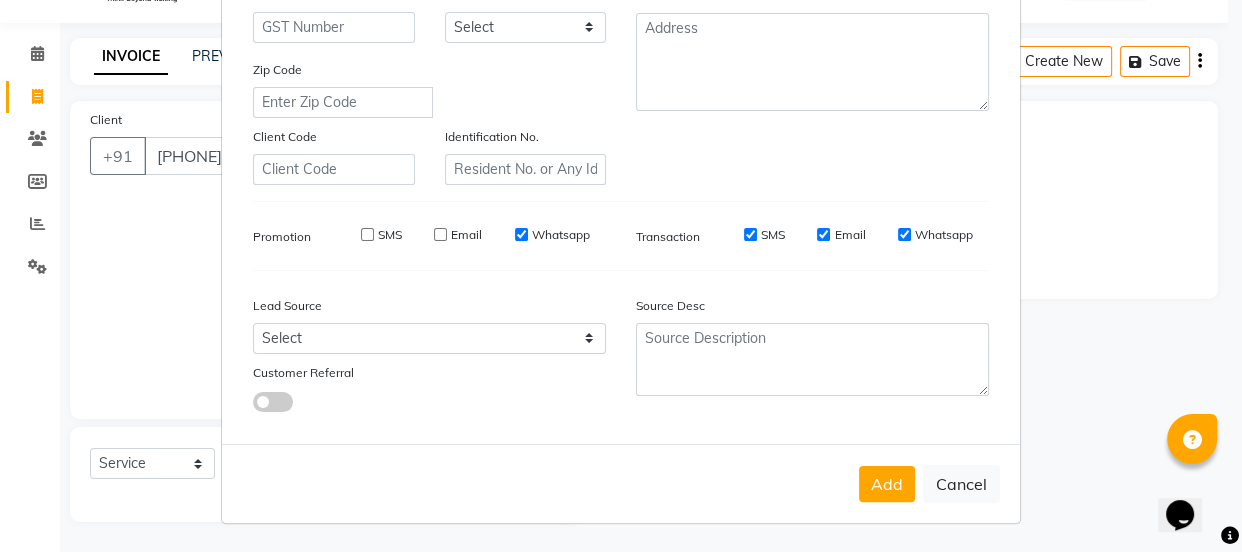 click on "Whatsapp" at bounding box center (521, 234) 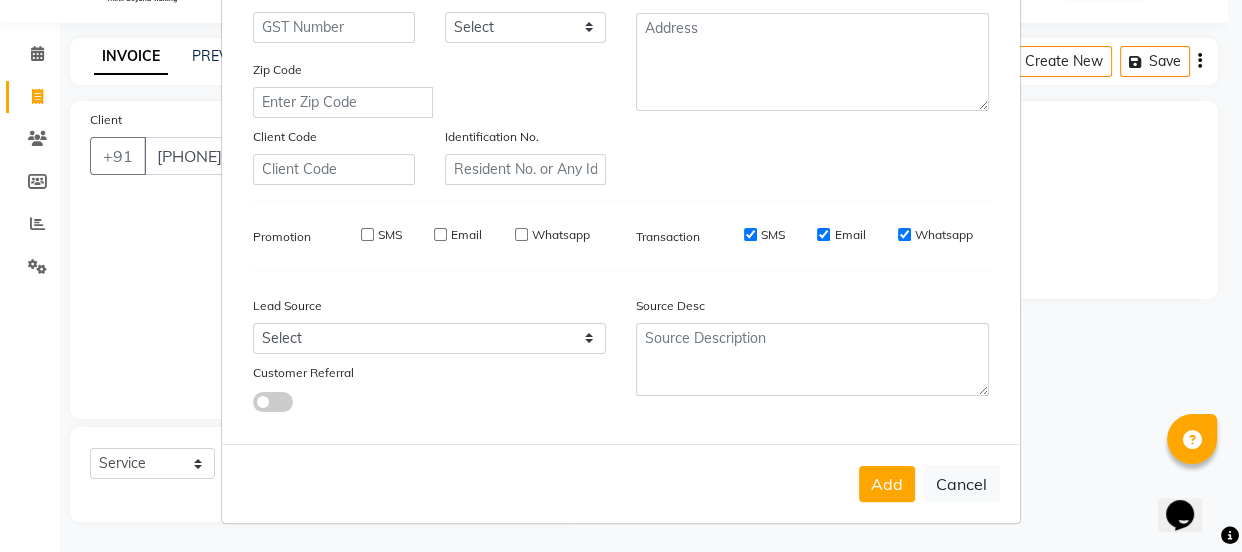 click on "SMS" at bounding box center [750, 234] 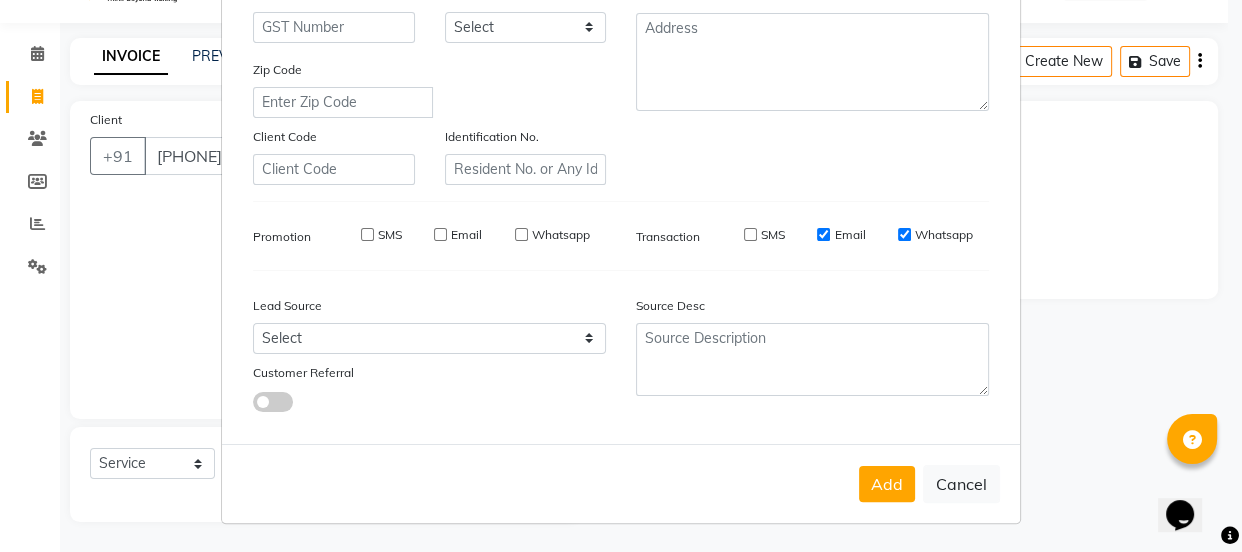 click on "Email" at bounding box center [823, 234] 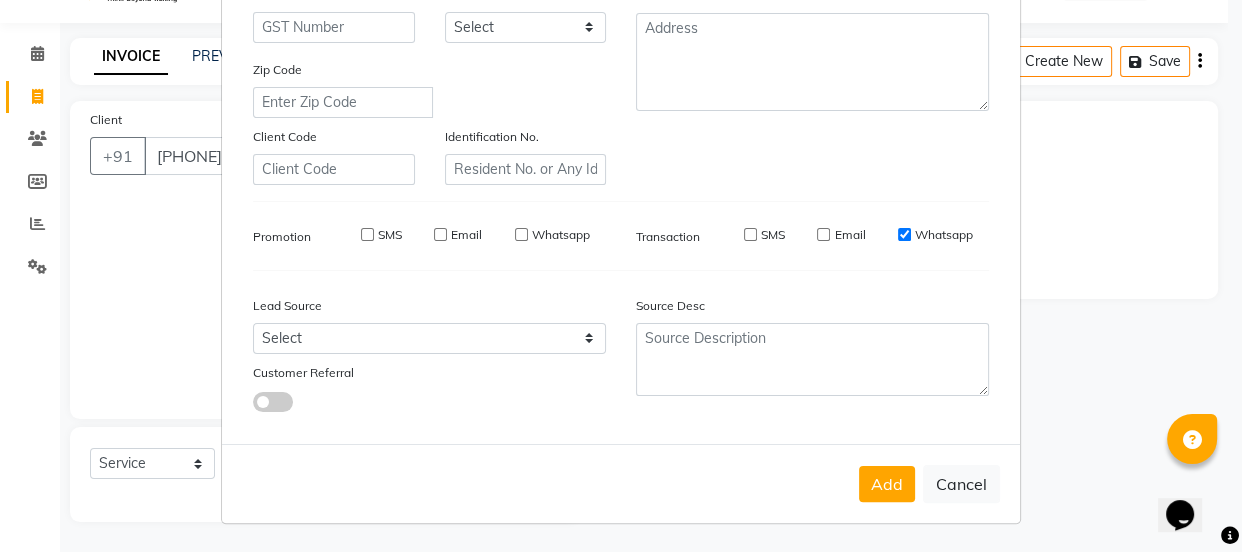 drag, startPoint x: 895, startPoint y: 228, endPoint x: 897, endPoint y: 239, distance: 11.18034 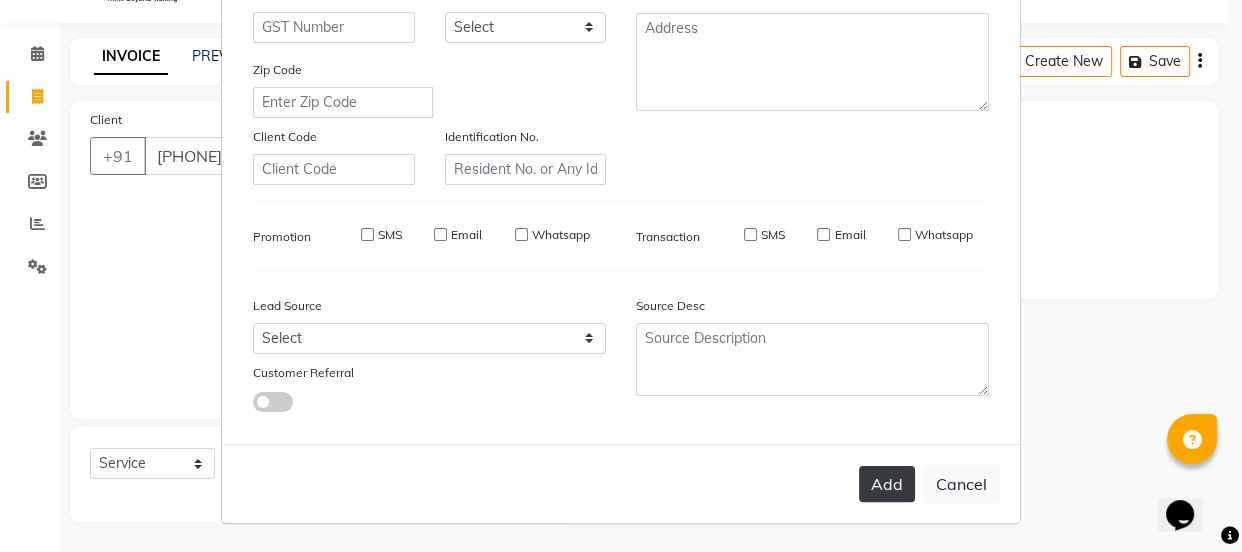 click on "Add" at bounding box center (887, 484) 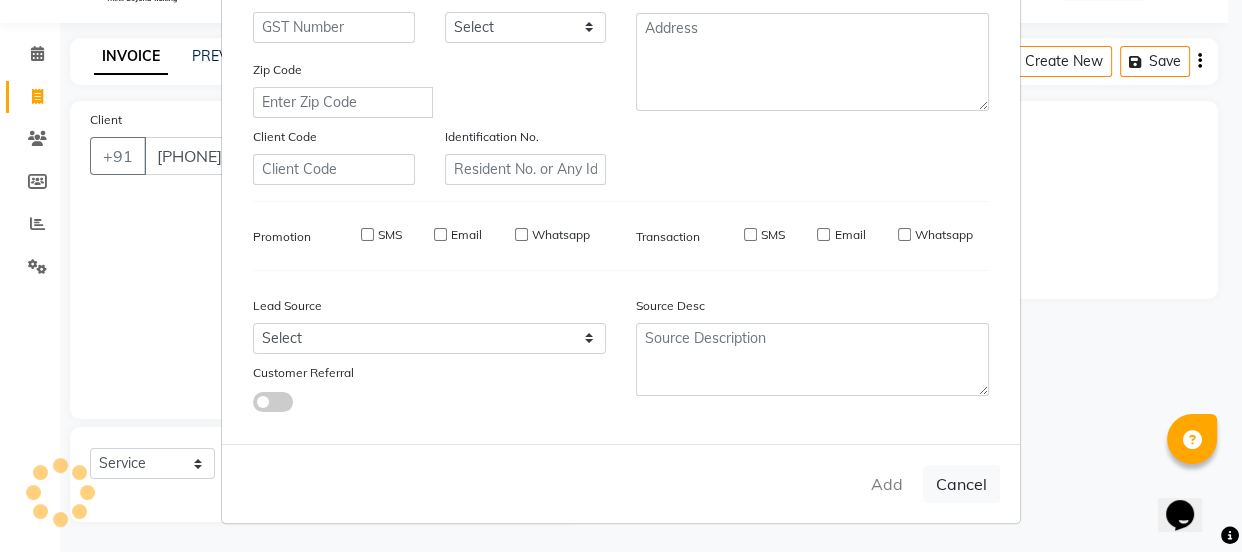 type on "[PHONE]" 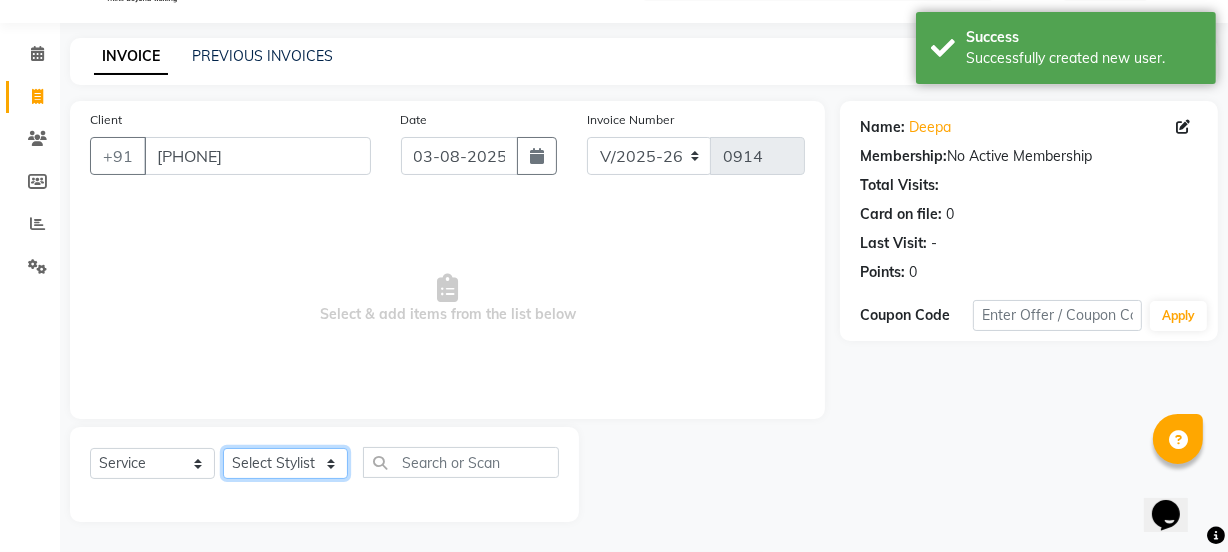 click on "Select Stylist IEEZY -Owner MS KOMAL  Ms Shraddha Rinku  Samiksha  Sr.Bu Rohini  Stylist Shree" 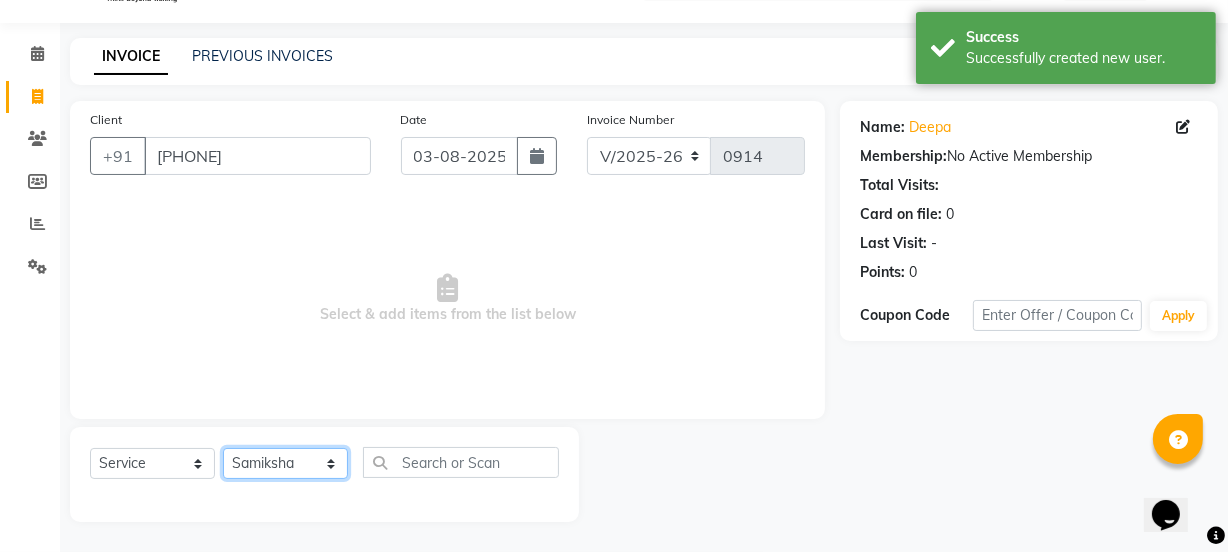 click on "Select Stylist IEEZY -Owner MS KOMAL  Ms Shraddha Rinku  Samiksha  Sr.Bu Rohini  Stylist Shree" 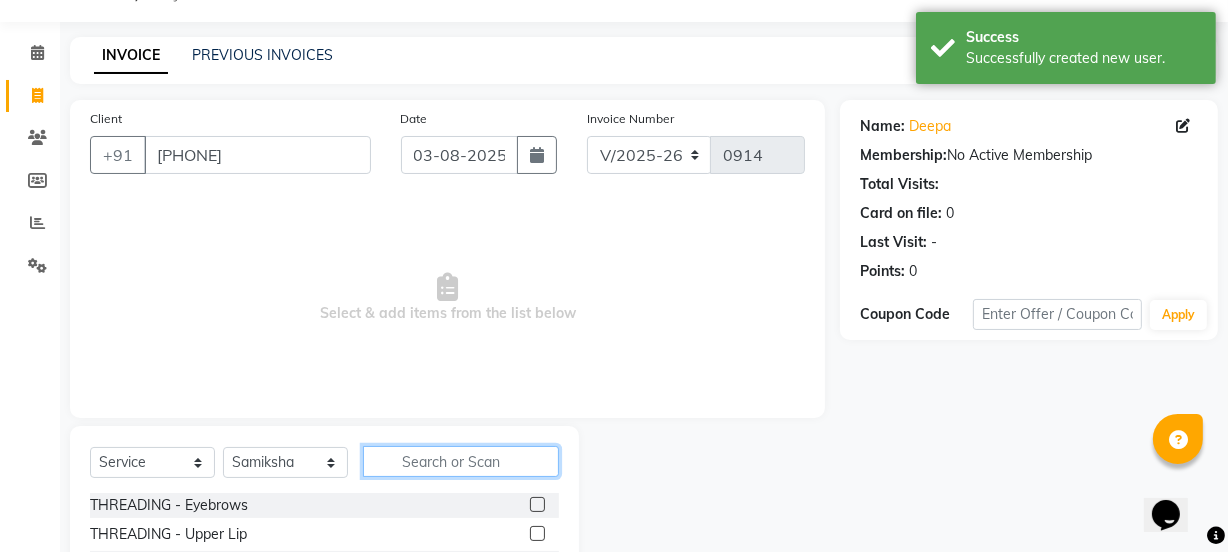 click 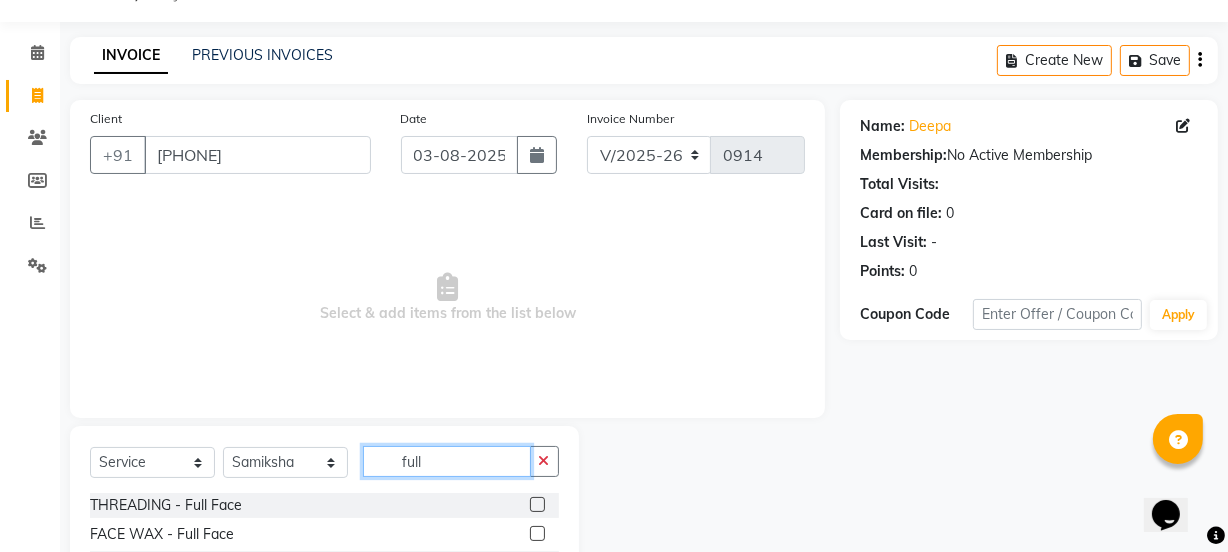 type on "full" 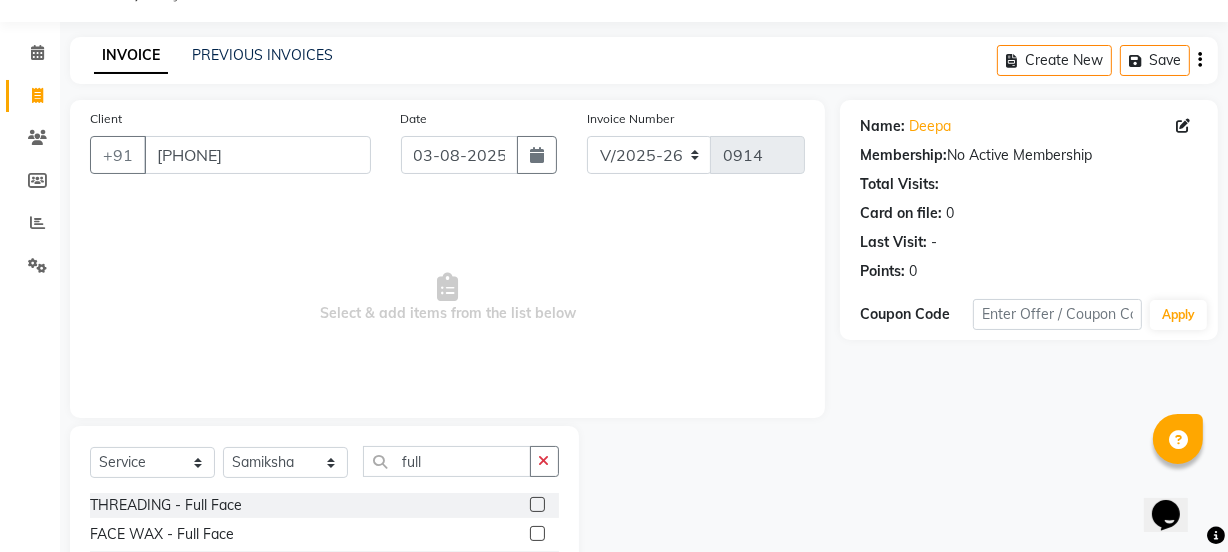 click 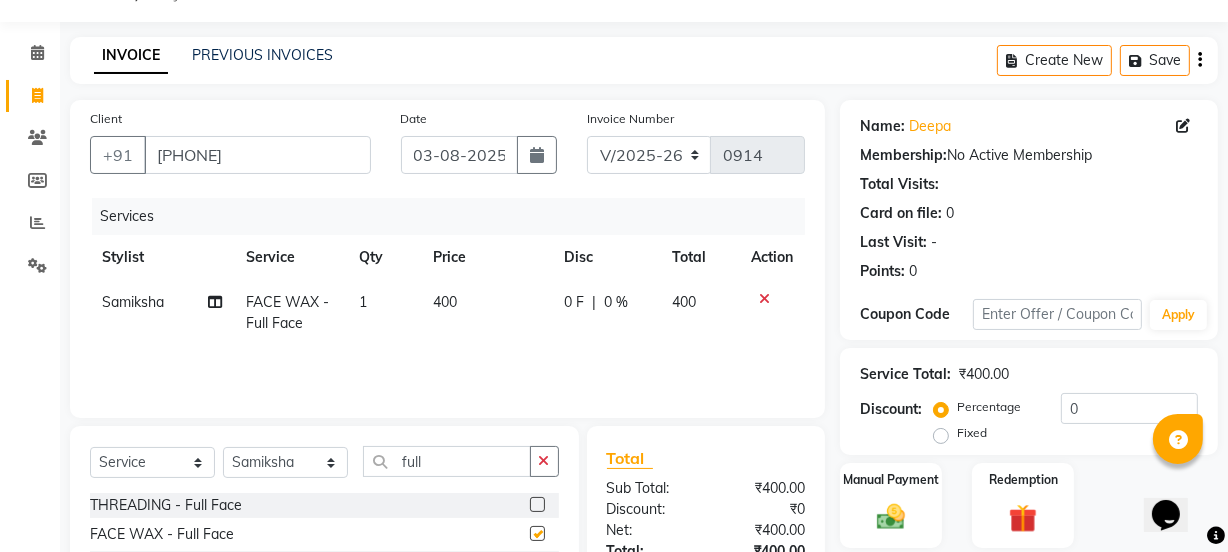 checkbox on "false" 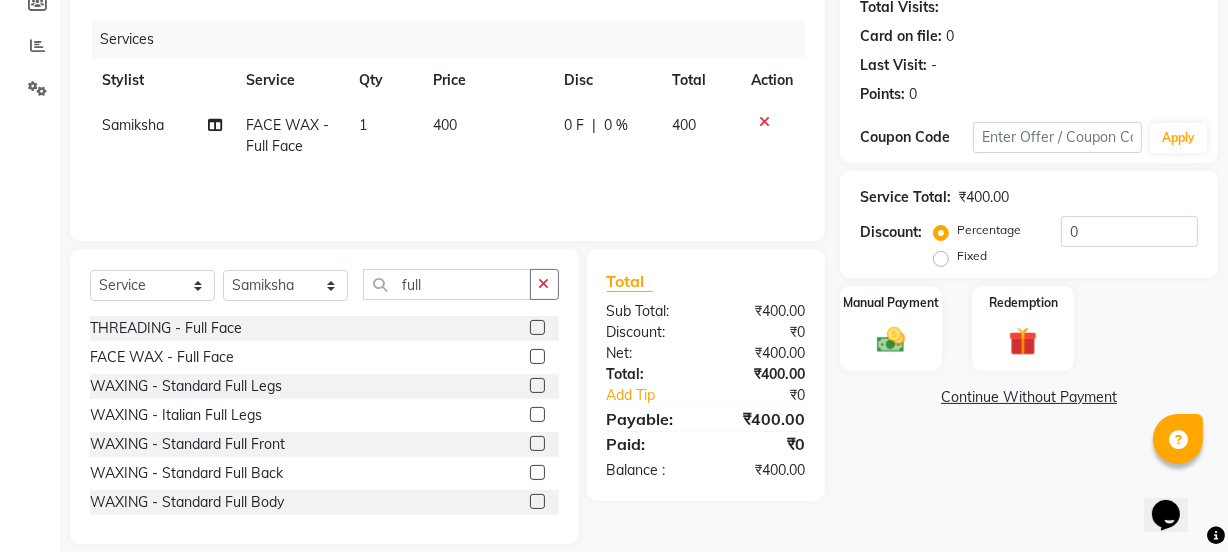 scroll, scrollTop: 231, scrollLeft: 0, axis: vertical 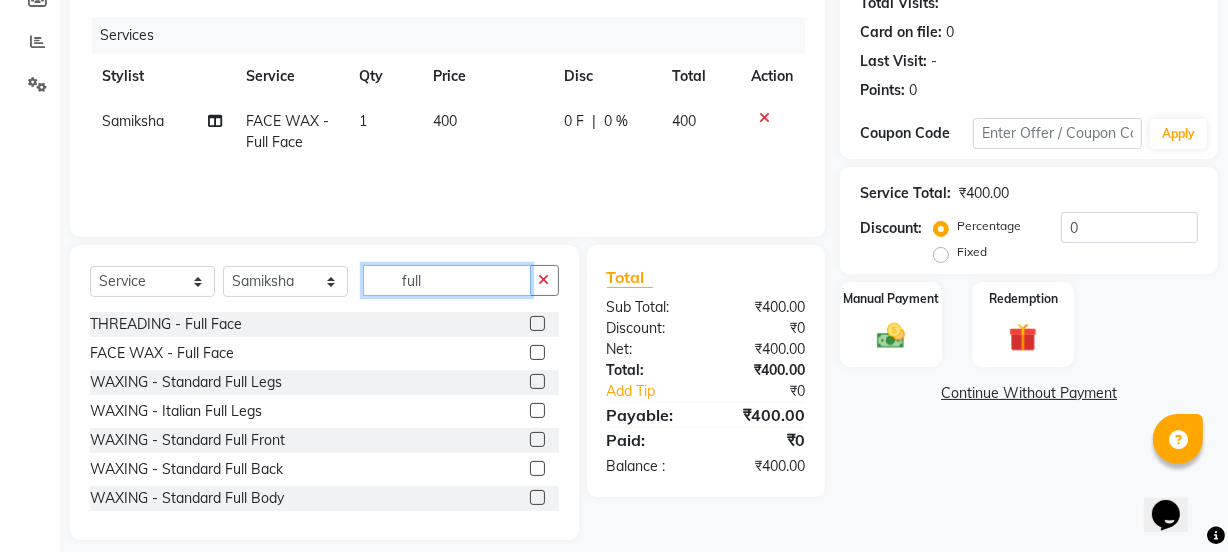click on "full" 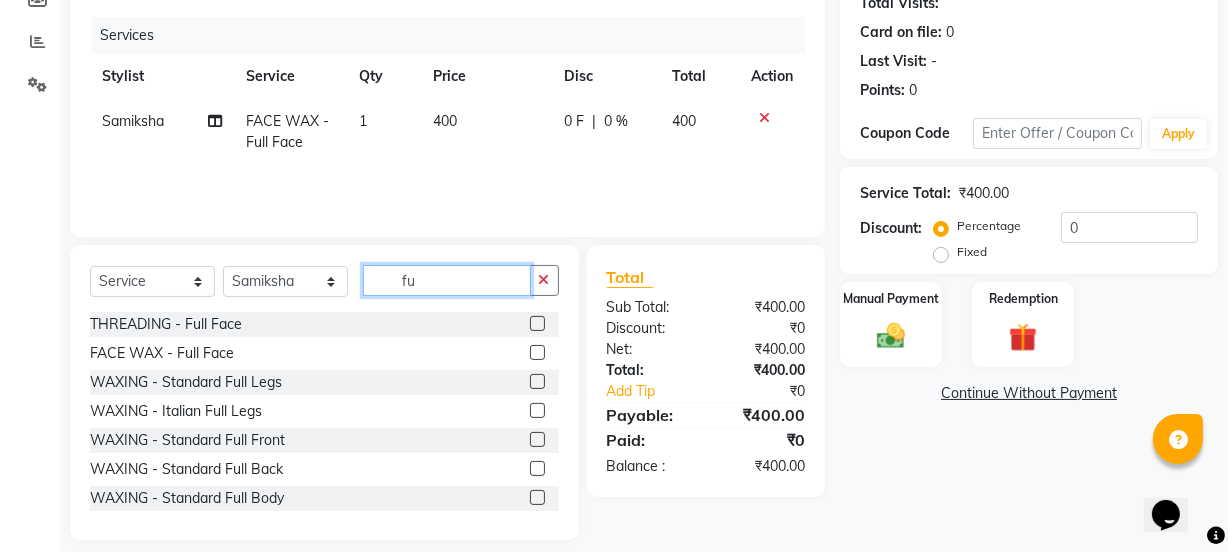 type on "f" 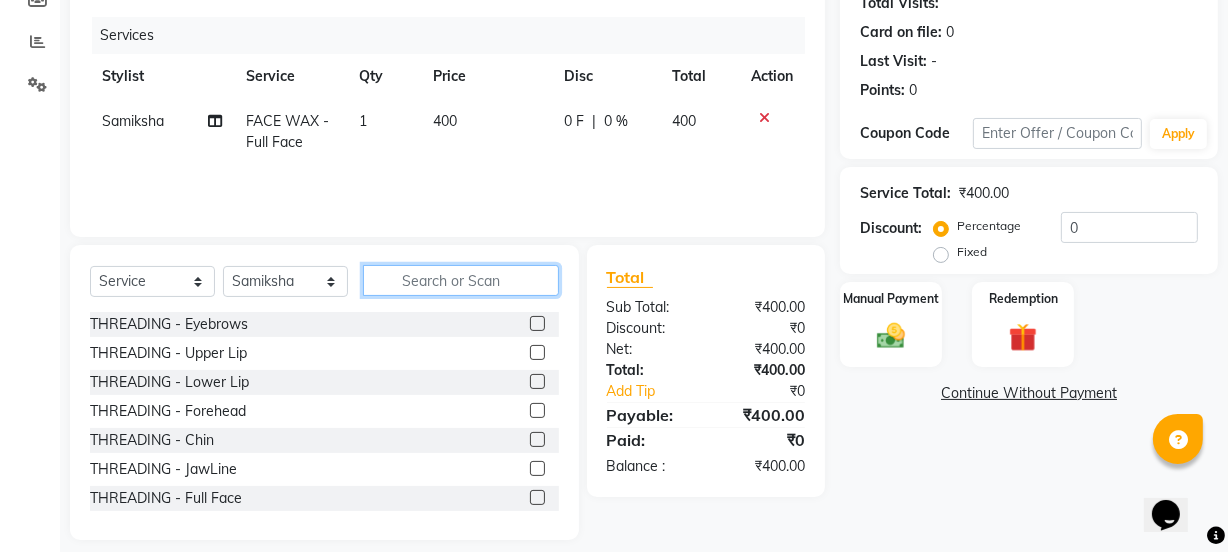 type 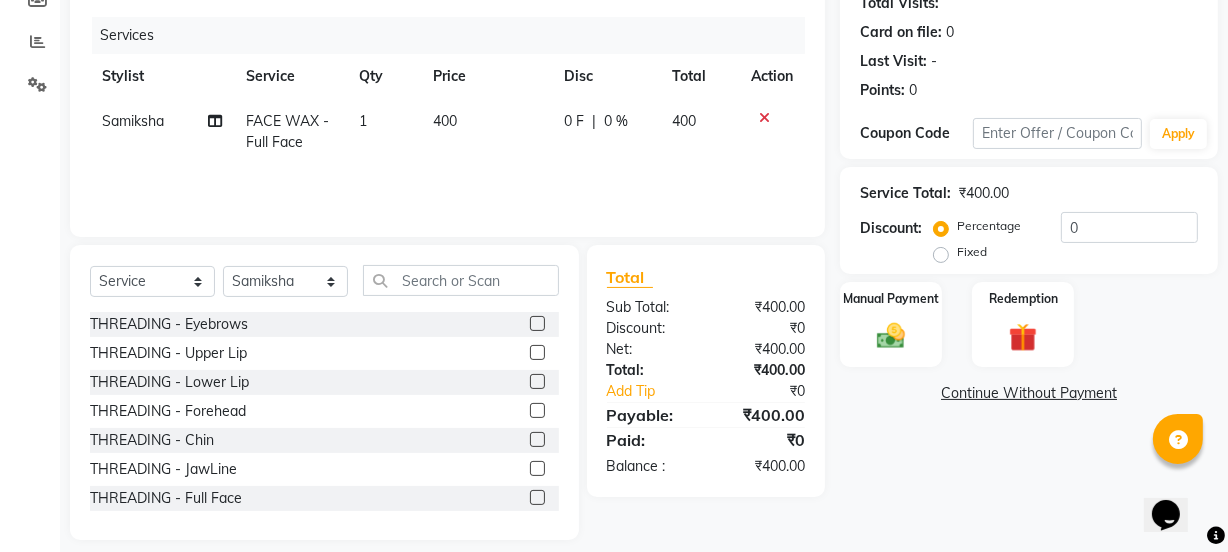 click 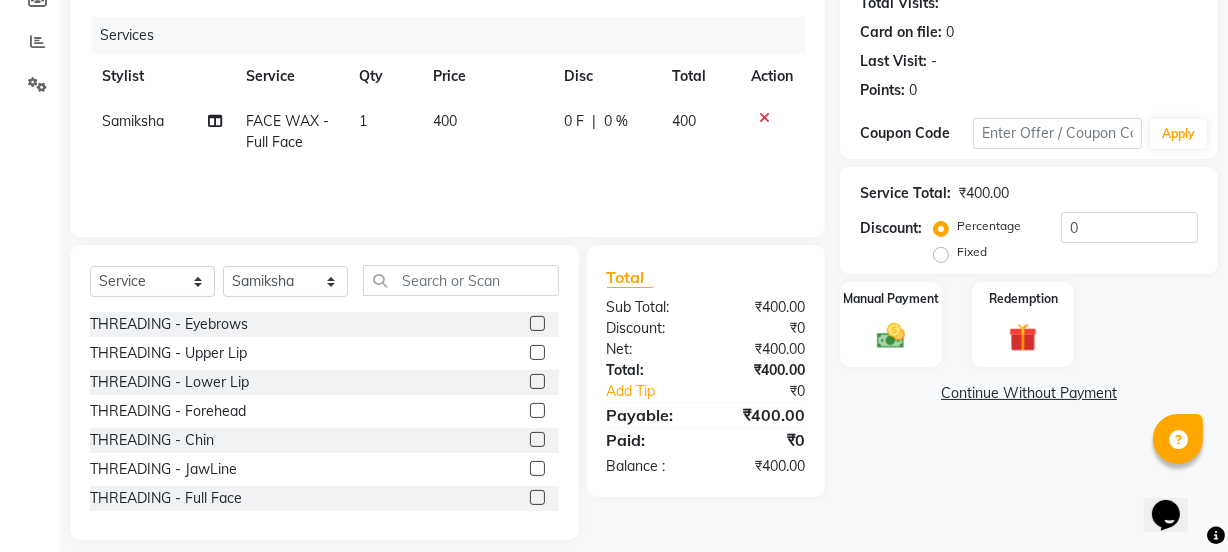 click at bounding box center (536, 324) 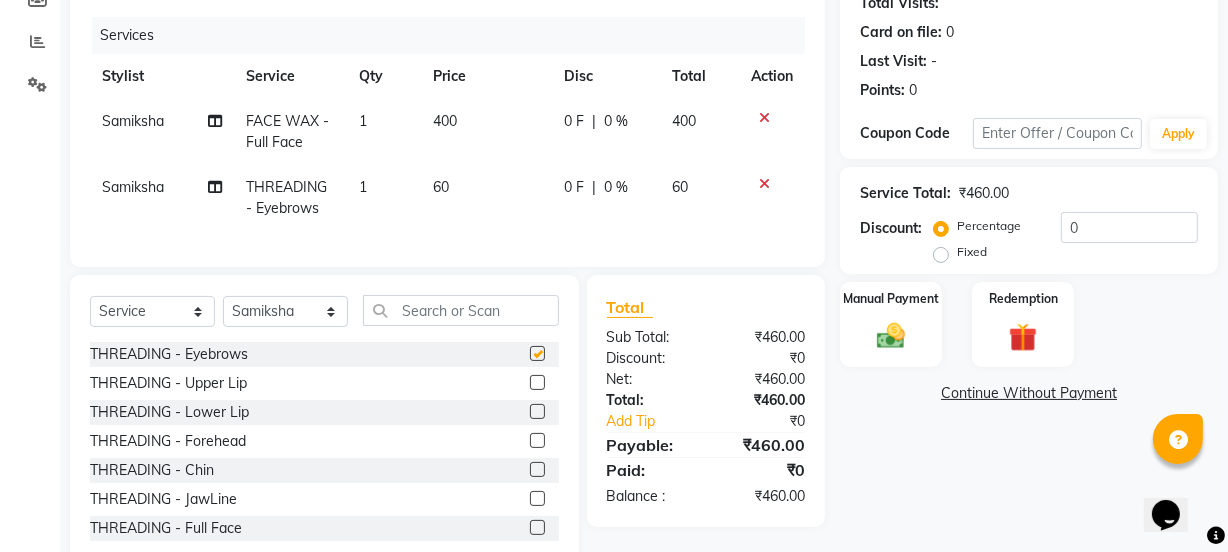 checkbox on "false" 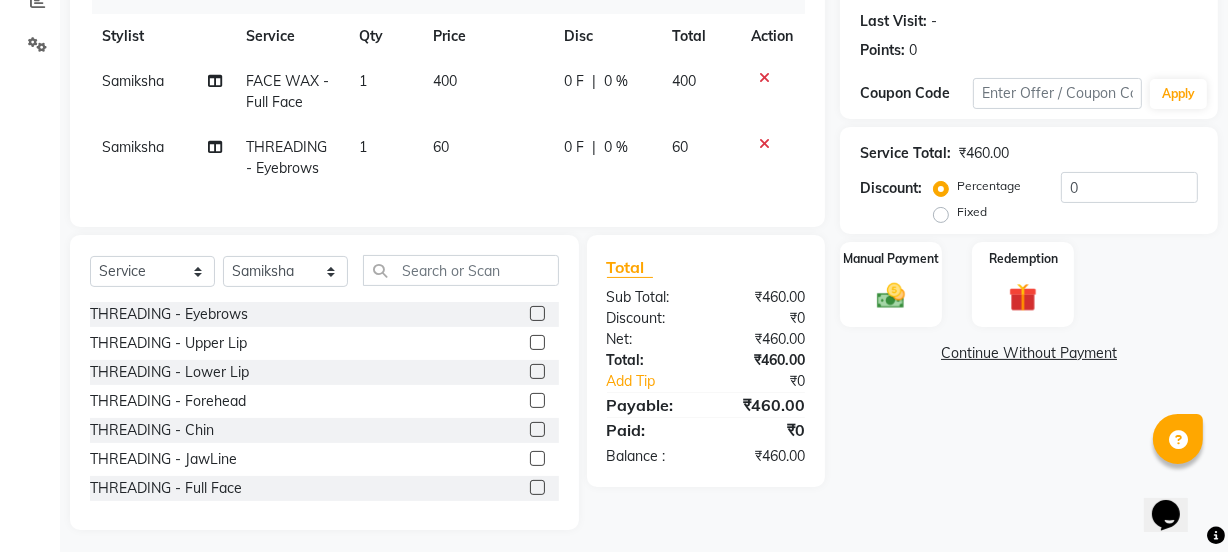 scroll, scrollTop: 293, scrollLeft: 0, axis: vertical 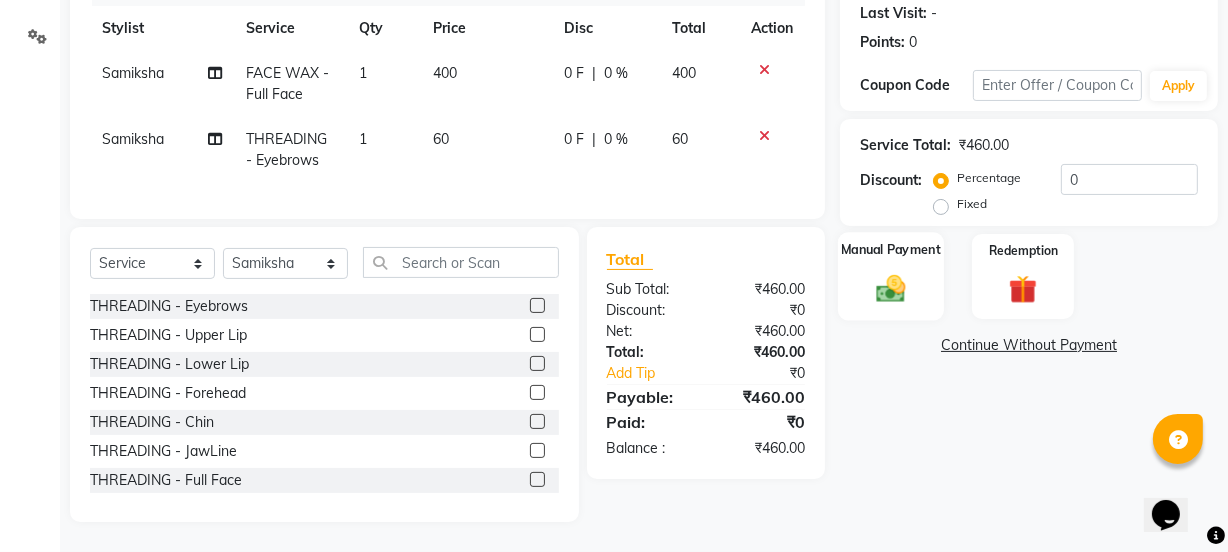 click 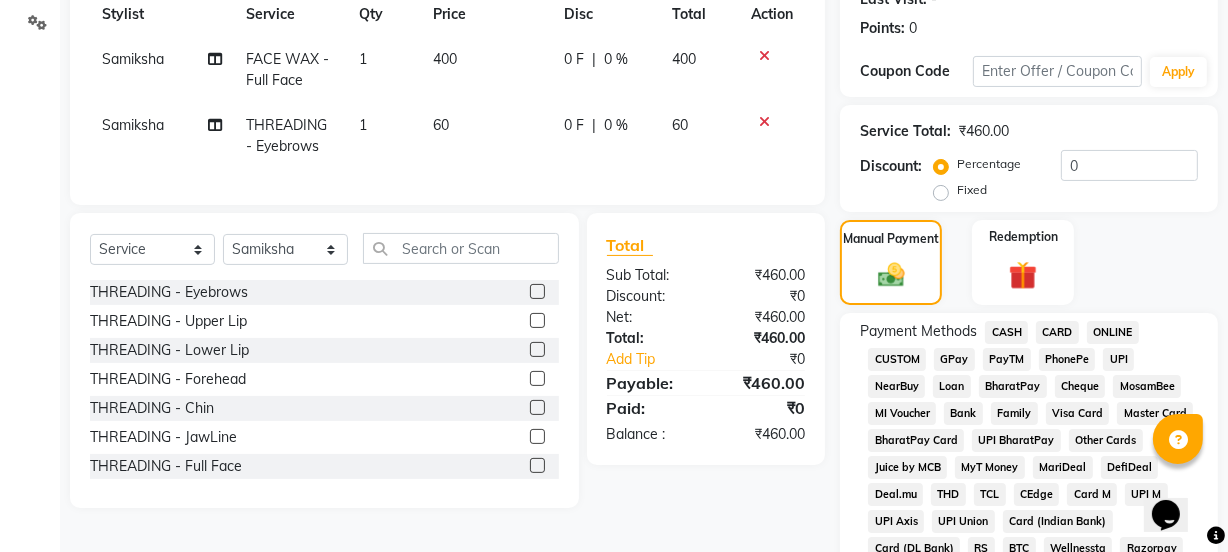 click on "GPay" 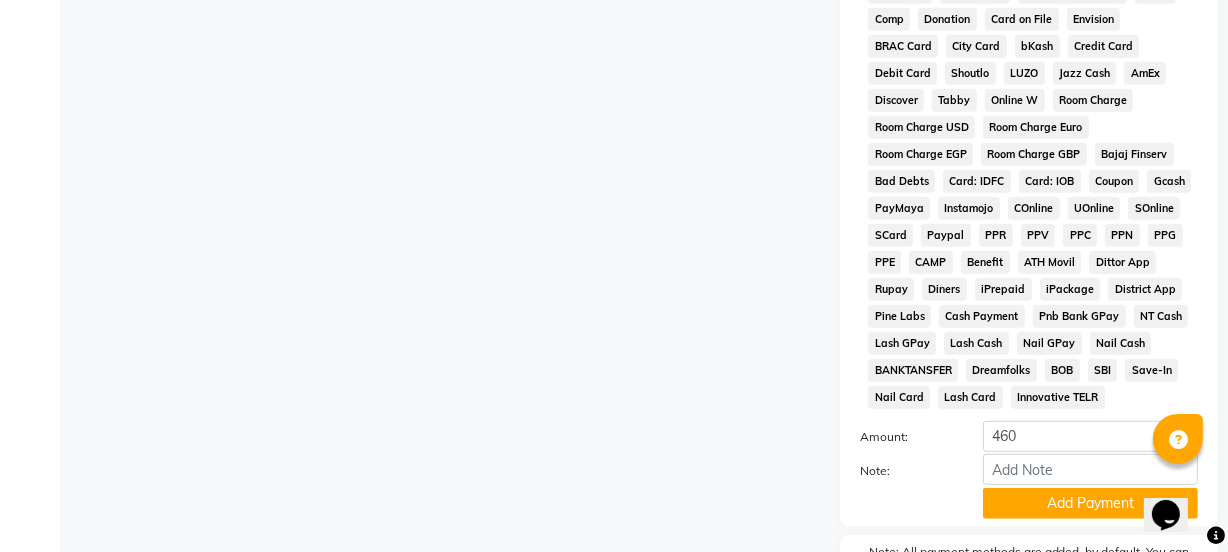 scroll, scrollTop: 1051, scrollLeft: 0, axis: vertical 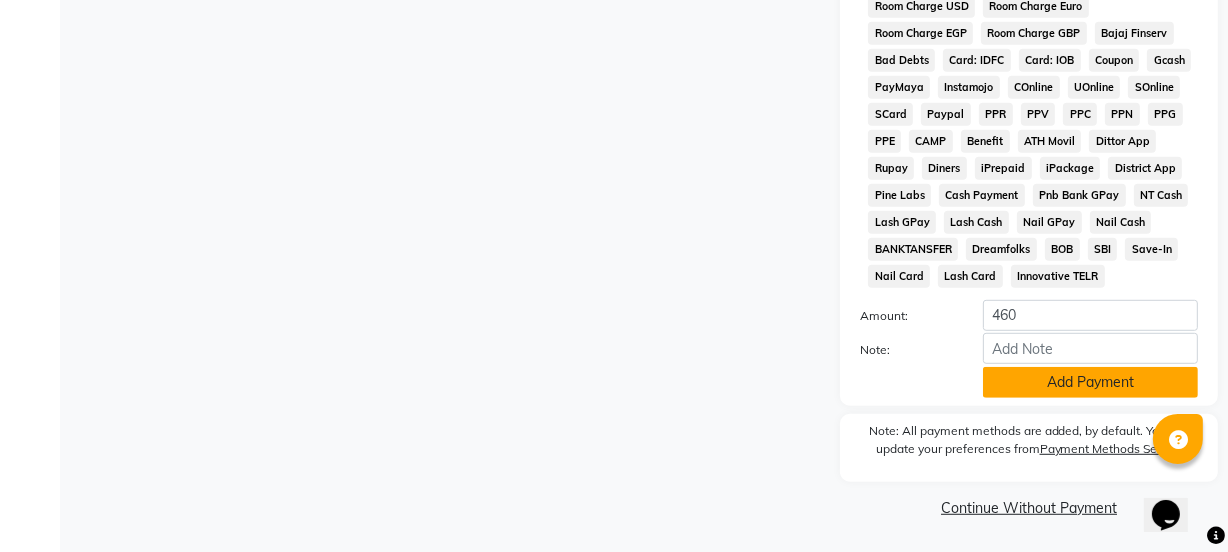 click on "Add Payment" 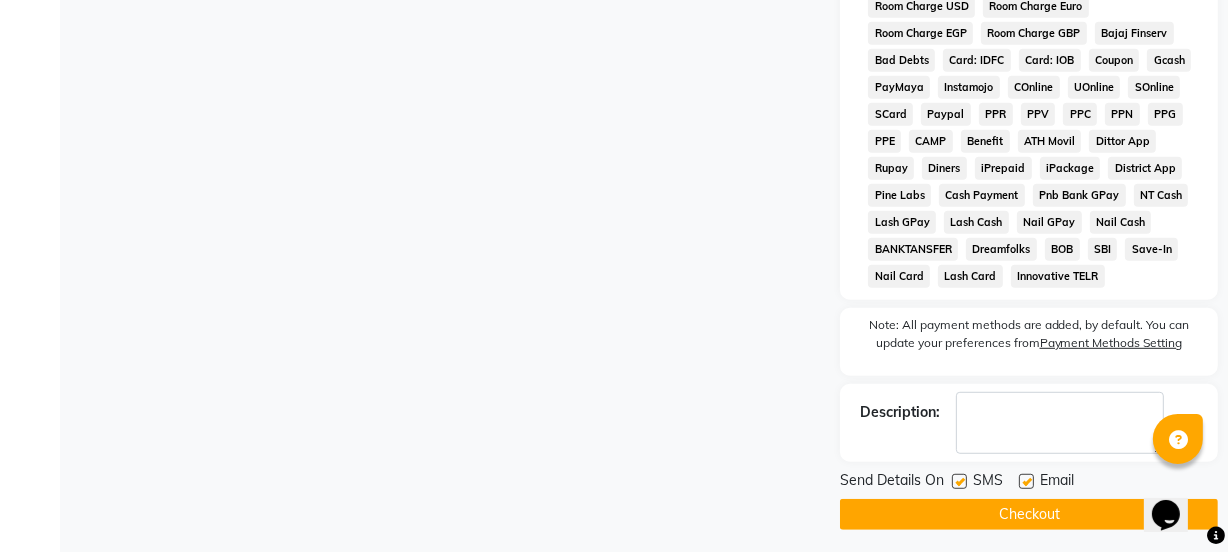 click 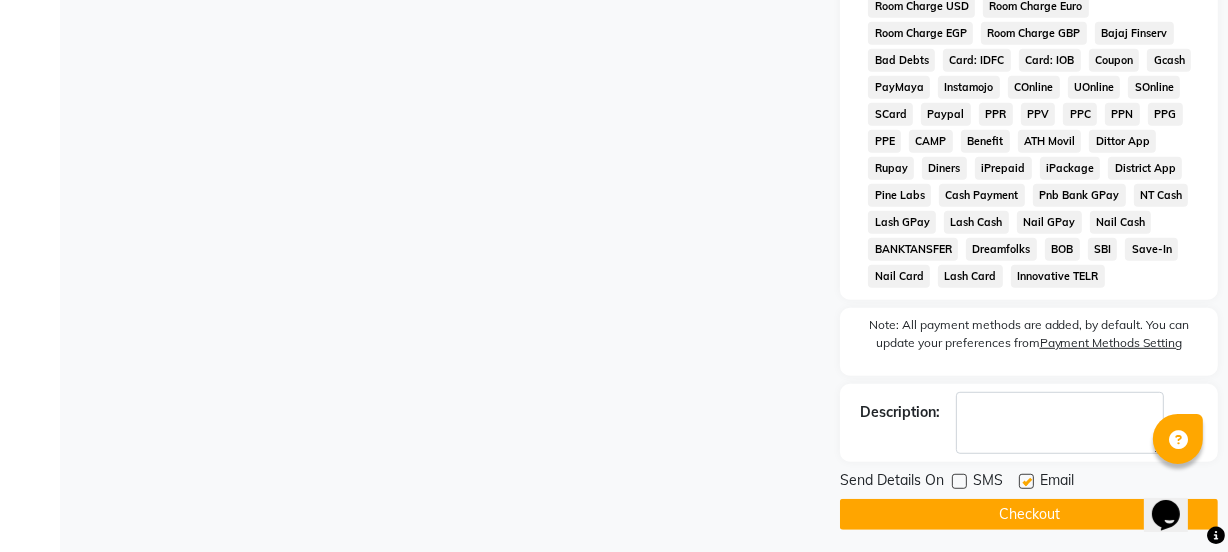 click 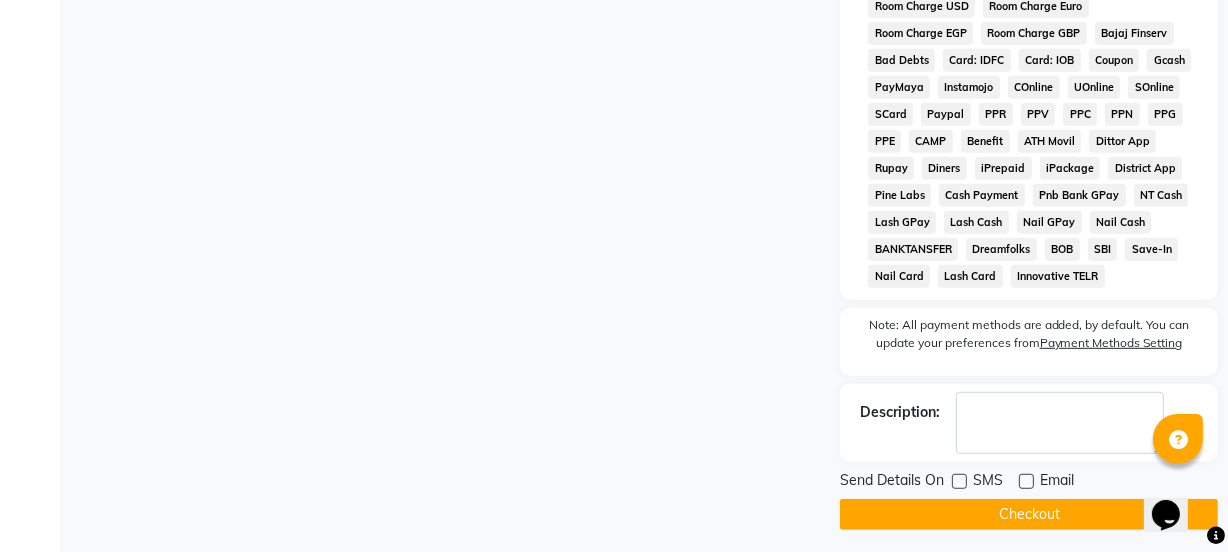 click on "Checkout" 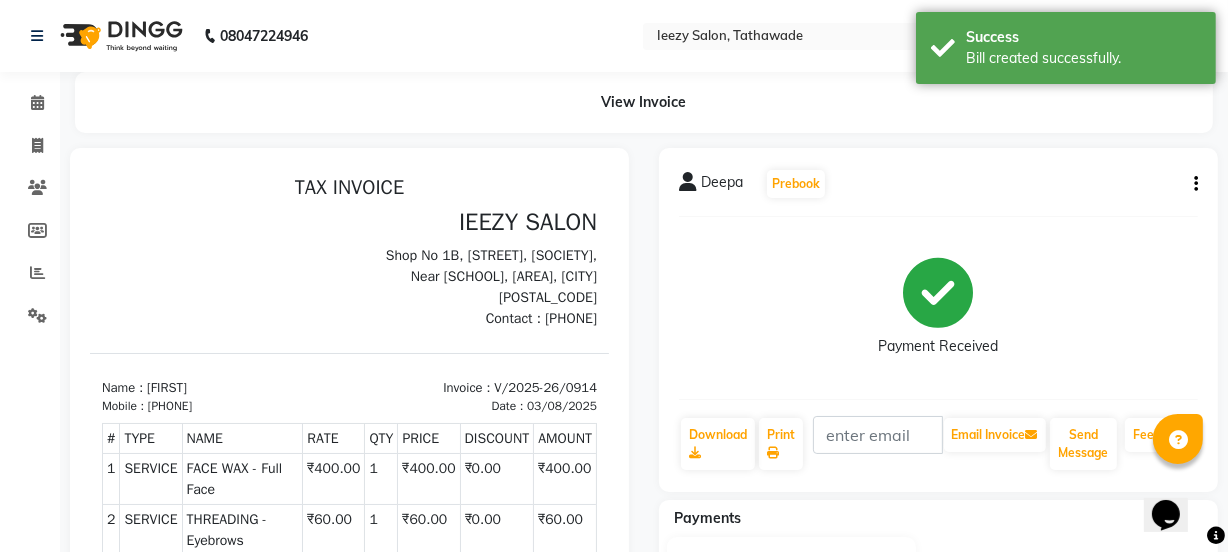 scroll, scrollTop: 0, scrollLeft: 0, axis: both 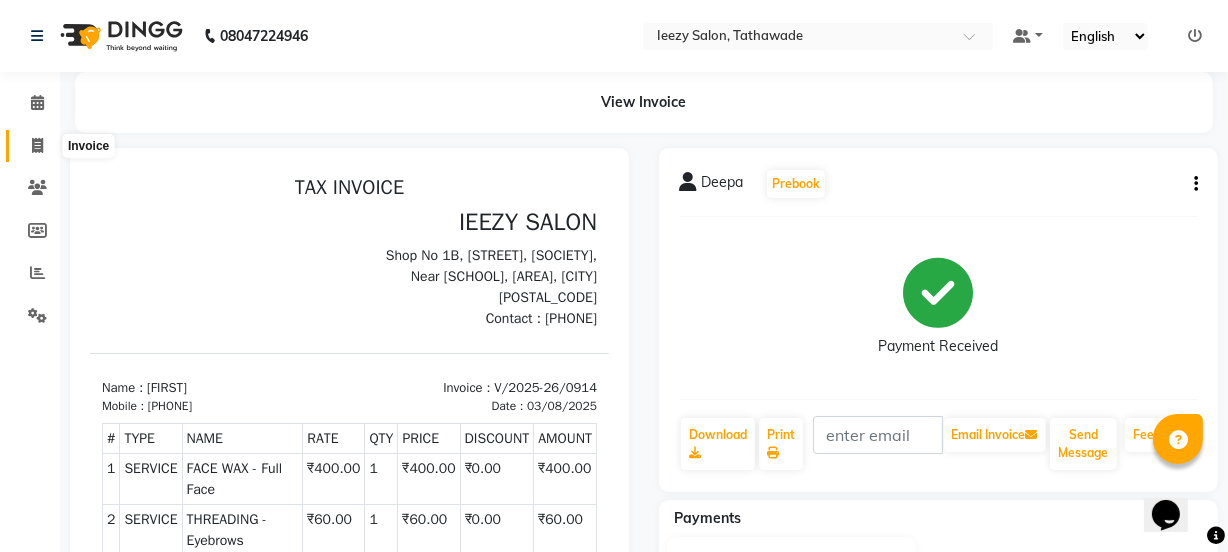 click 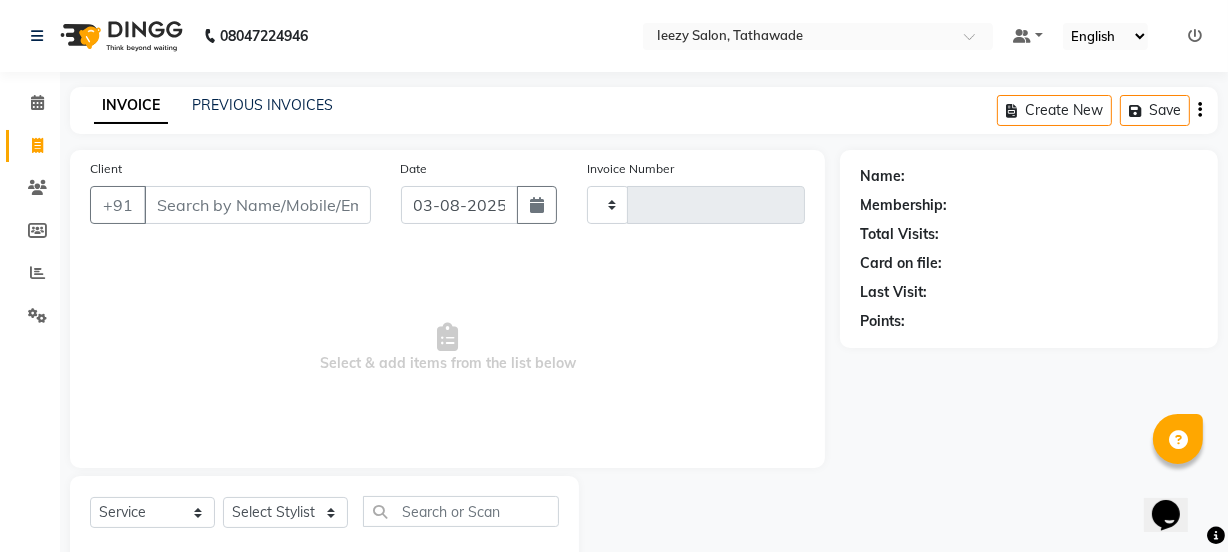scroll, scrollTop: 50, scrollLeft: 0, axis: vertical 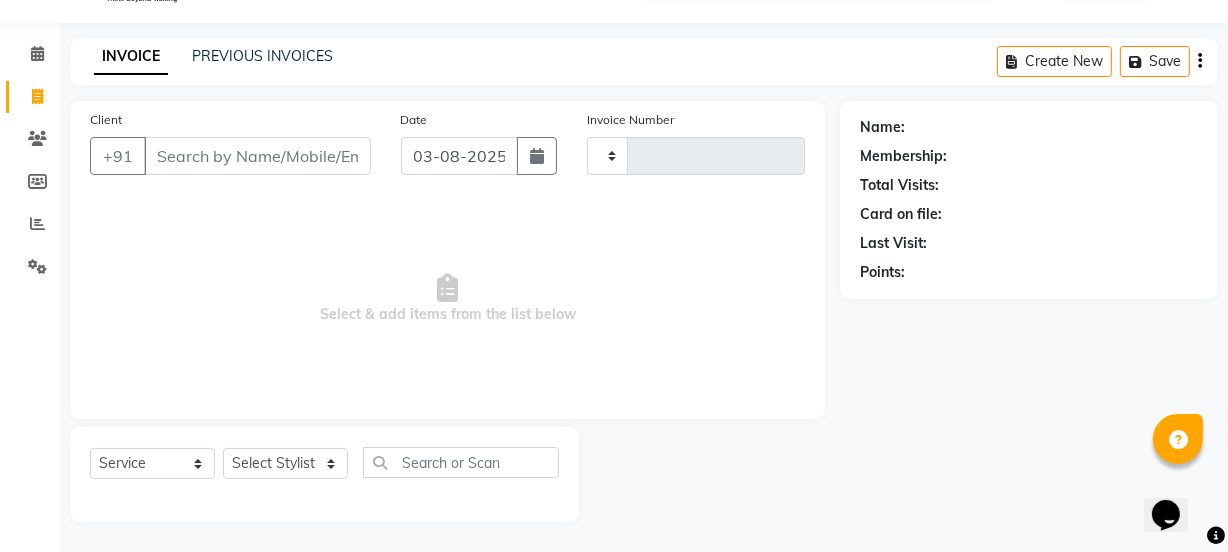 type on "0915" 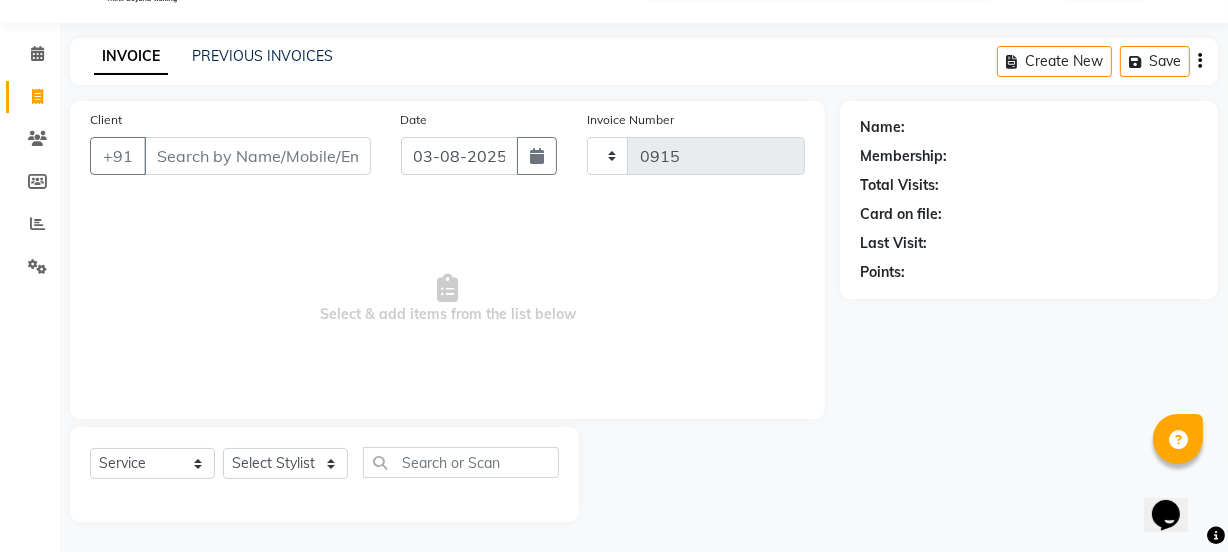select on "5982" 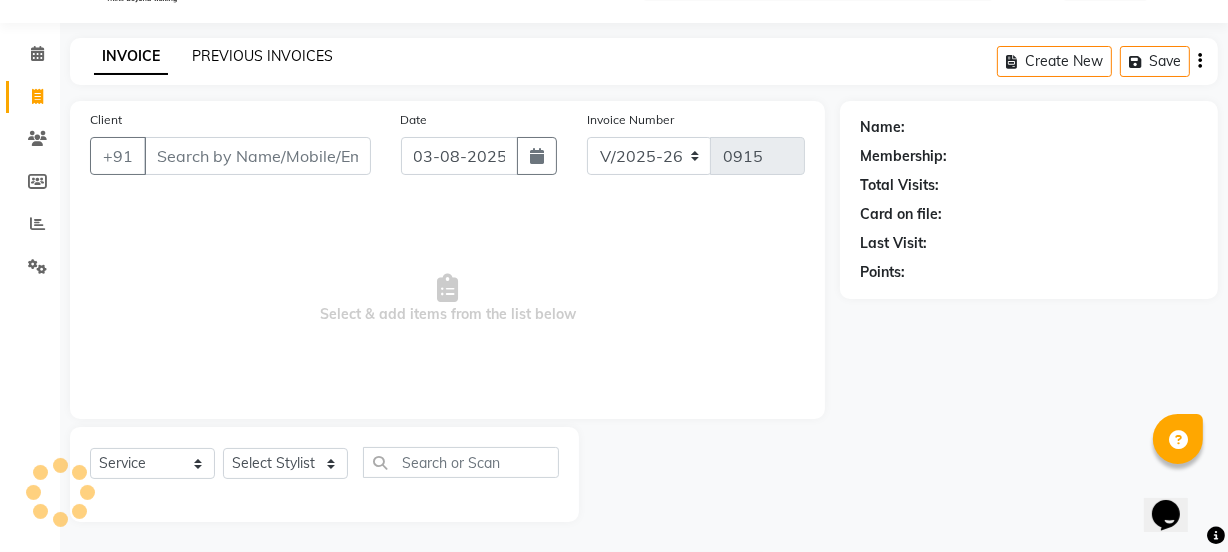 click on "PREVIOUS INVOICES" 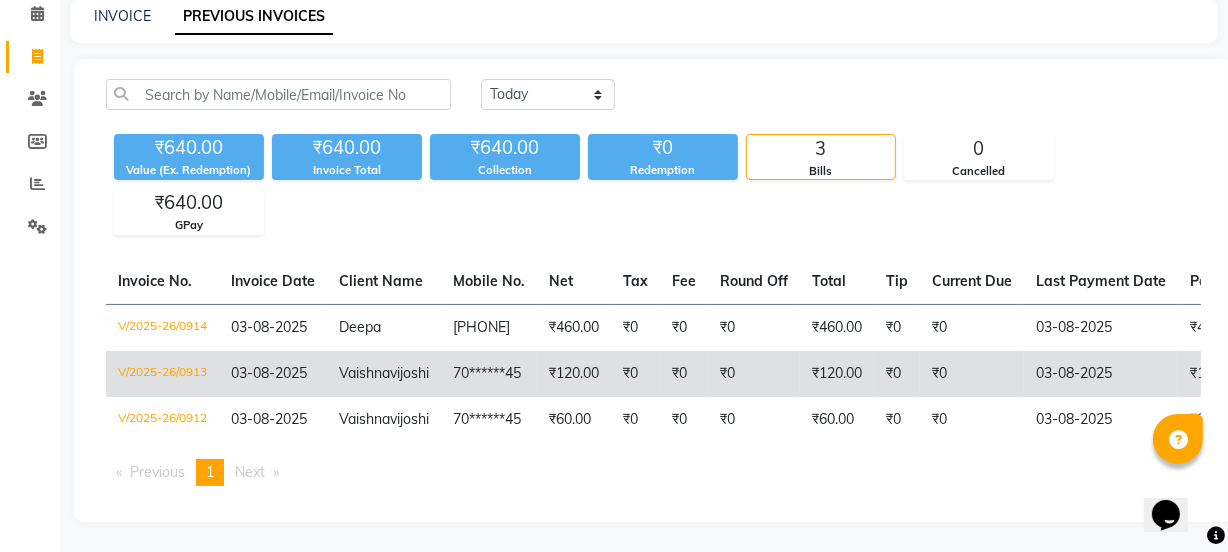 scroll, scrollTop: 142, scrollLeft: 0, axis: vertical 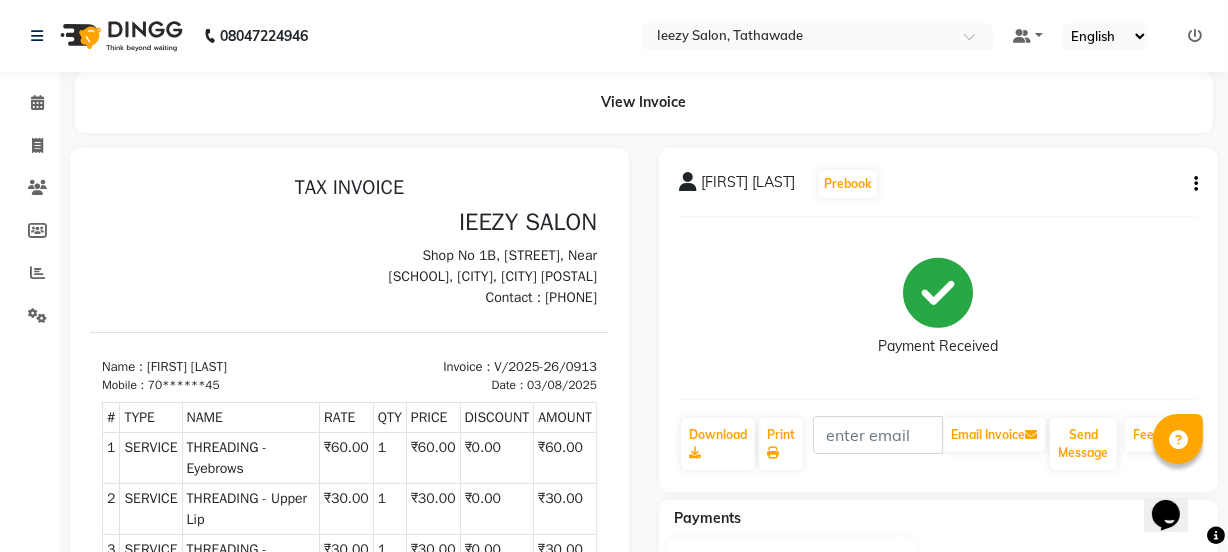 click 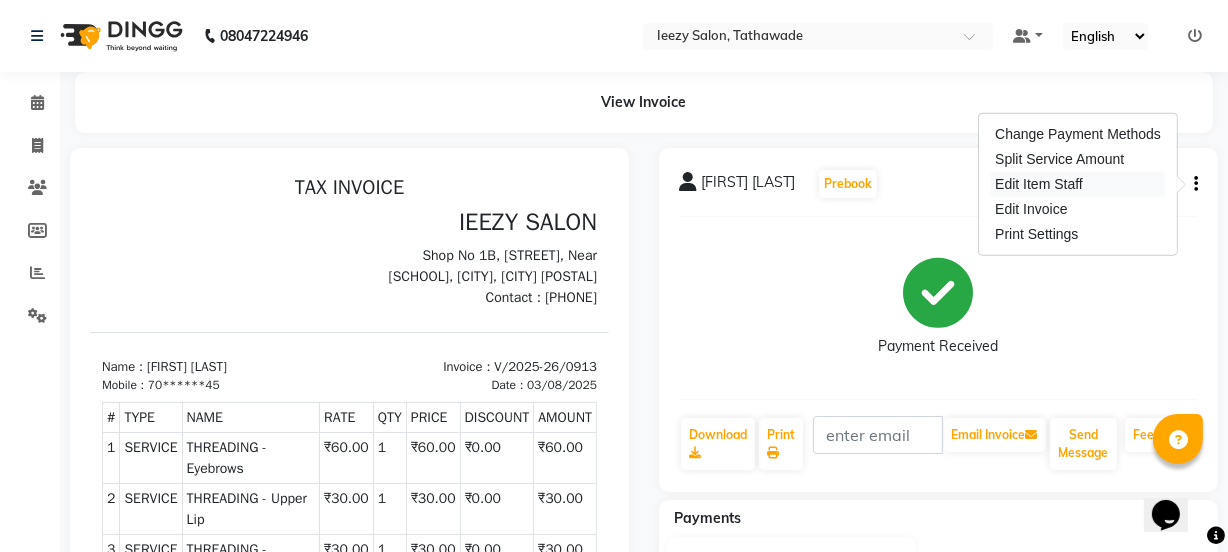 click on "Edit Item Staff" at bounding box center (1078, 184) 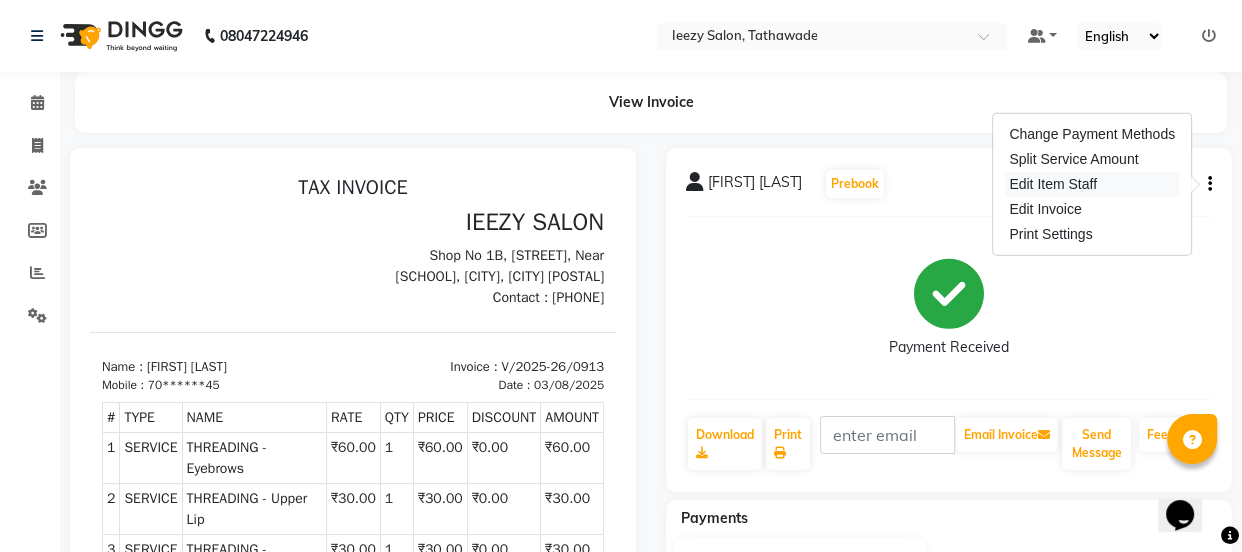select on "77396" 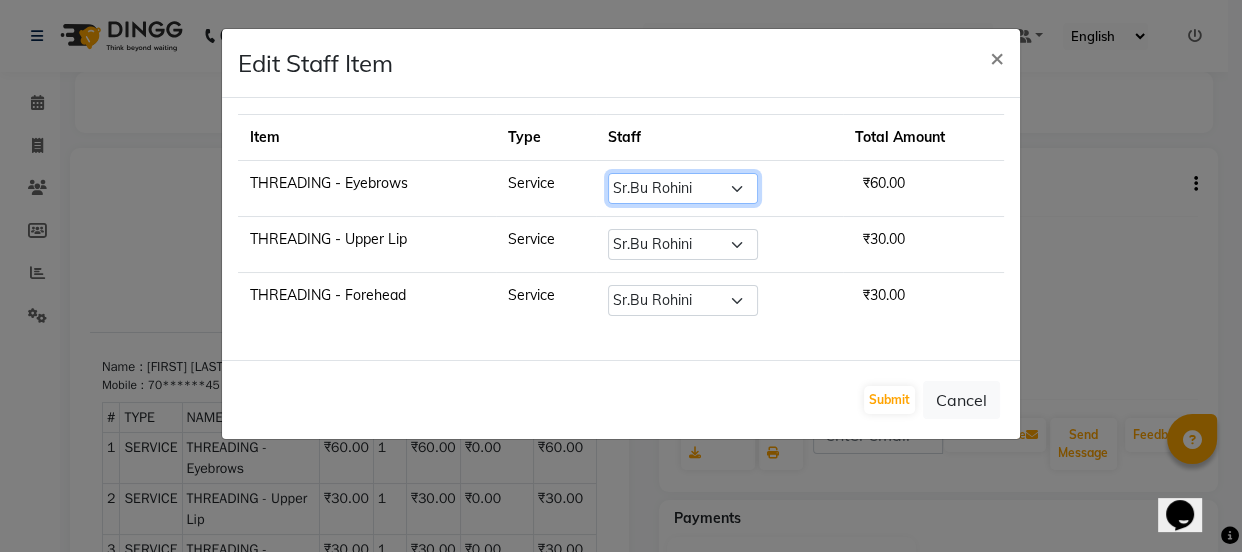 click on "Select  IEEZY -Owner   MS [LAST]    Ms [LAST]   [LAST]    [LAST]    Sr.Bu [LAST]    Stylist [LAST]" 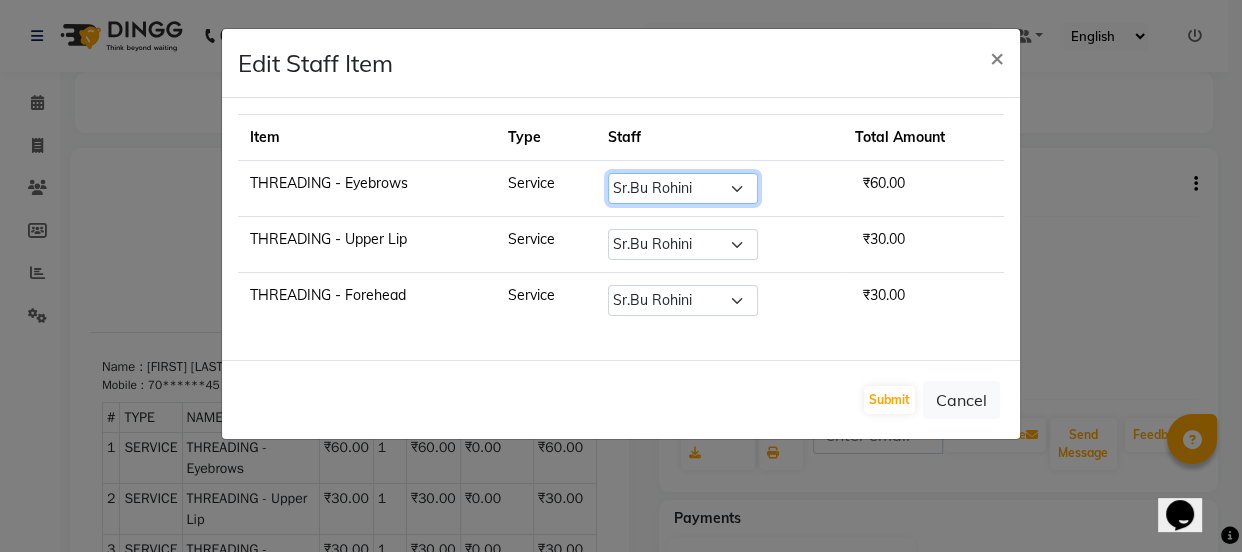 select on "68032" 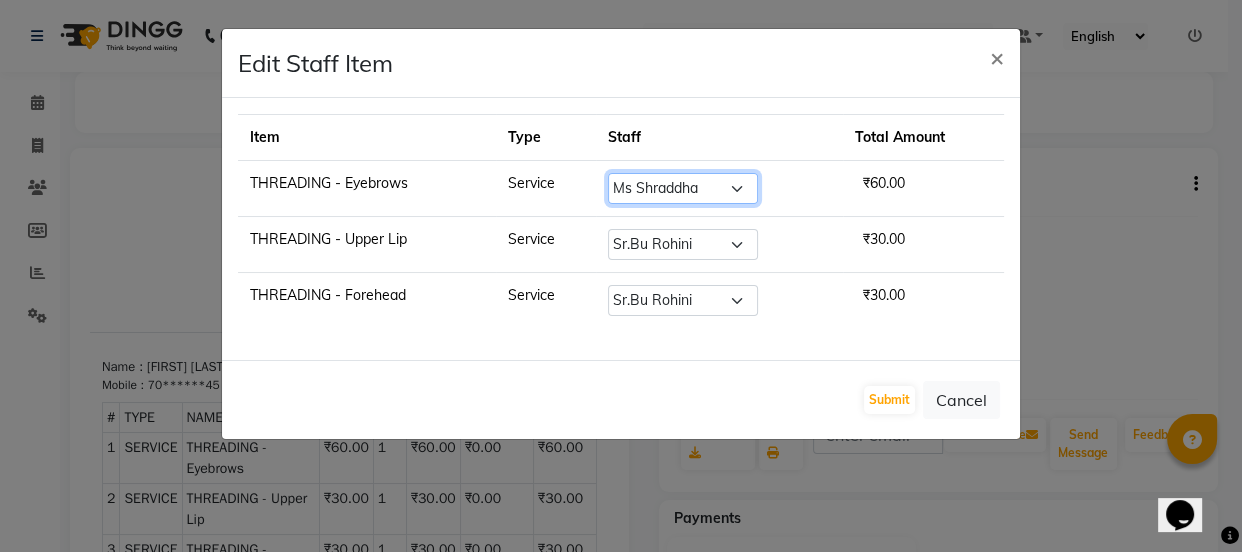 click on "Select  IEEZY -Owner   MS [LAST]    Ms [LAST]   [LAST]    [LAST]    Sr.Bu [LAST]    Stylist [LAST]" 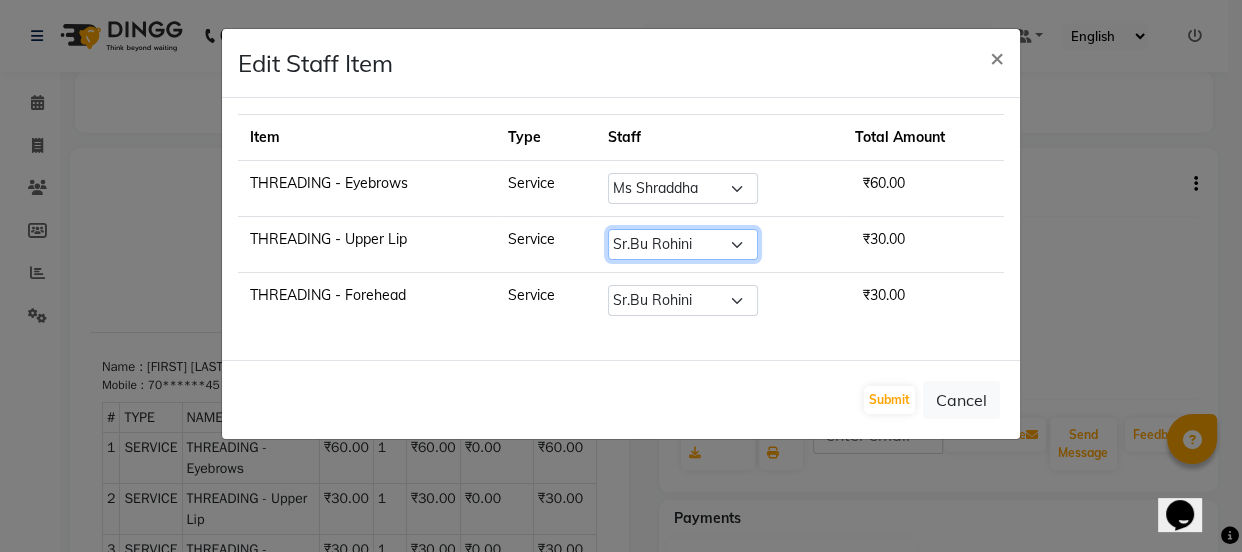 click on "Select  IEEZY -Owner   MS [LAST]    Ms [LAST]   [LAST]    [LAST]    Sr.Bu [LAST]    Stylist [LAST]" 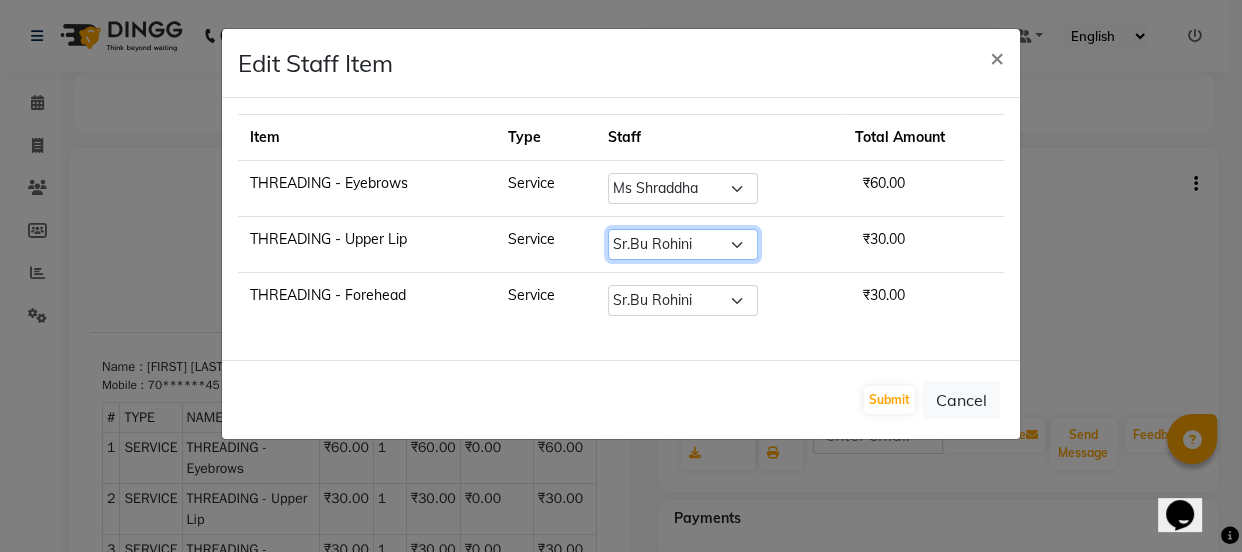 select on "68032" 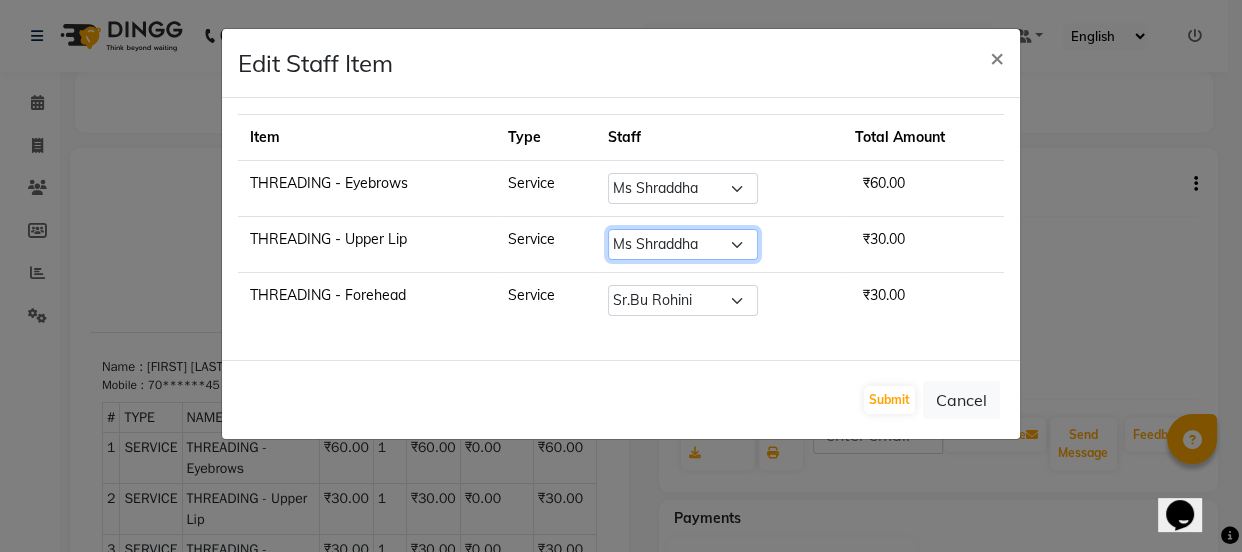 click on "Select  IEEZY -Owner   MS [LAST]    Ms [LAST]   [LAST]    [LAST]    Sr.Bu [LAST]    Stylist [LAST]" 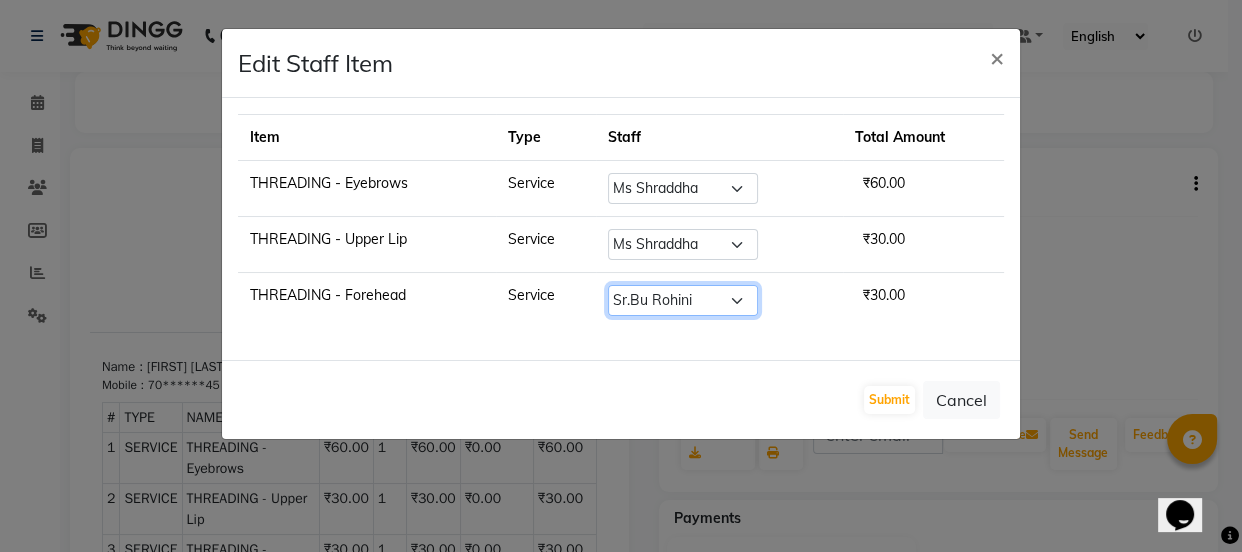 click on "Select  IEEZY -Owner   MS [LAST]    Ms [LAST]   [LAST]    [LAST]    Sr.Bu [LAST]    Stylist [LAST]" 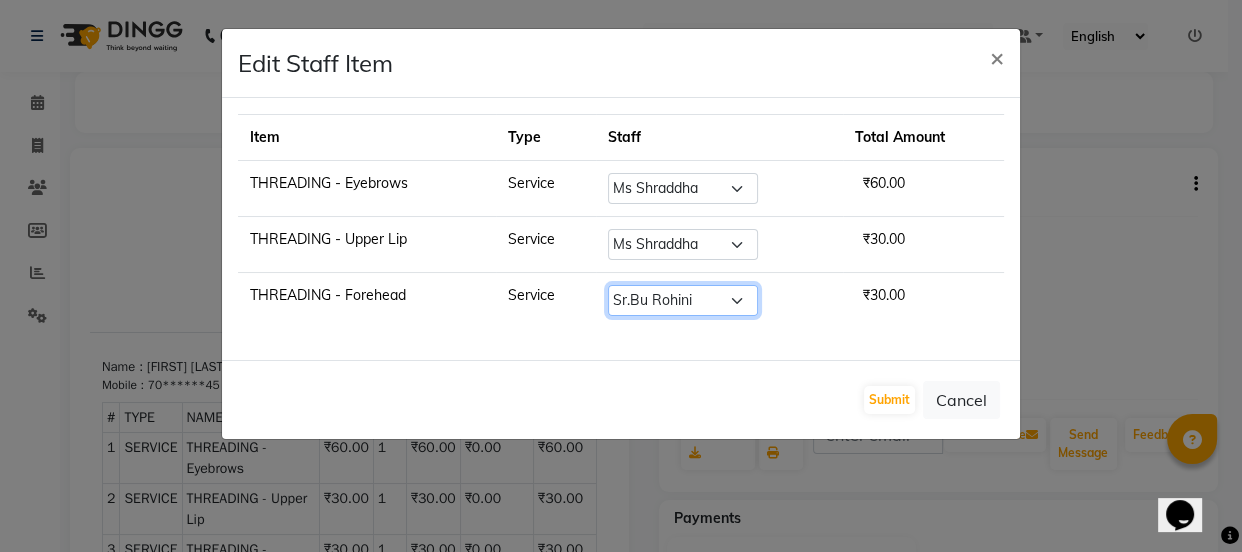 select on "68032" 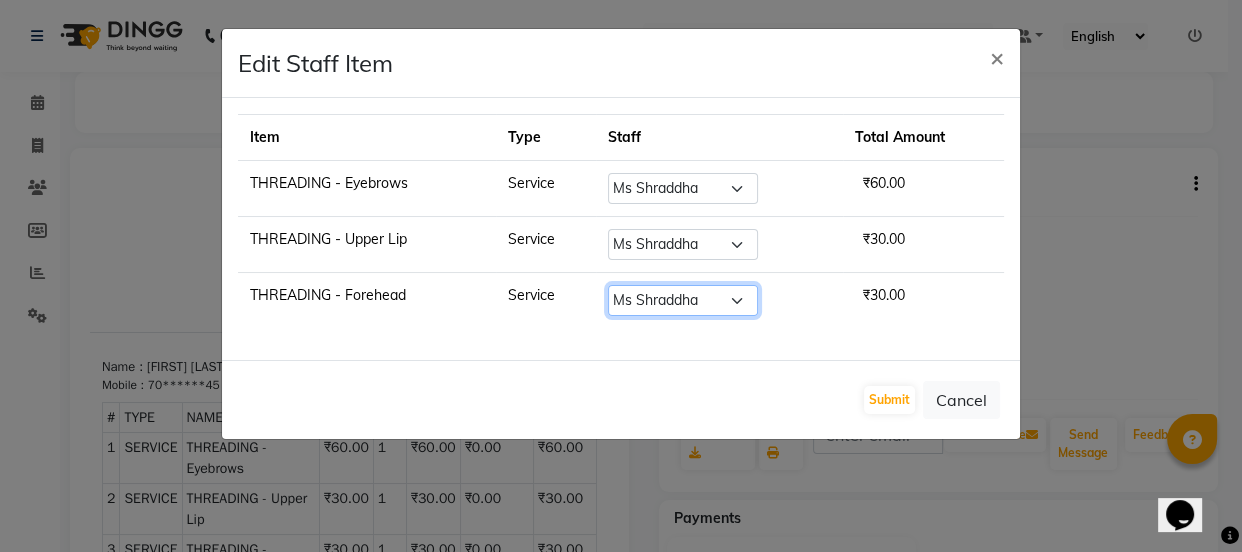 click on "Select  IEEZY -Owner   MS [LAST]    Ms [LAST]   [LAST]    [LAST]    Sr.Bu [LAST]    Stylist [LAST]" 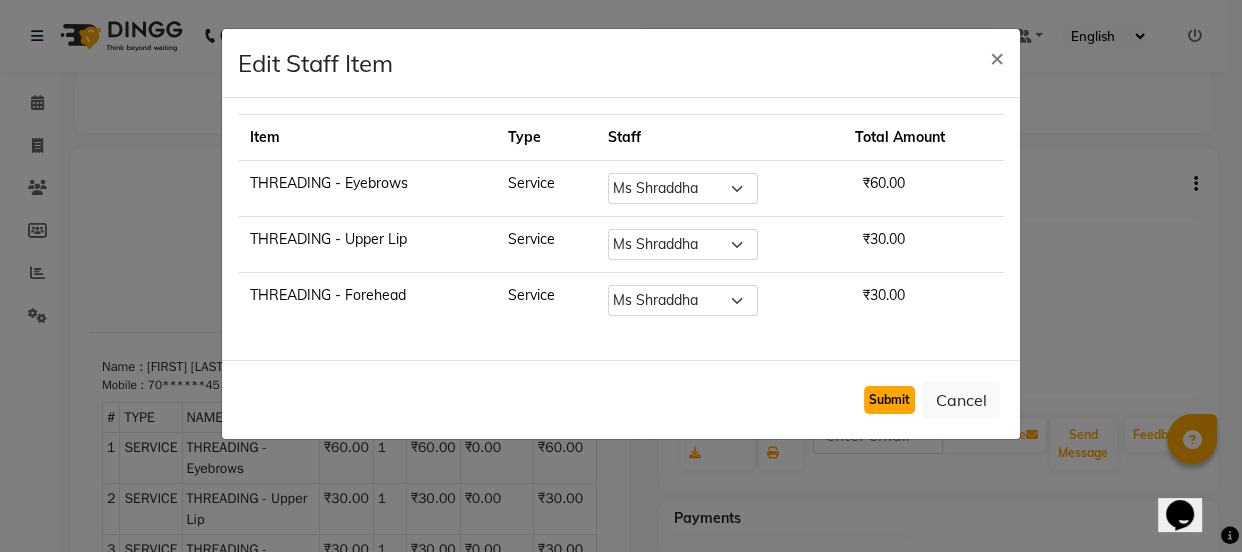 click on "Submit" 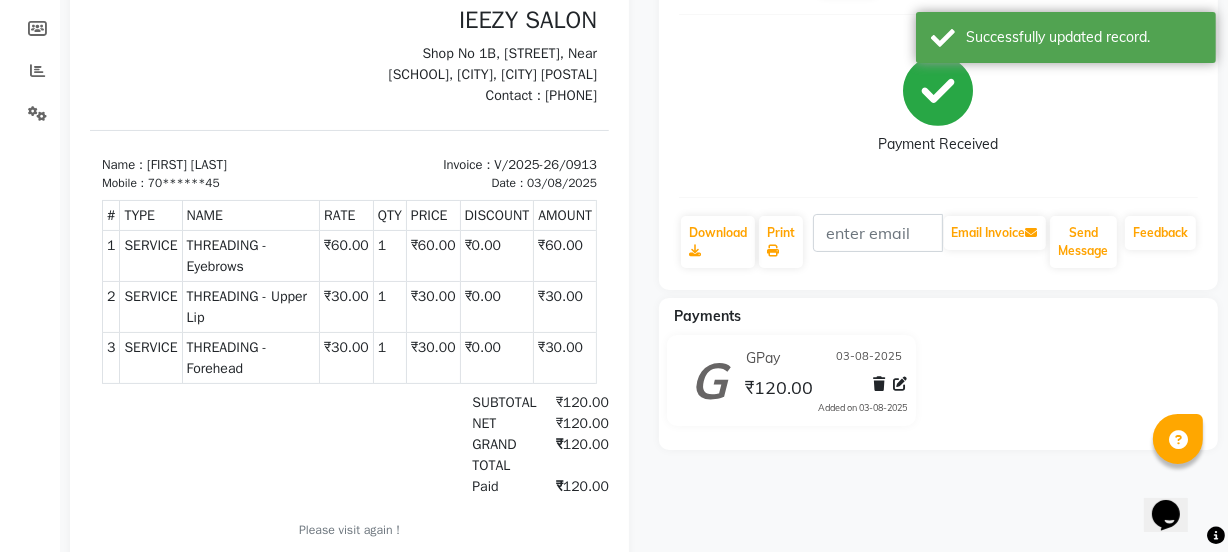 scroll, scrollTop: 0, scrollLeft: 0, axis: both 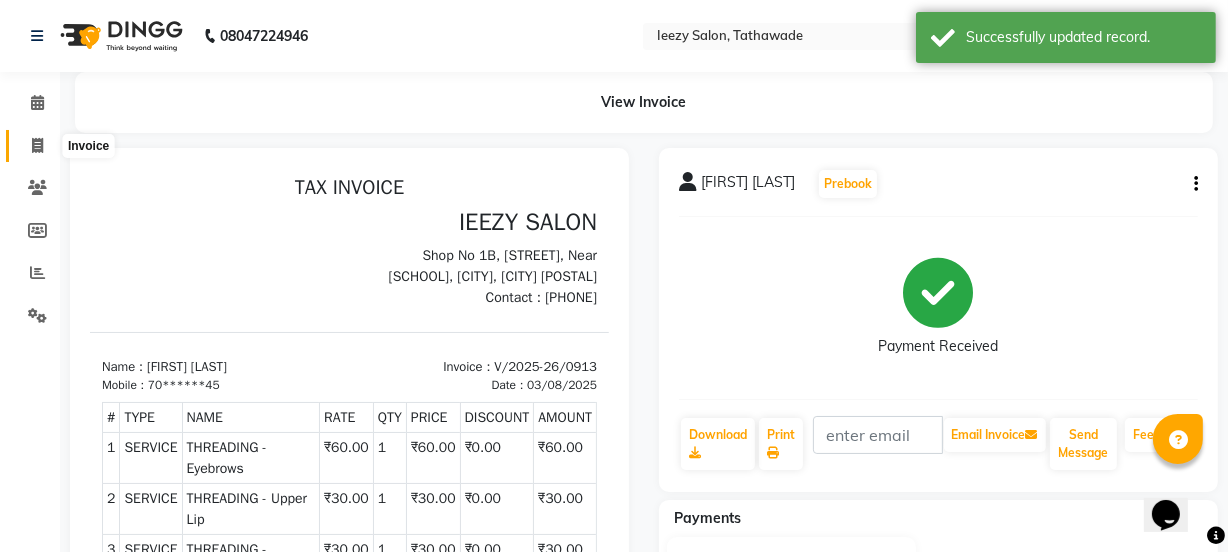 click 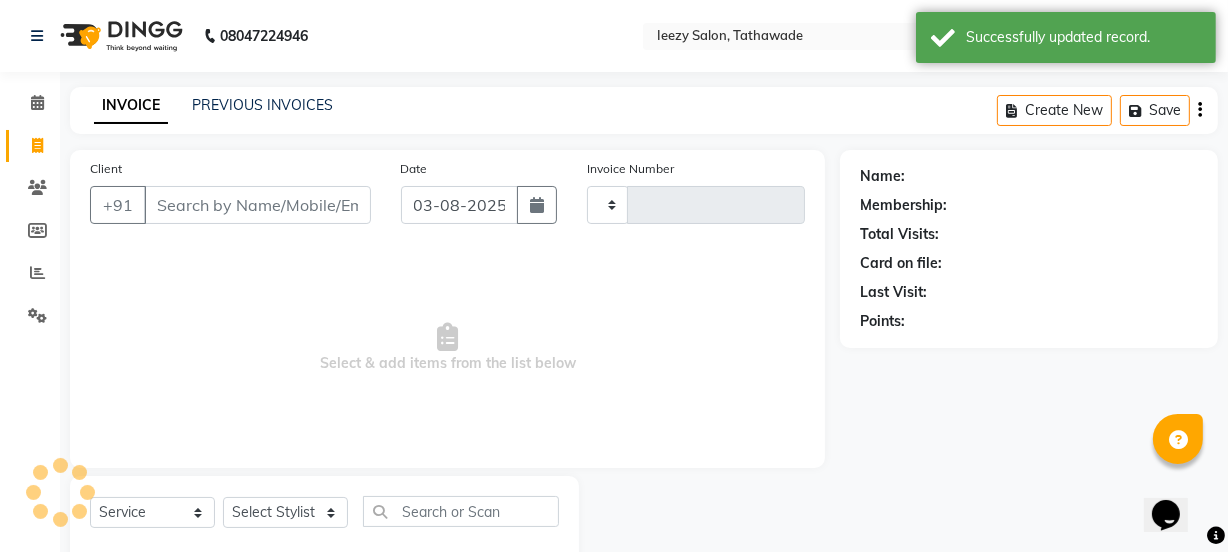 scroll, scrollTop: 50, scrollLeft: 0, axis: vertical 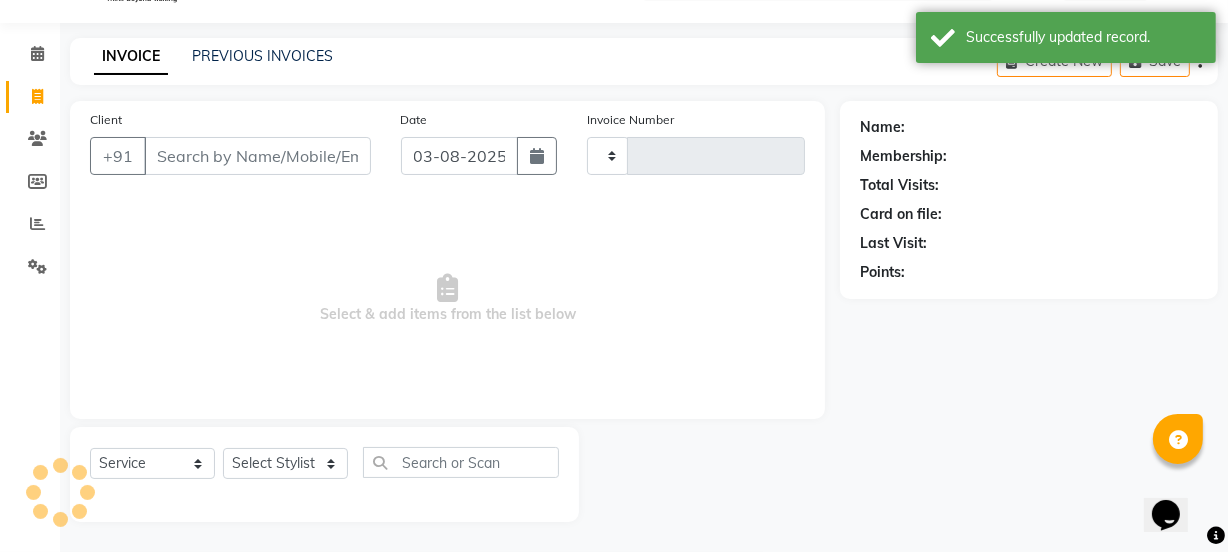type on "0915" 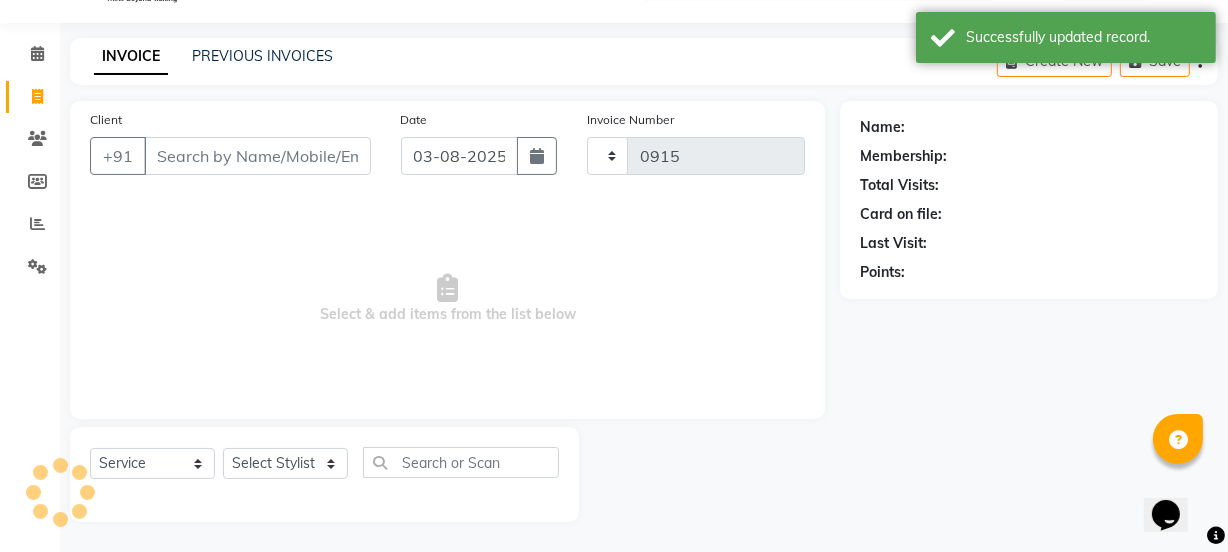 select on "5982" 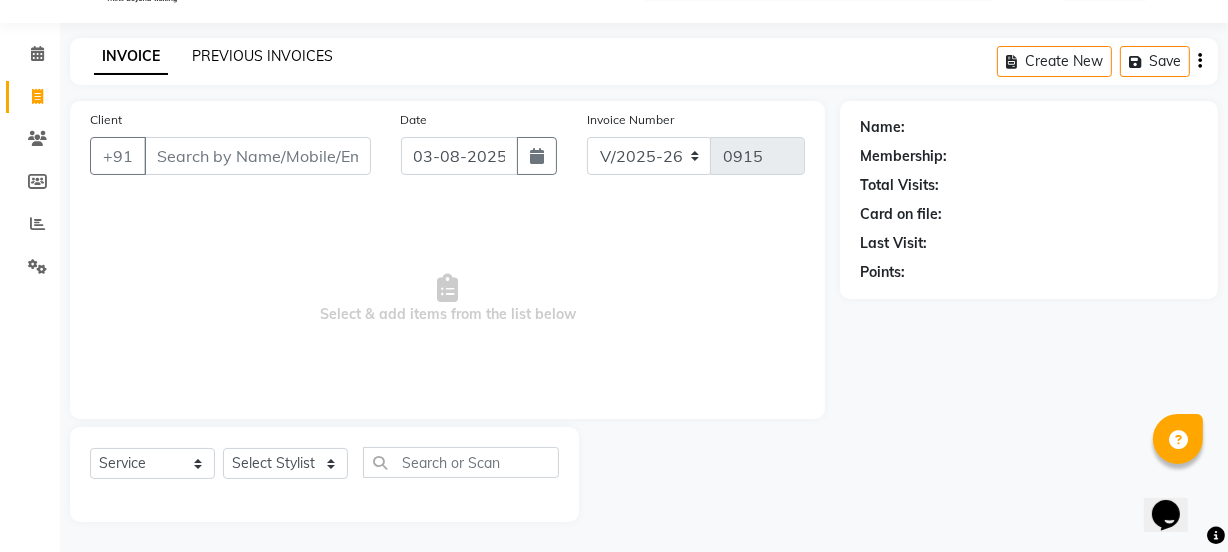 click on "PREVIOUS INVOICES" 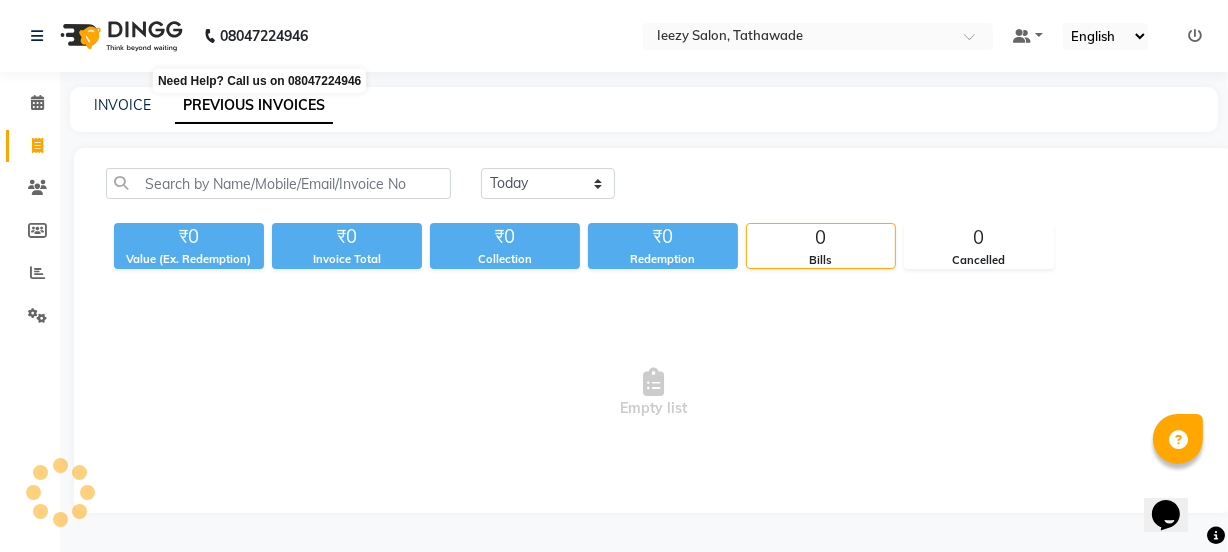 scroll, scrollTop: 0, scrollLeft: 0, axis: both 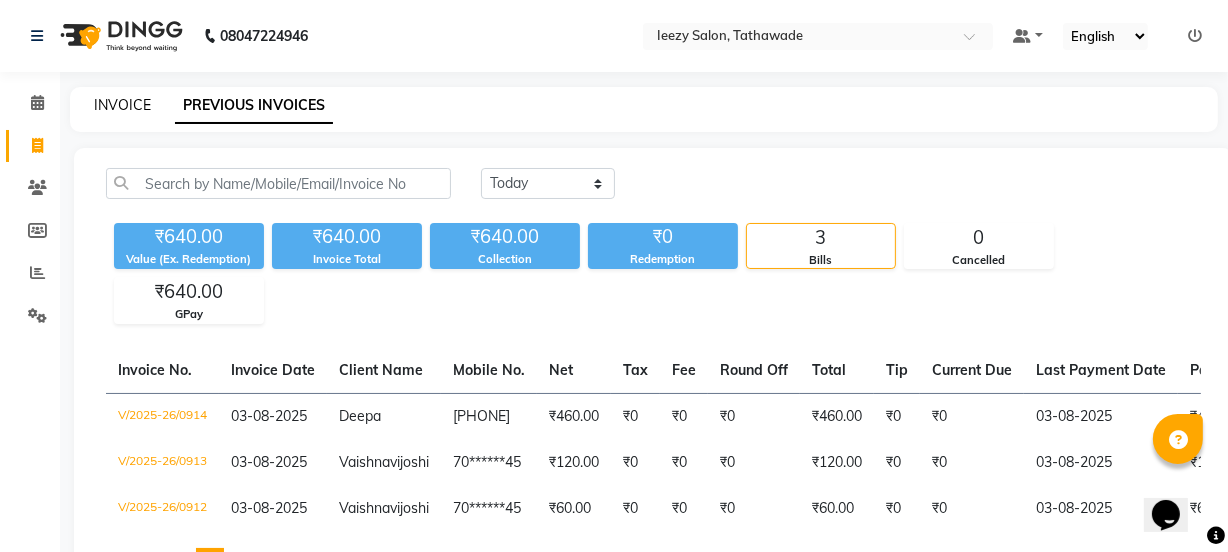 click on "INVOICE" 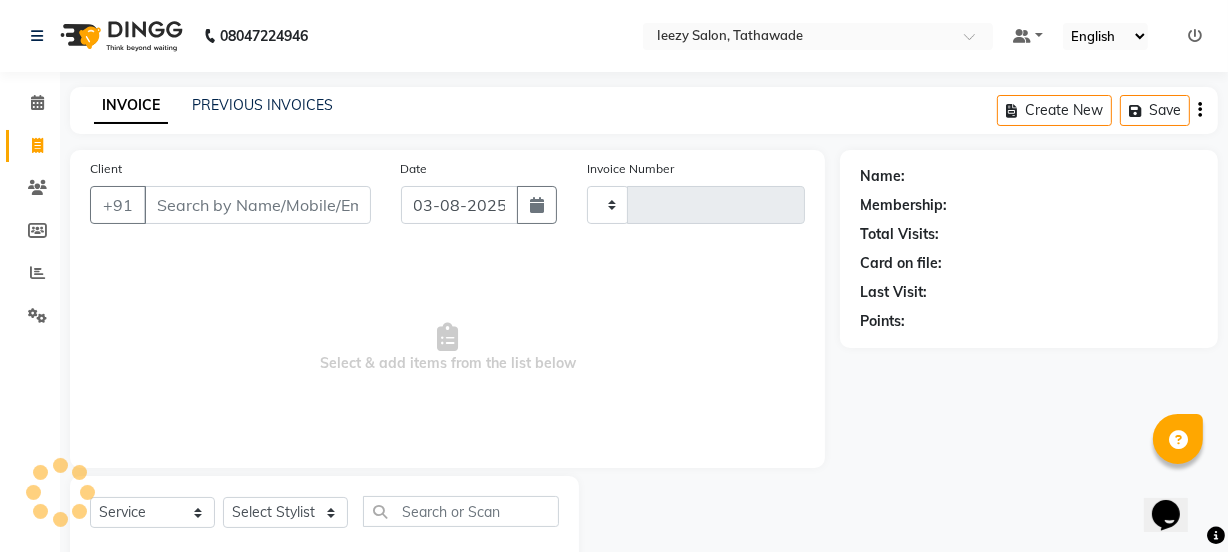 type on "0915" 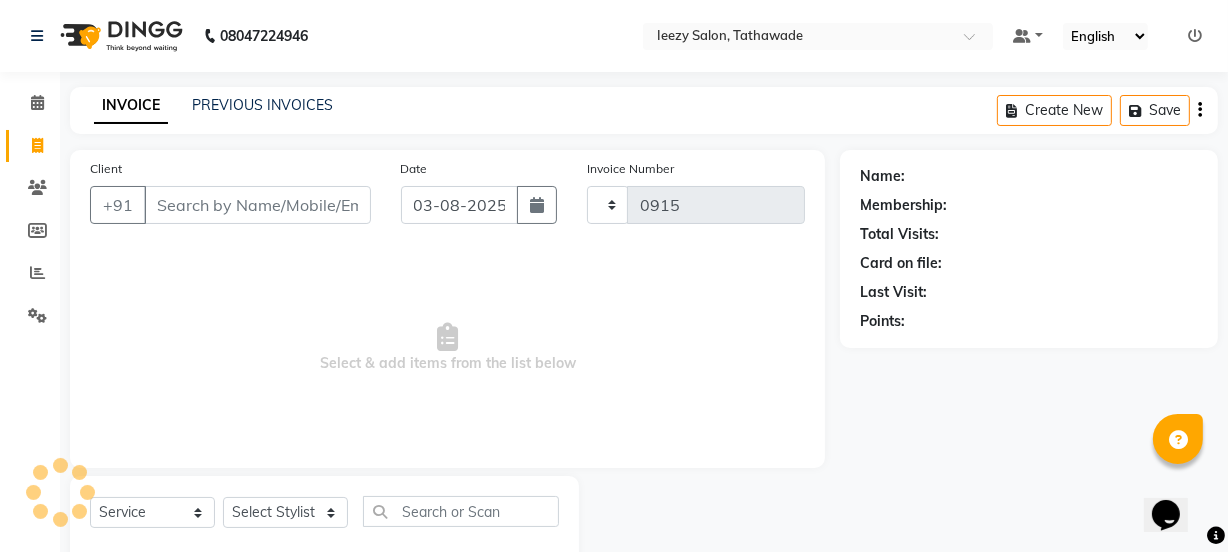 scroll, scrollTop: 50, scrollLeft: 0, axis: vertical 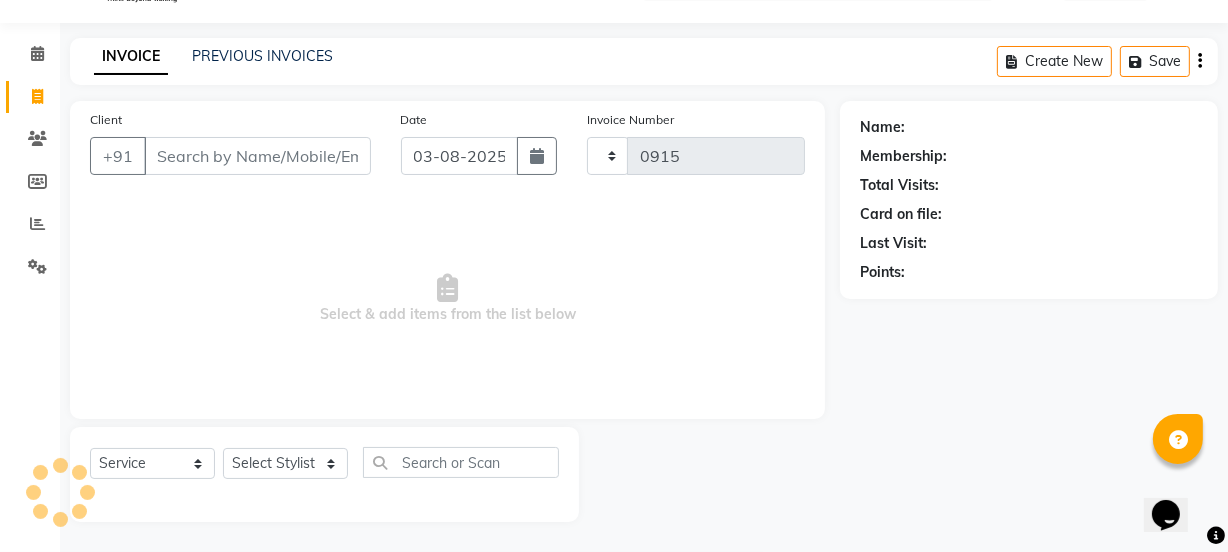select on "5982" 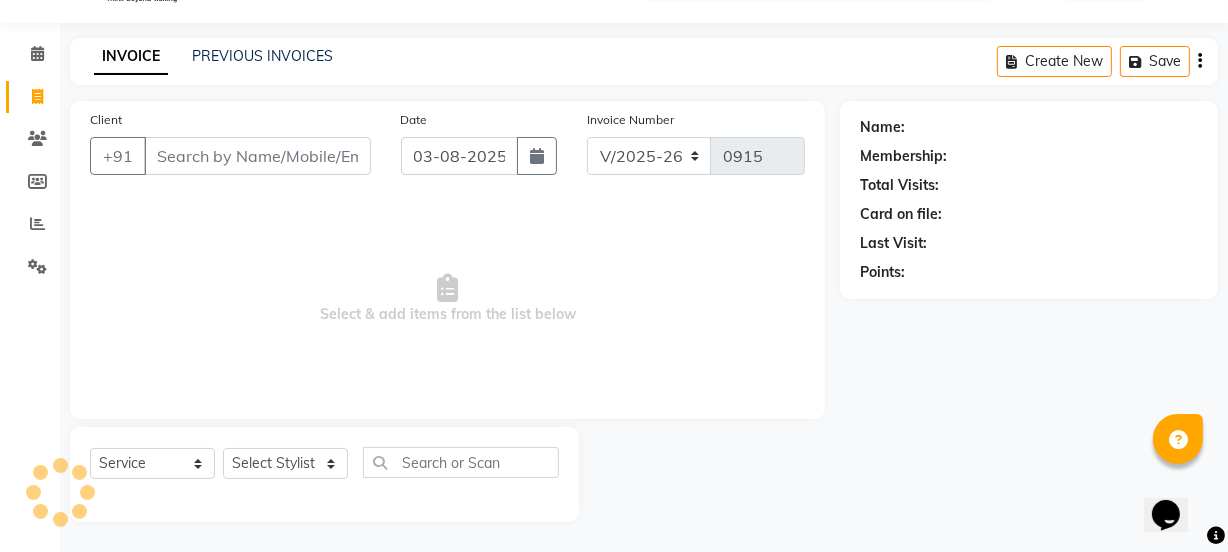 click on "Client" at bounding box center [257, 156] 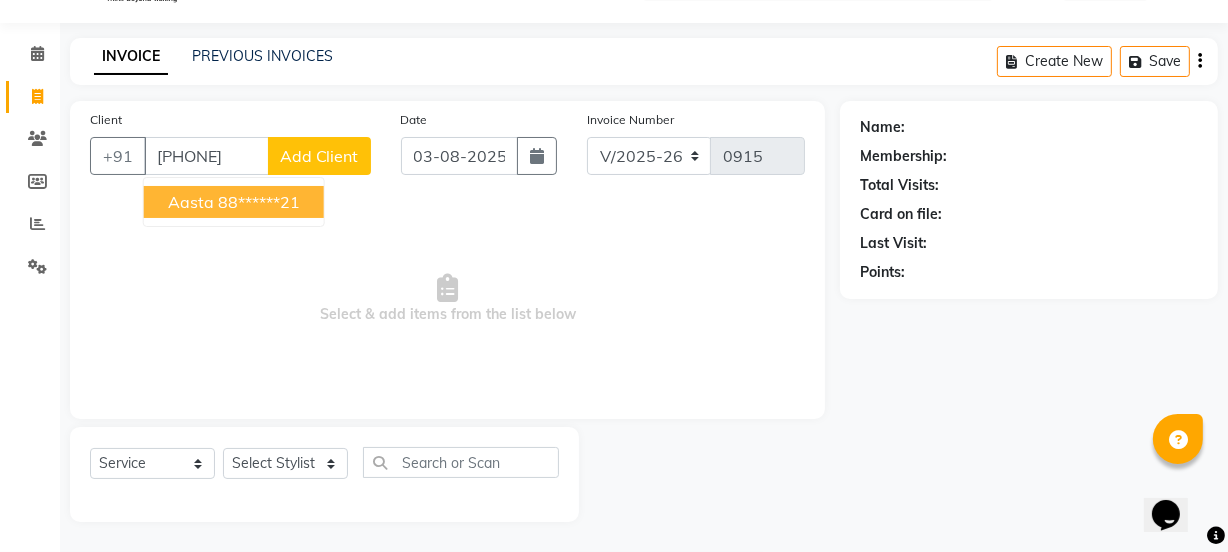 click on "Aasta" at bounding box center [191, 202] 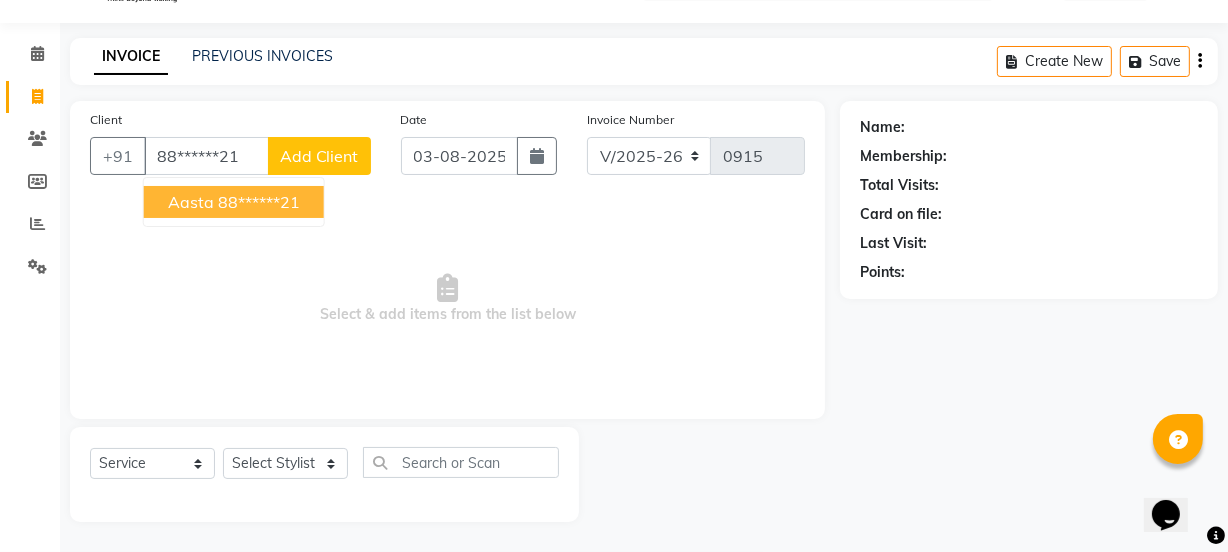 type on "88******21" 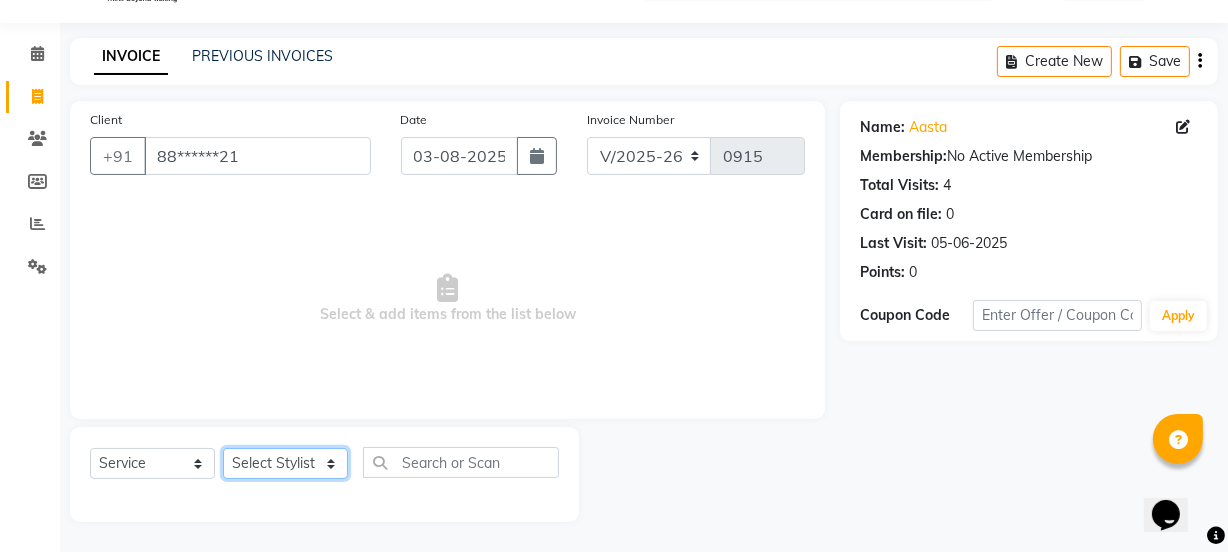 click on "Select Stylist IEEZY -Owner MS KOMAL  Ms Shraddha Rinku  Samiksha  Sr.Bu Rohini  Stylist Shree" 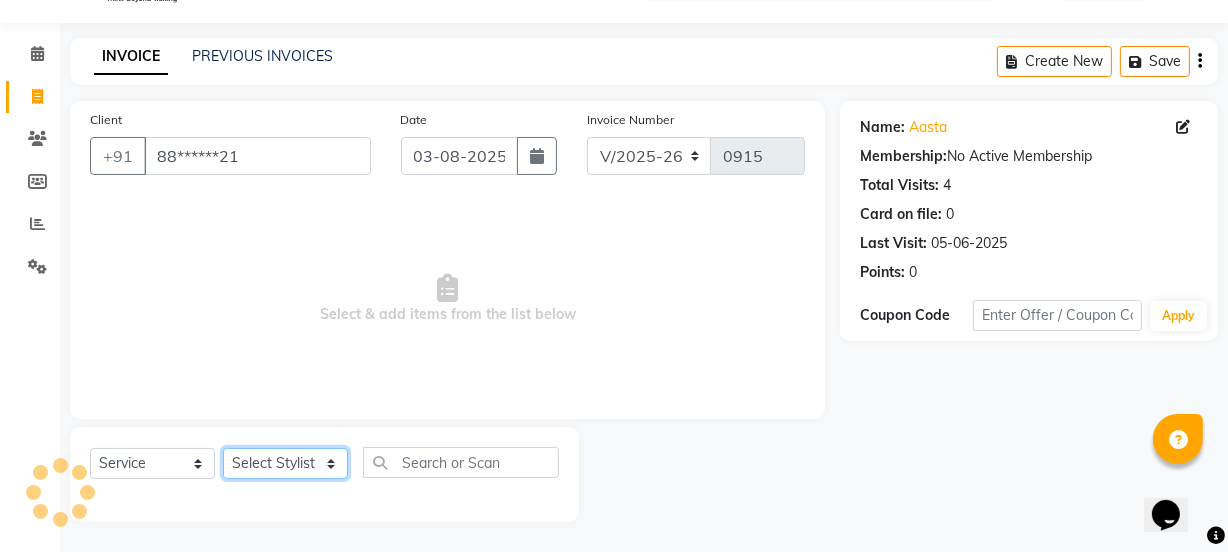 select on "77396" 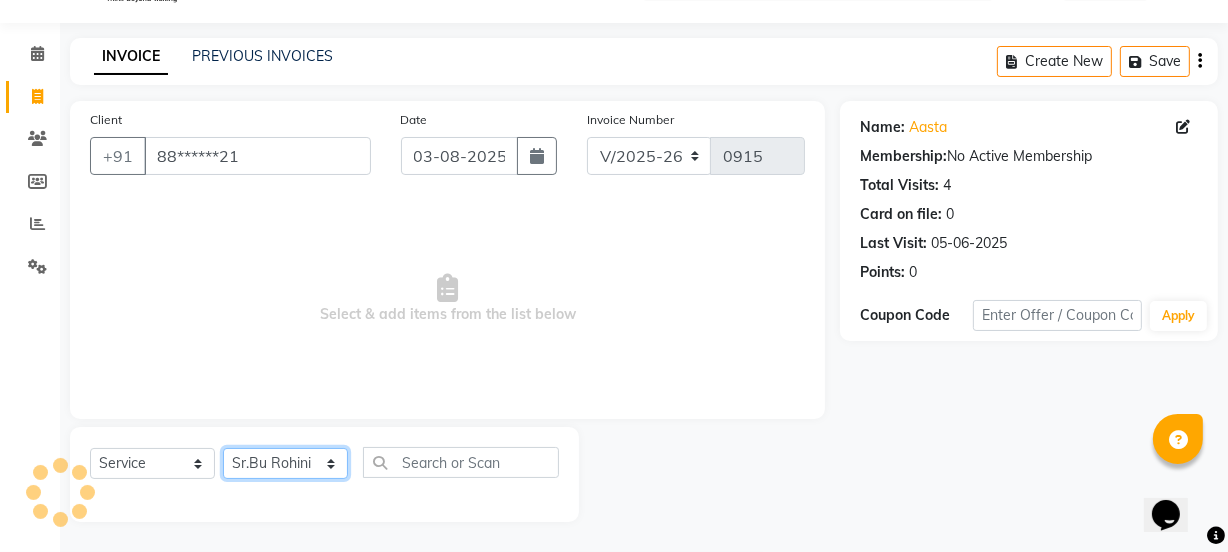 click on "Select Stylist IEEZY -Owner MS KOMAL  Ms Shraddha Rinku  Samiksha  Sr.Bu Rohini  Stylist Shree" 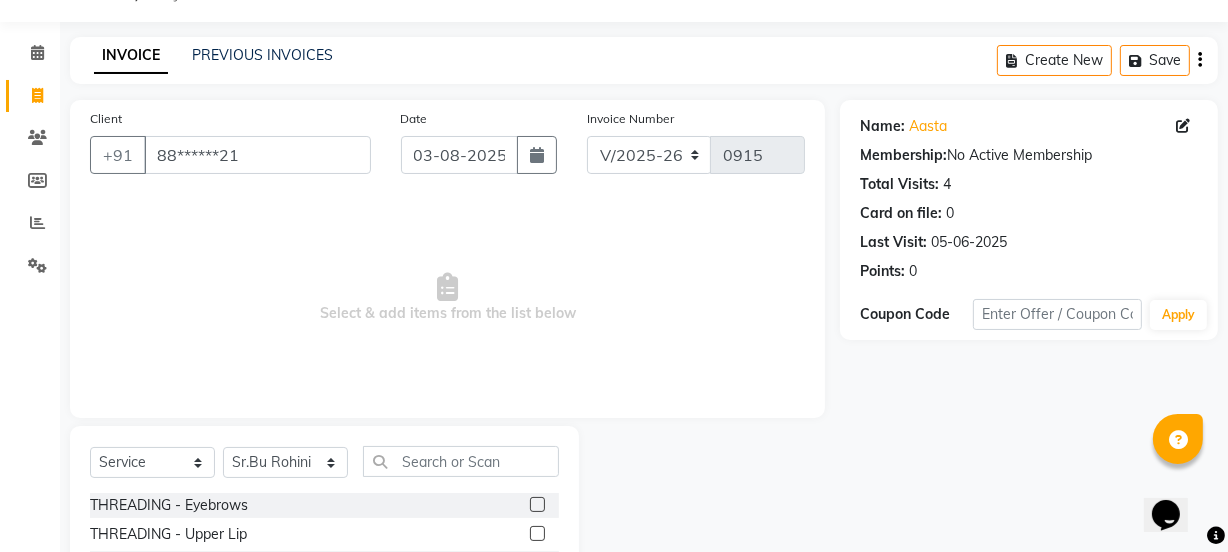 click 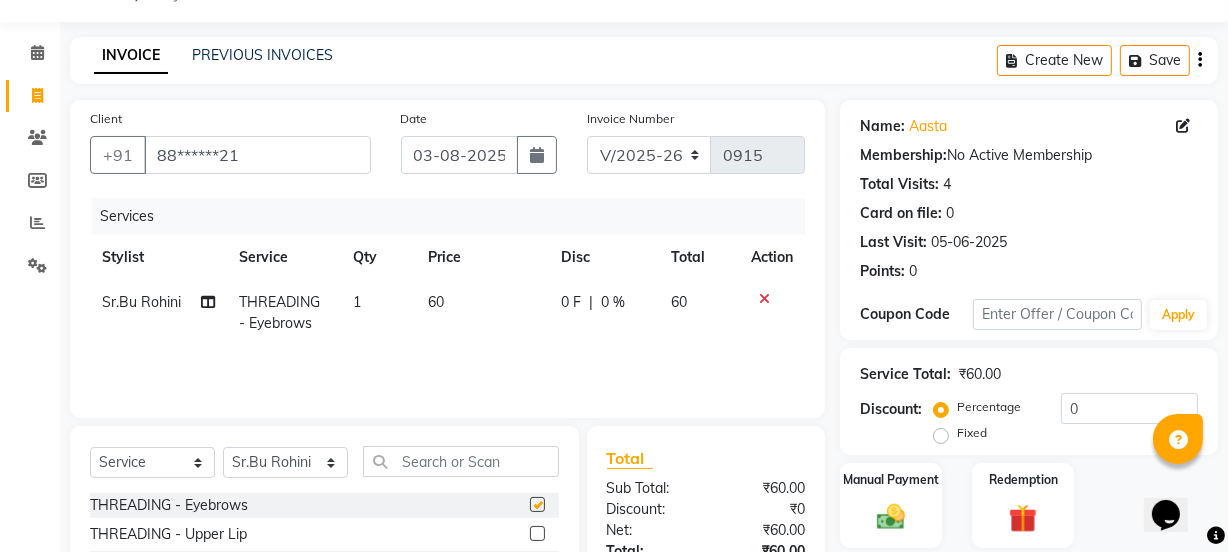 checkbox on "false" 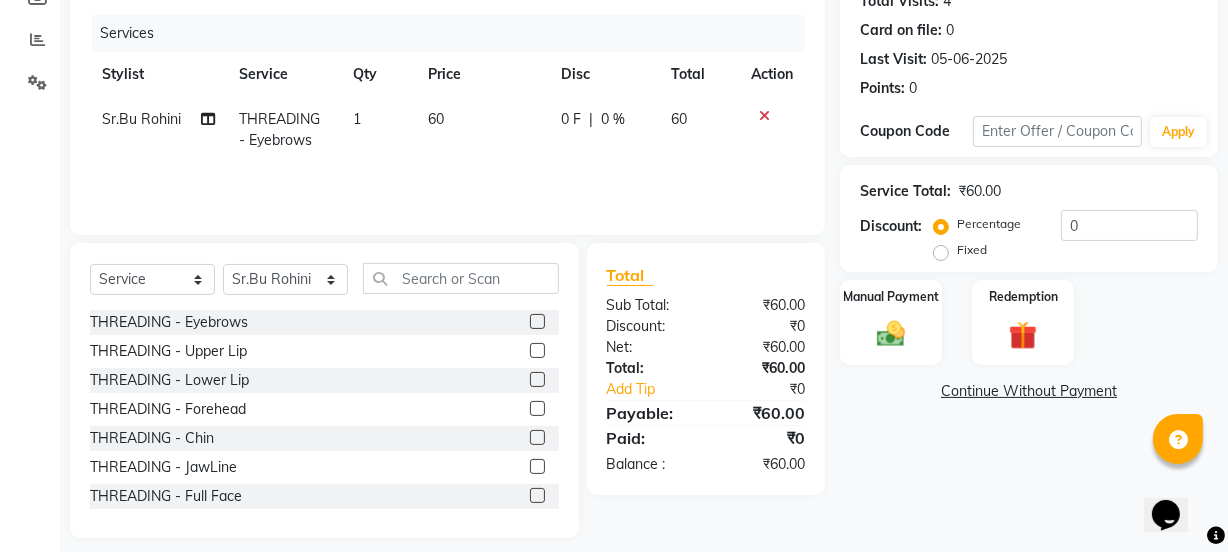 scroll, scrollTop: 250, scrollLeft: 0, axis: vertical 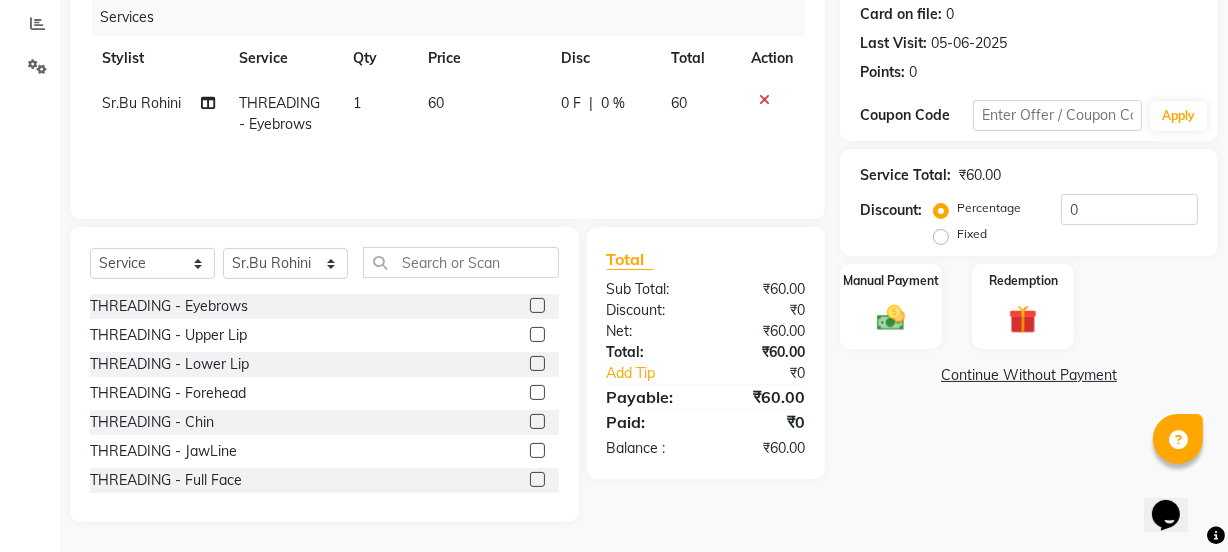 click 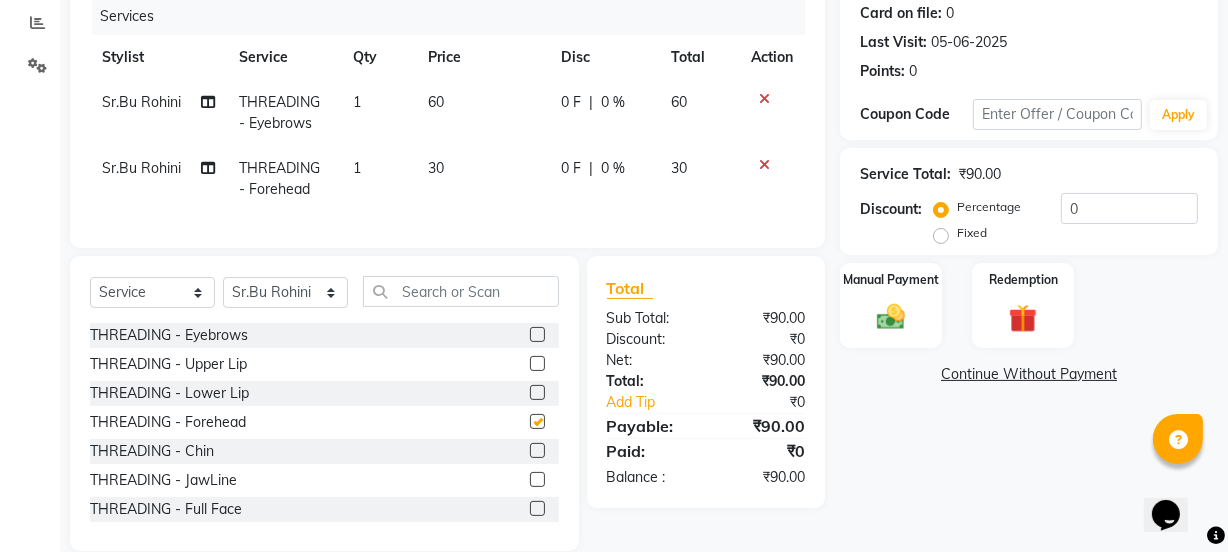checkbox on "false" 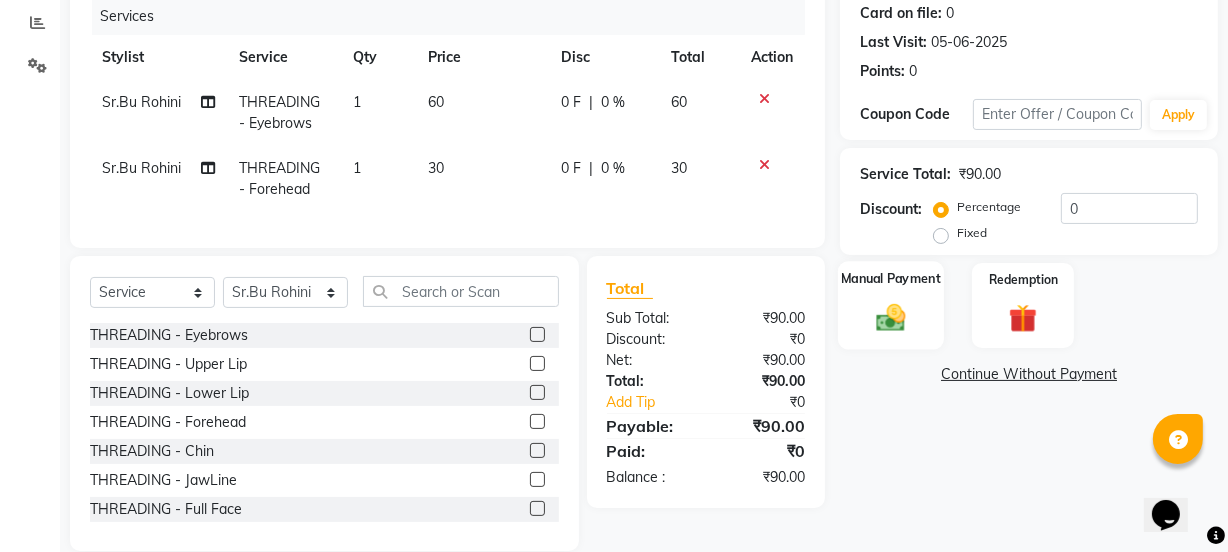 click on "Manual Payment" 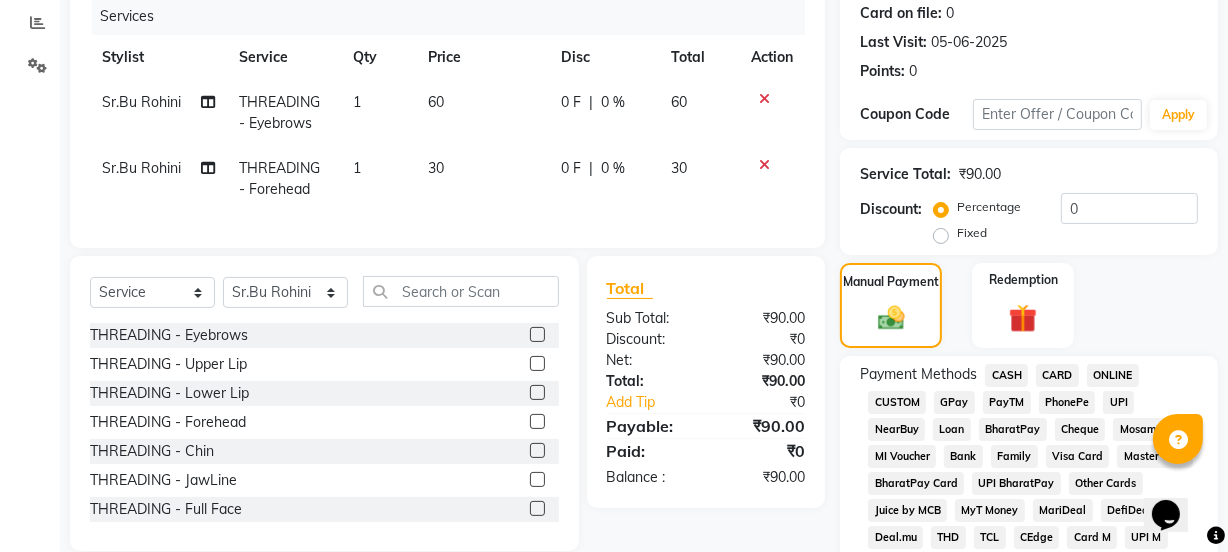 click on "GPay" 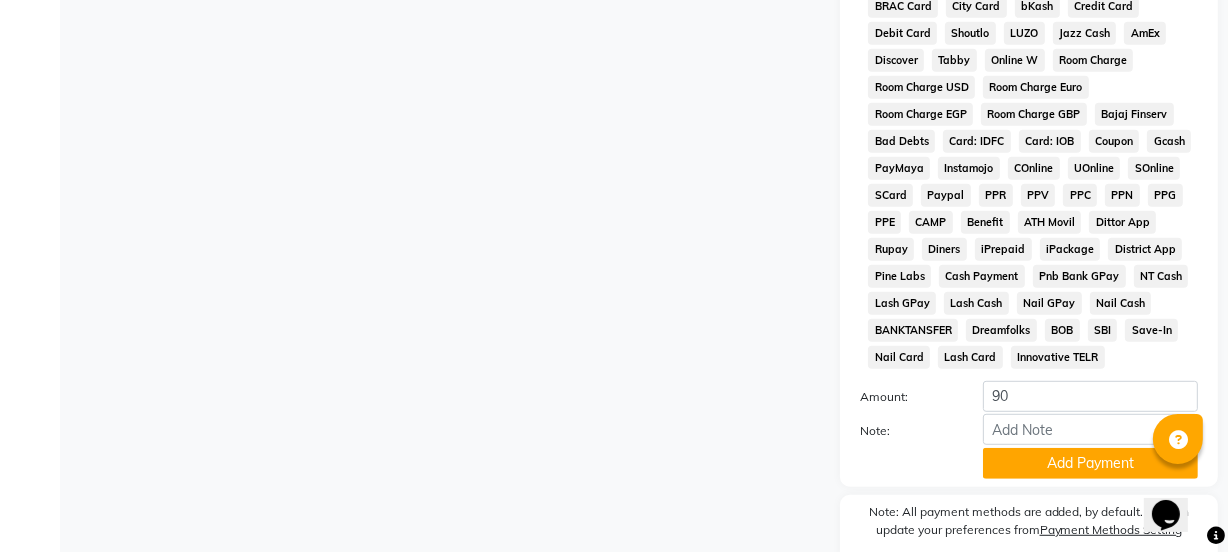 scroll, scrollTop: 1051, scrollLeft: 0, axis: vertical 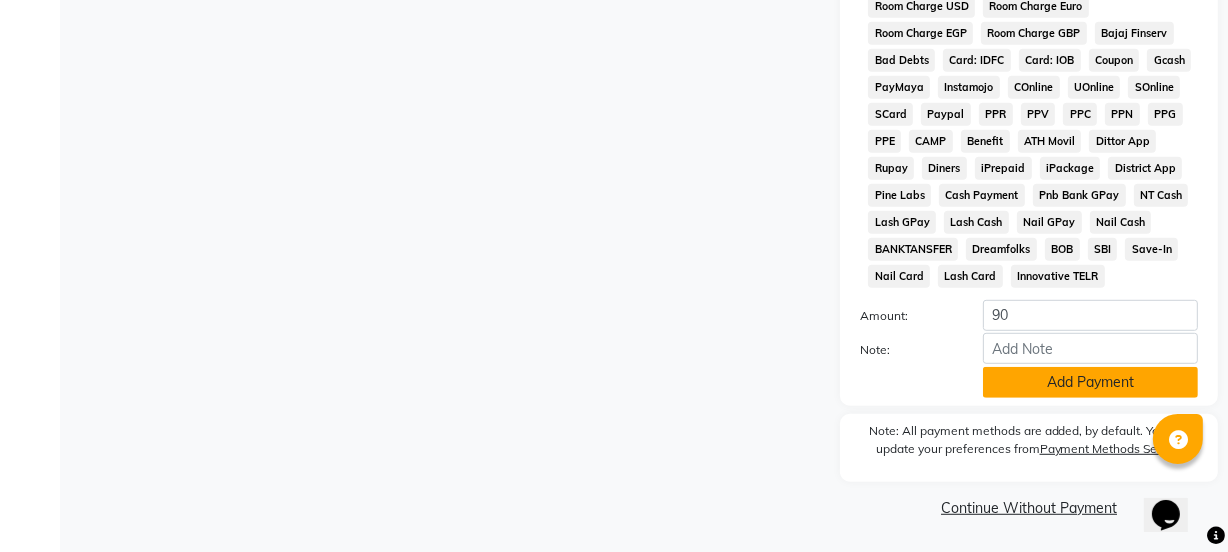 click on "Add Payment" 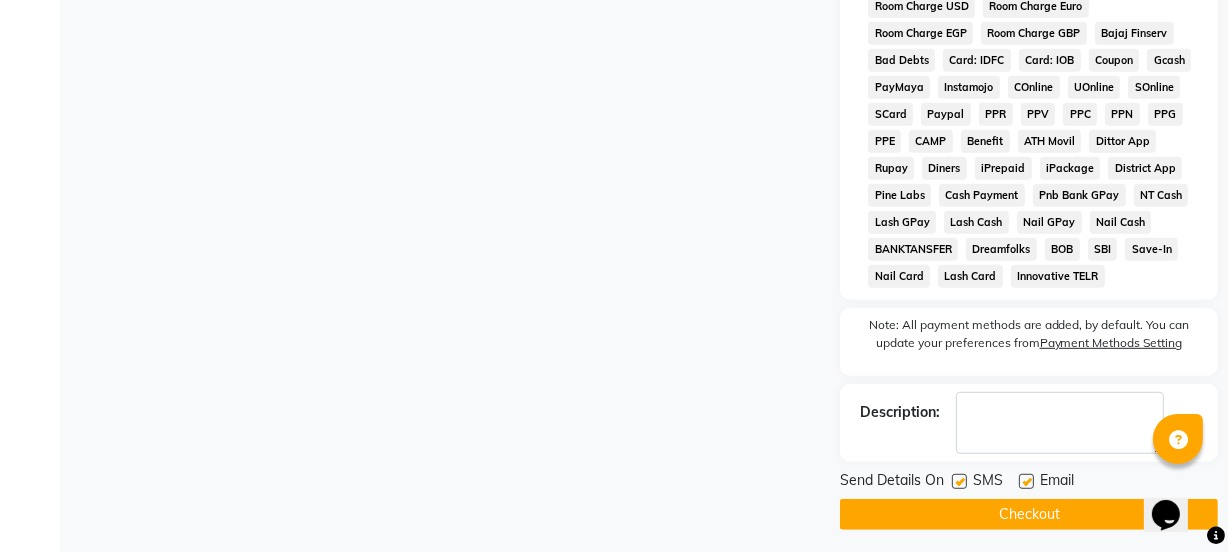 click 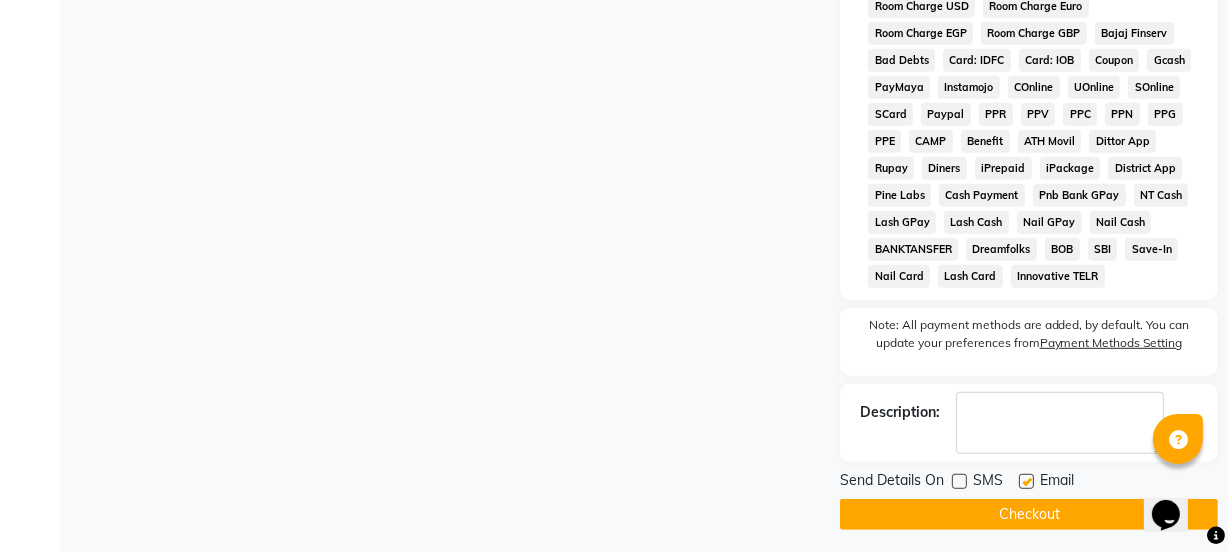 click 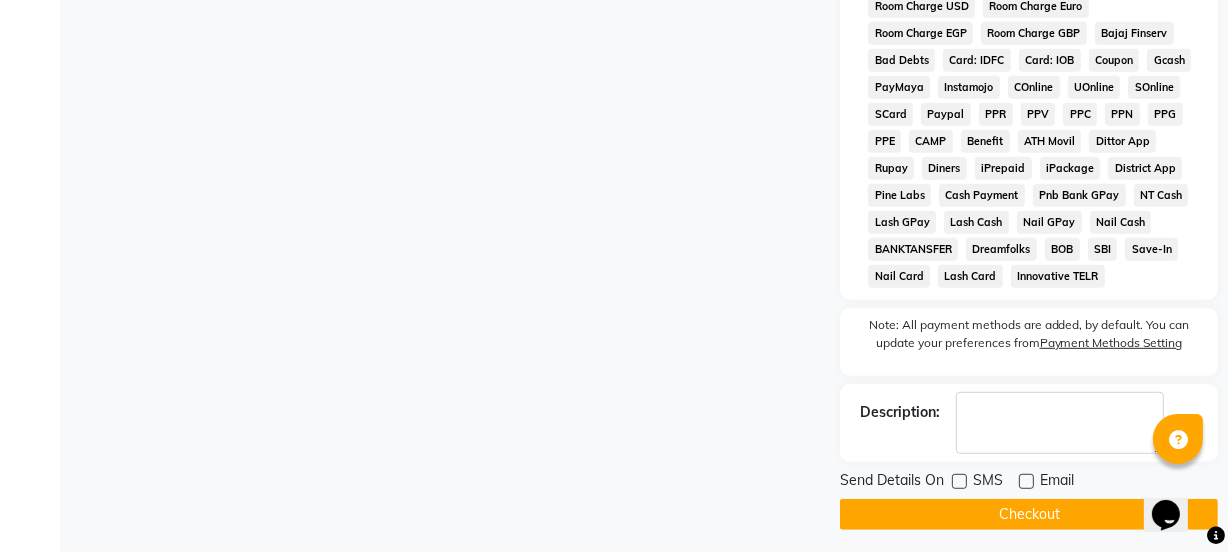 click on "Checkout" 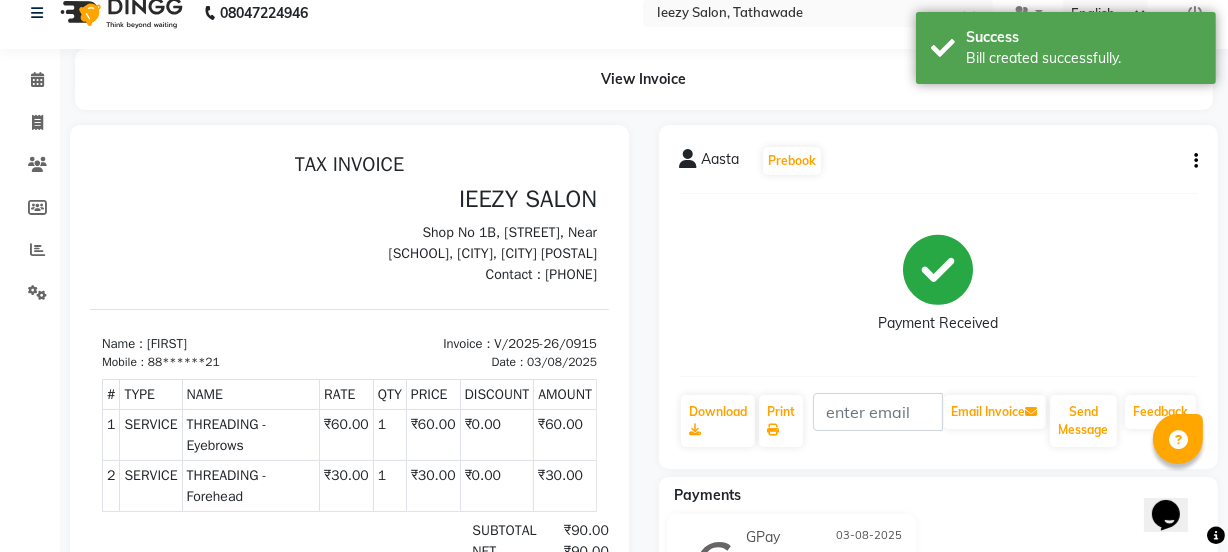 scroll, scrollTop: 0, scrollLeft: 0, axis: both 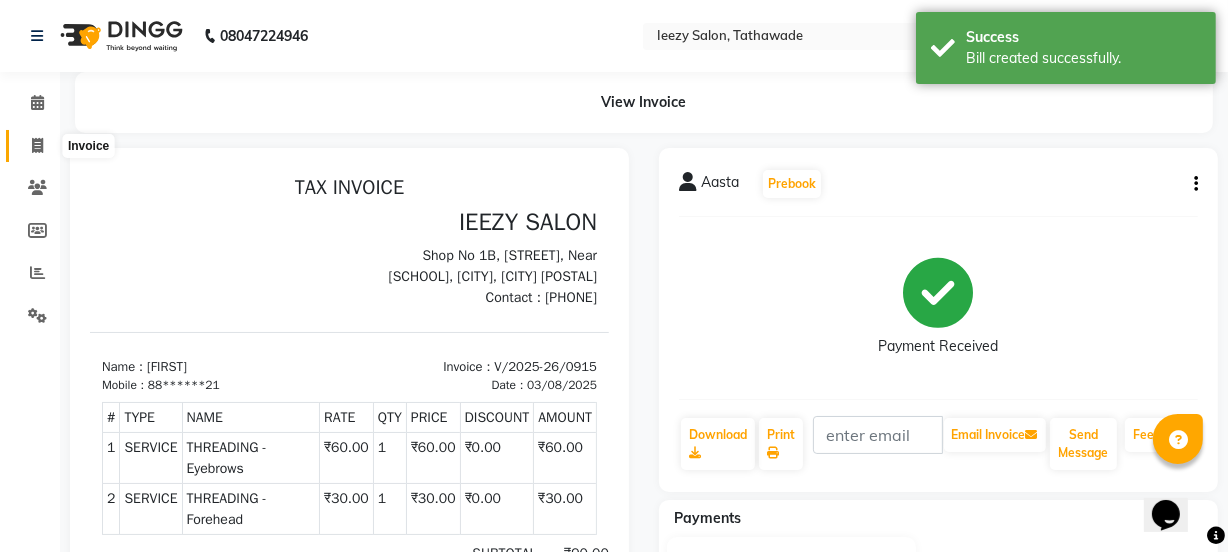 click 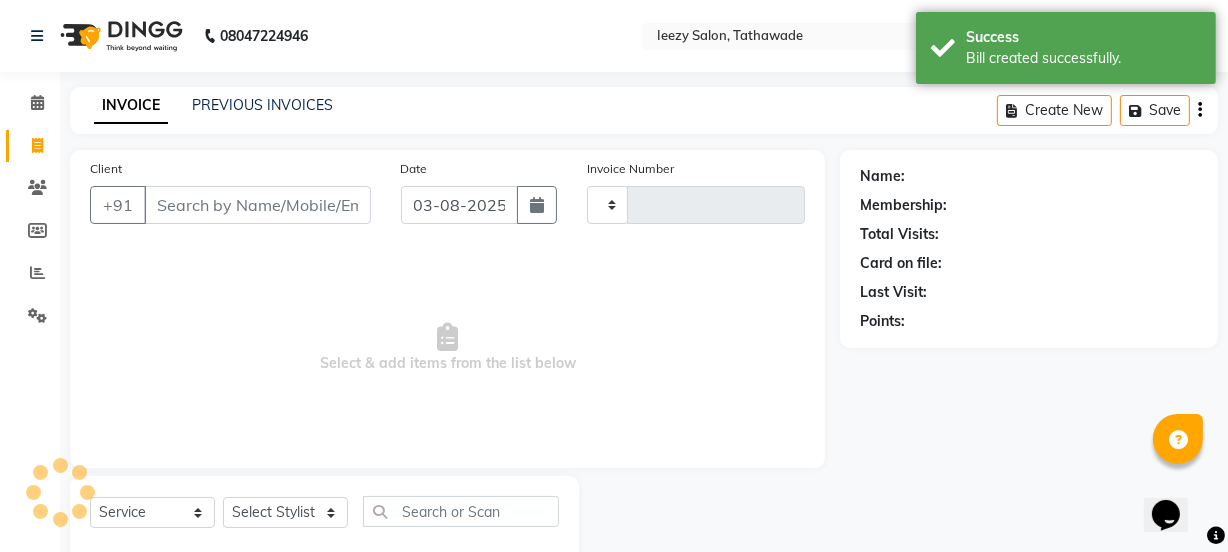 scroll, scrollTop: 50, scrollLeft: 0, axis: vertical 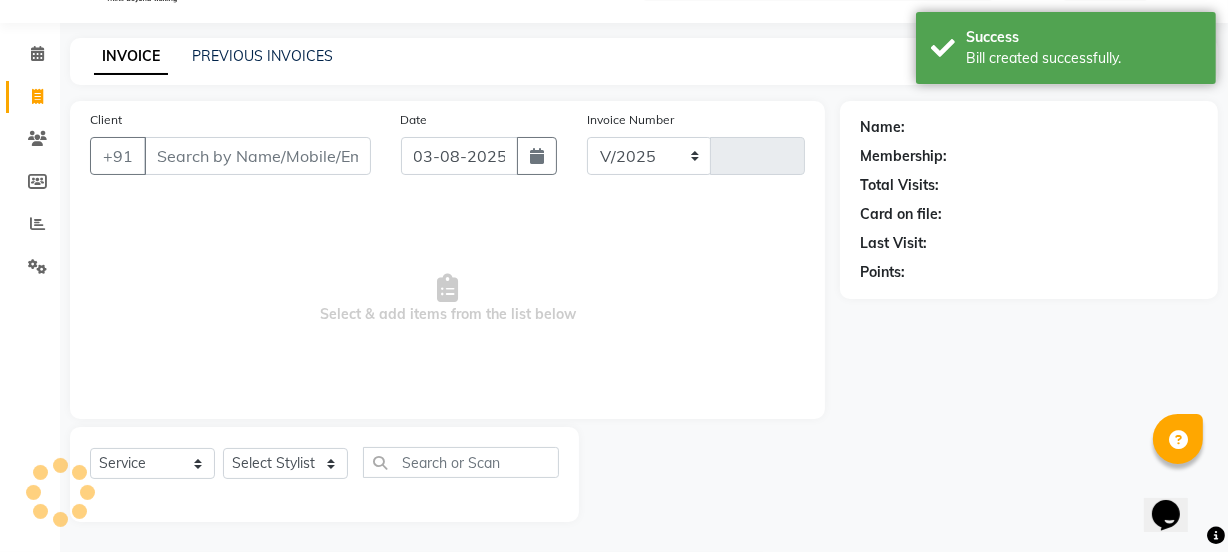 select on "5982" 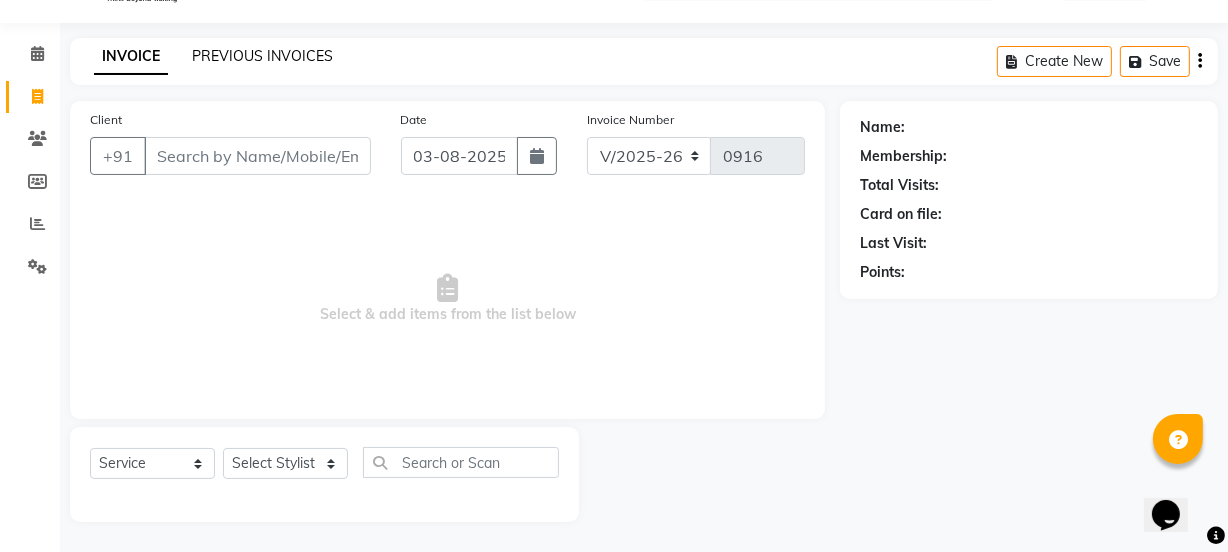 click on "PREVIOUS INVOICES" 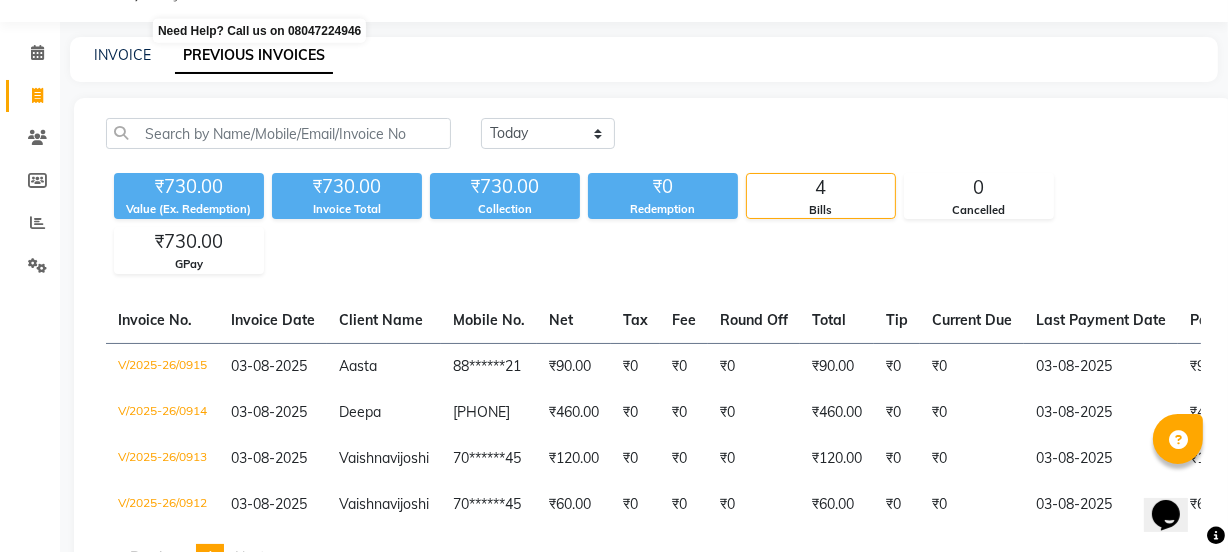 scroll, scrollTop: 0, scrollLeft: 0, axis: both 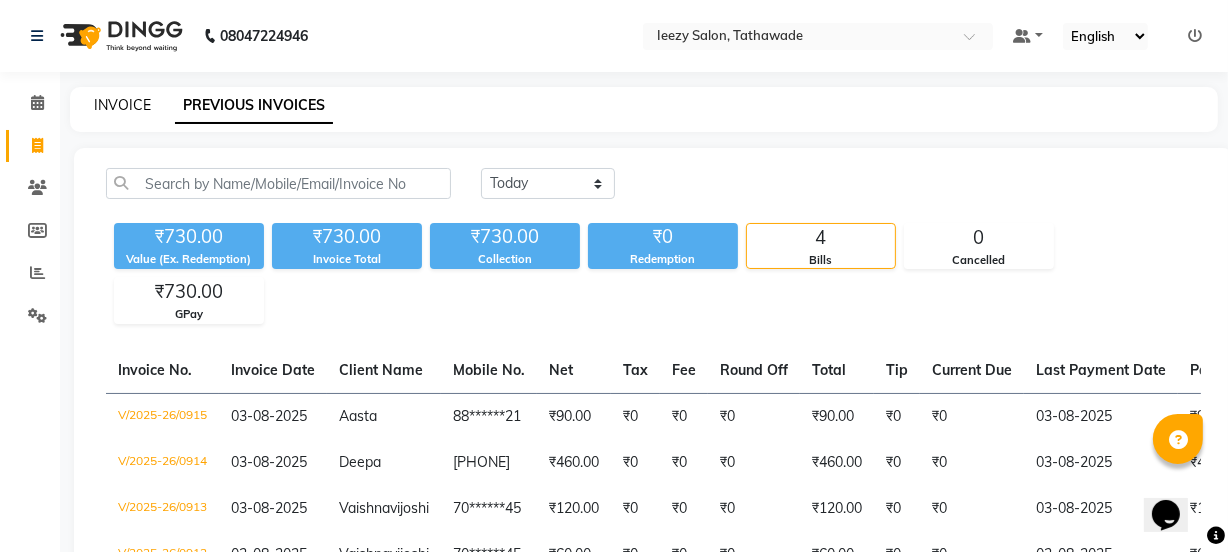 click on "INVOICE" 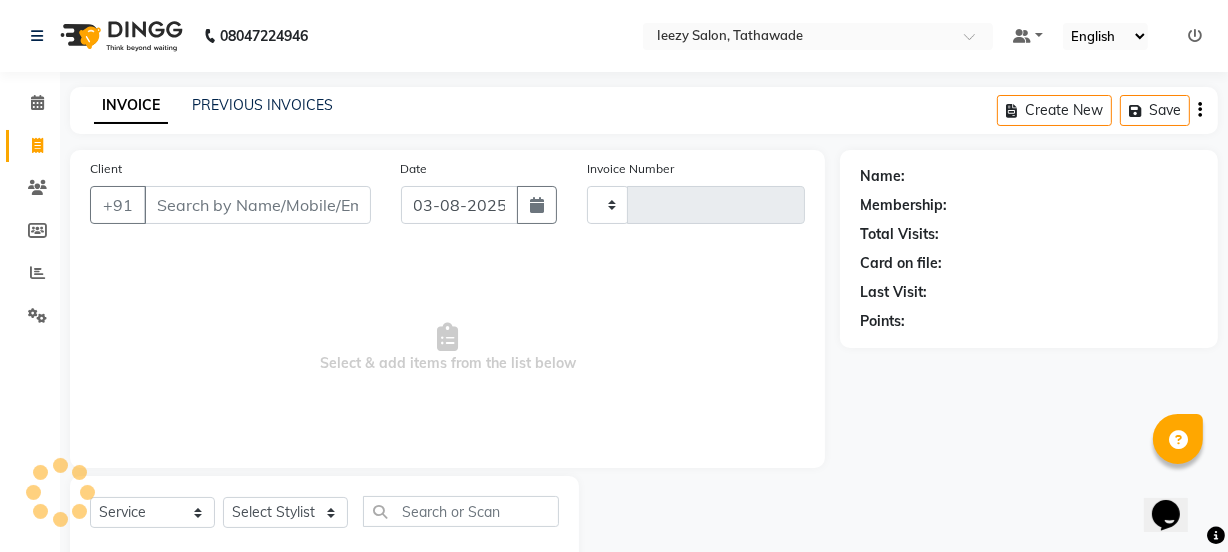 scroll, scrollTop: 50, scrollLeft: 0, axis: vertical 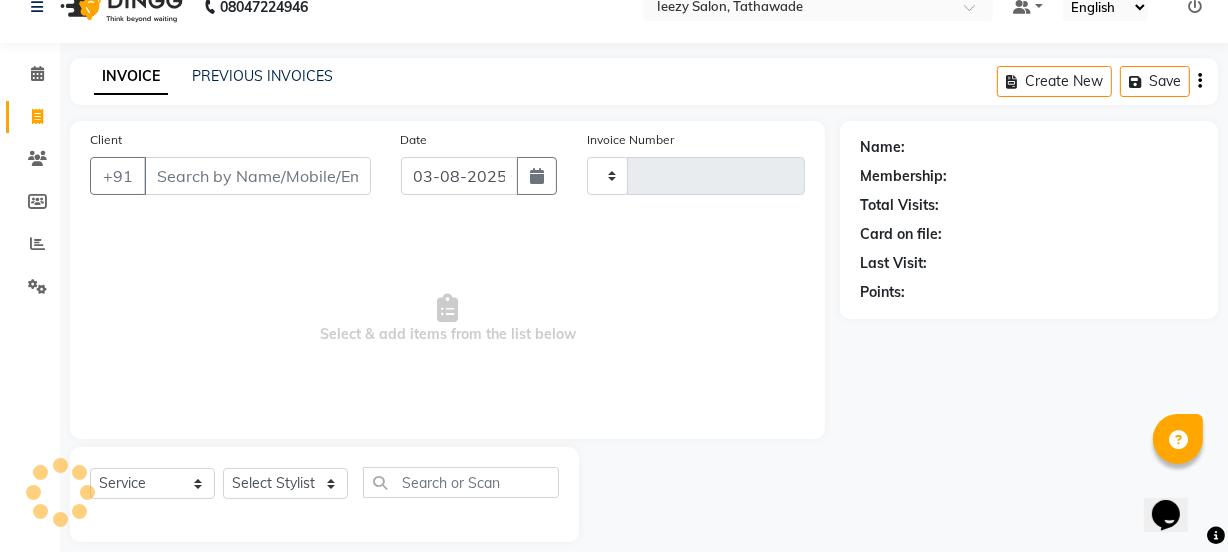 type on "0916" 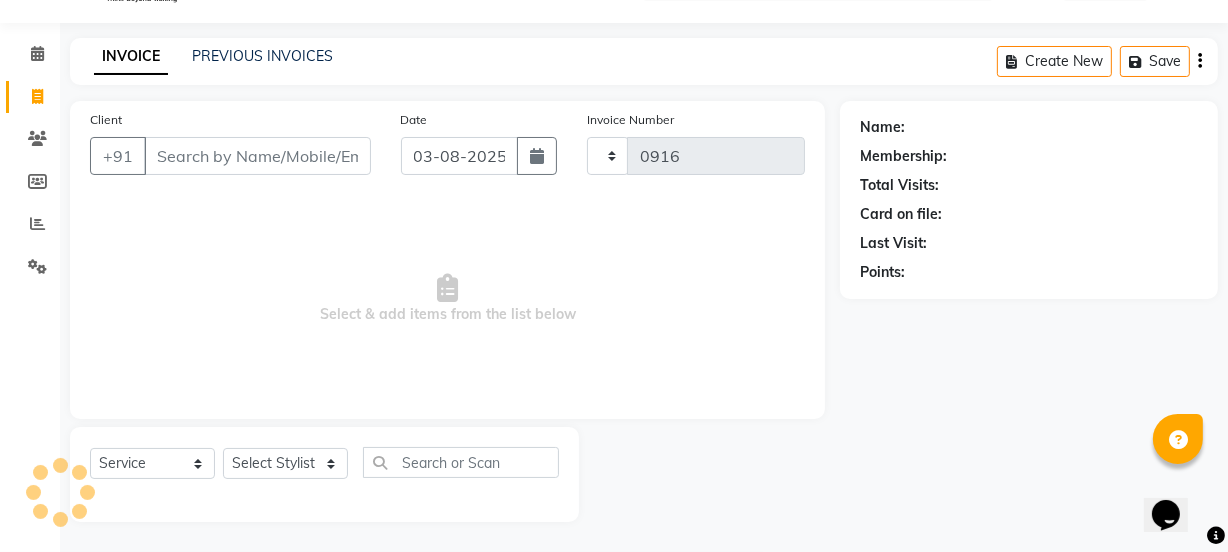 select on "5982" 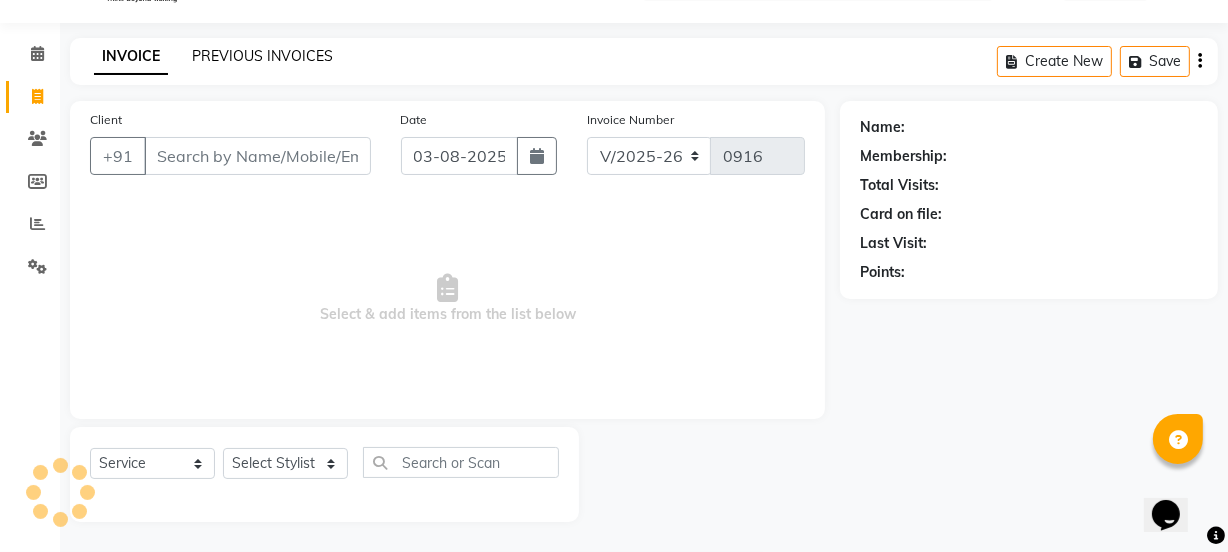 click on "PREVIOUS INVOICES" 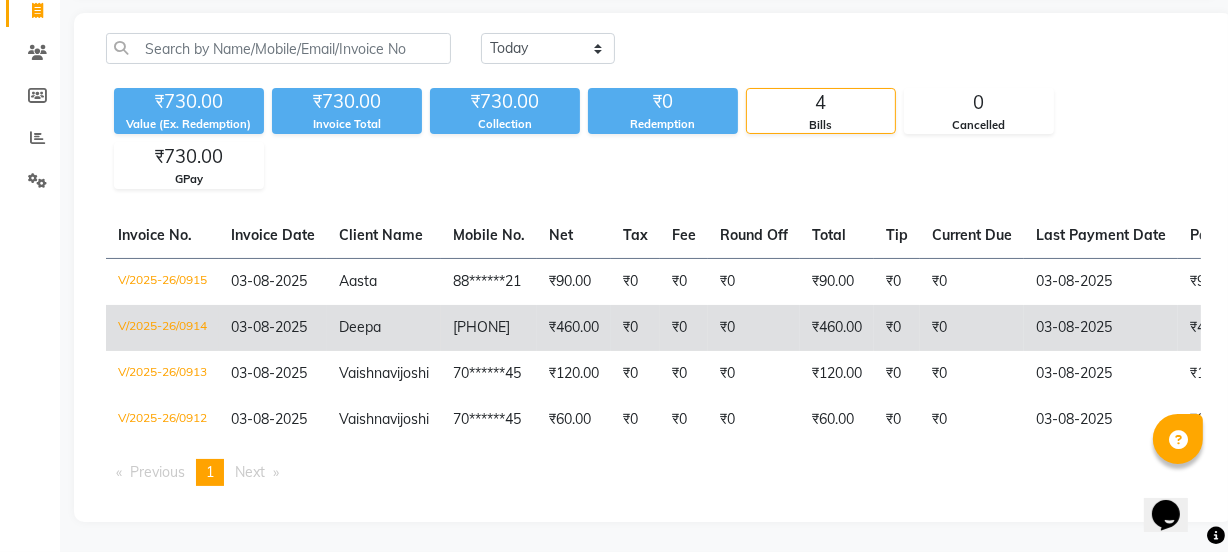 scroll, scrollTop: 181, scrollLeft: 0, axis: vertical 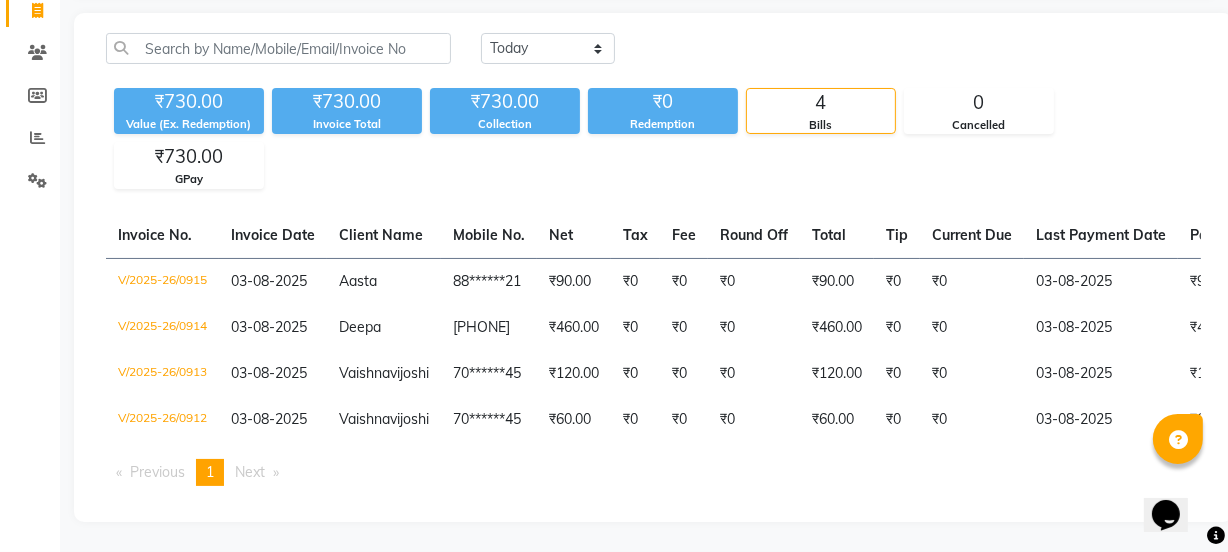 click on "Today Yesterday Custom Range ₹730.00 Value (Ex. Redemption) ₹730.00 Invoice Total  ₹730.00 Collection ₹0 Redemption 4 Bills 0 Cancelled ₹730.00 GPay  Invoice No.   Invoice Date   Client Name   Mobile No.   Net   Tax   Fee   Round Off   Total   Tip   Current Due   Last Payment Date   Payment Amount   Payment Methods   Cancel Reason   Status   V/2025-26/0915  03-08-2025 [FIRST]   88******21 ₹90.00 ₹0  ₹0  ₹0 ₹90.00 ₹0 ₹0 03-08-2025 ₹90.00  GPay - PAID  V/2025-26/0914  03-08-2025 [FIRST]   90*****71 ₹460.00 ₹0  ₹0  ₹0 ₹460.00 ₹0 ₹0 03-08-2025 ₹460.00  GPay - PAID  V/2025-26/0913  03-08-2025 [FIRST]  [LAST] 70******45 ₹120.00 ₹0  ₹0  ₹0 ₹120.00 ₹0 ₹0 03-08-2025 ₹120.00  GPay - PAID  V/2025-26/0912  03-08-2025 [FIRST]  [LAST] 70******45 ₹60.00 ₹0  ₹0  ₹0 ₹60.00 ₹0 ₹0 03-08-2025 ₹60.00  GPay - PAID  Previous  page  1 / 1  You're on page  1  Next  page" 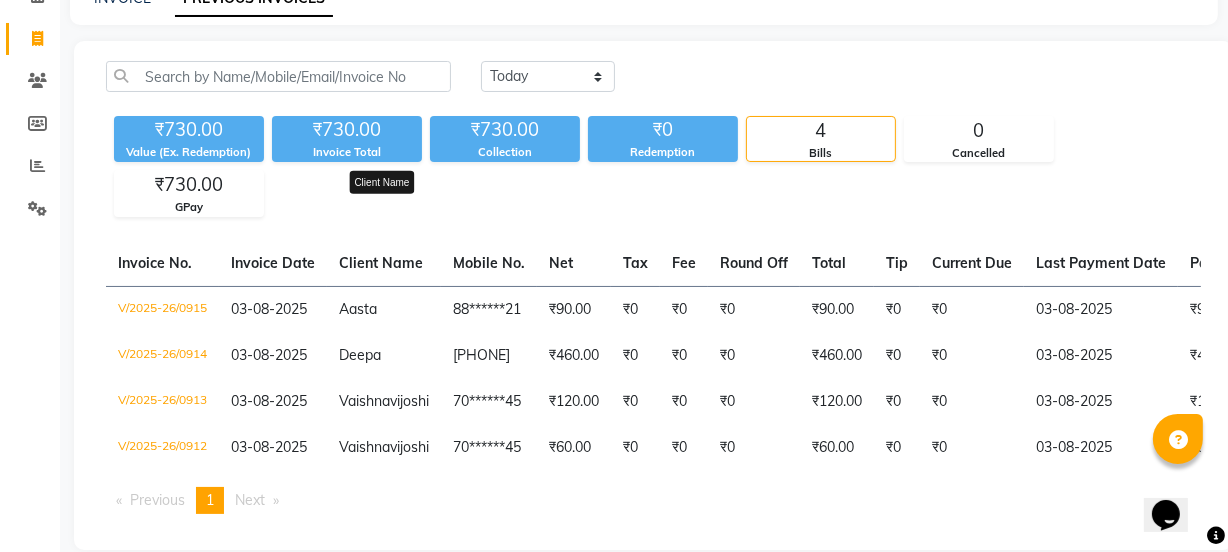 scroll, scrollTop: 0, scrollLeft: 0, axis: both 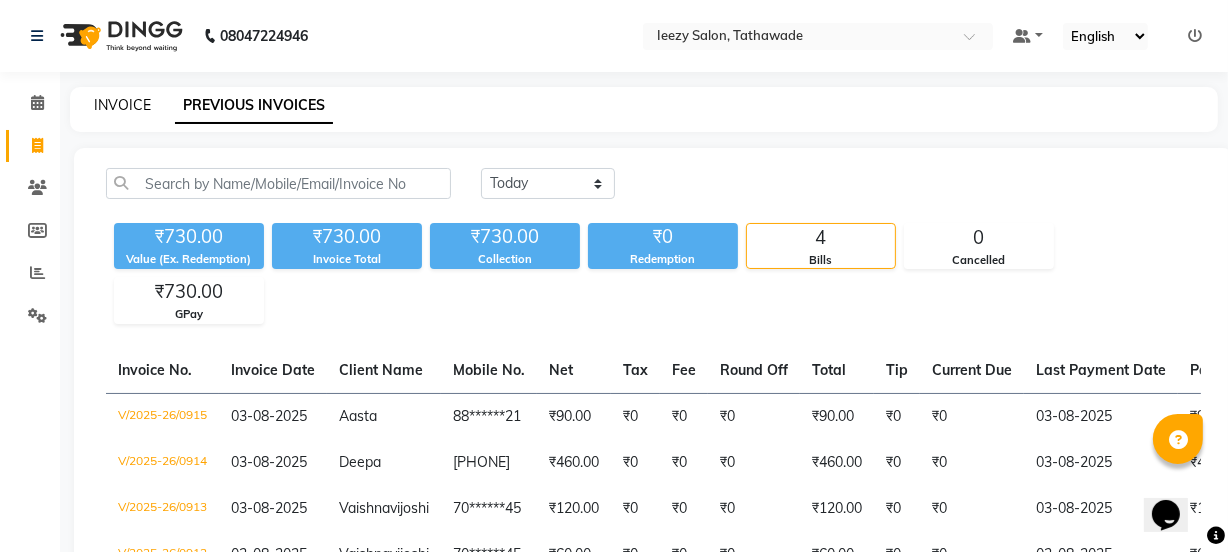 click on "INVOICE" 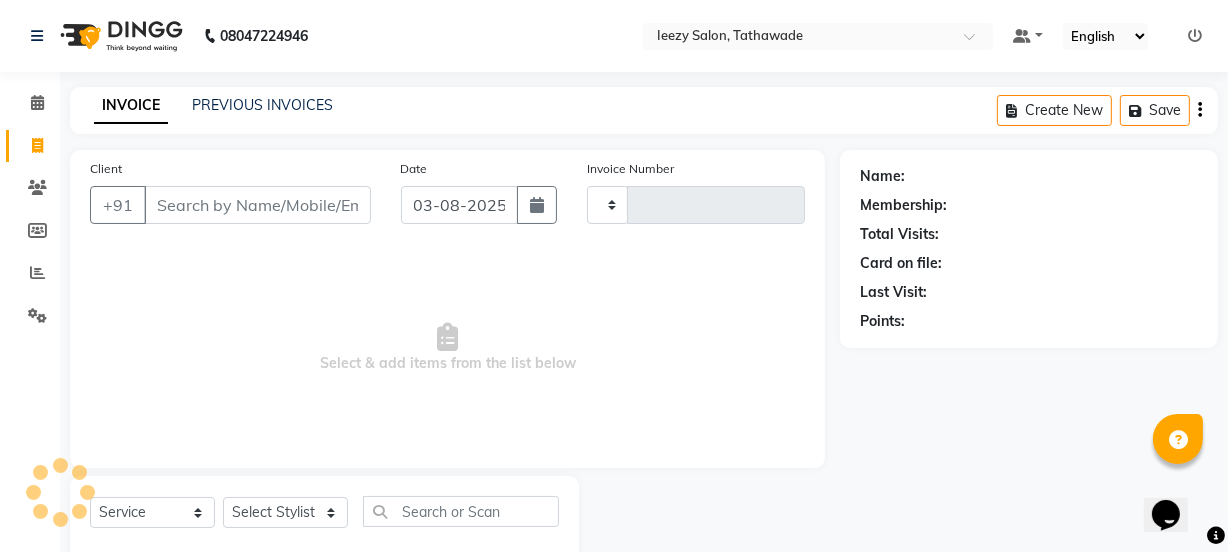 scroll, scrollTop: 50, scrollLeft: 0, axis: vertical 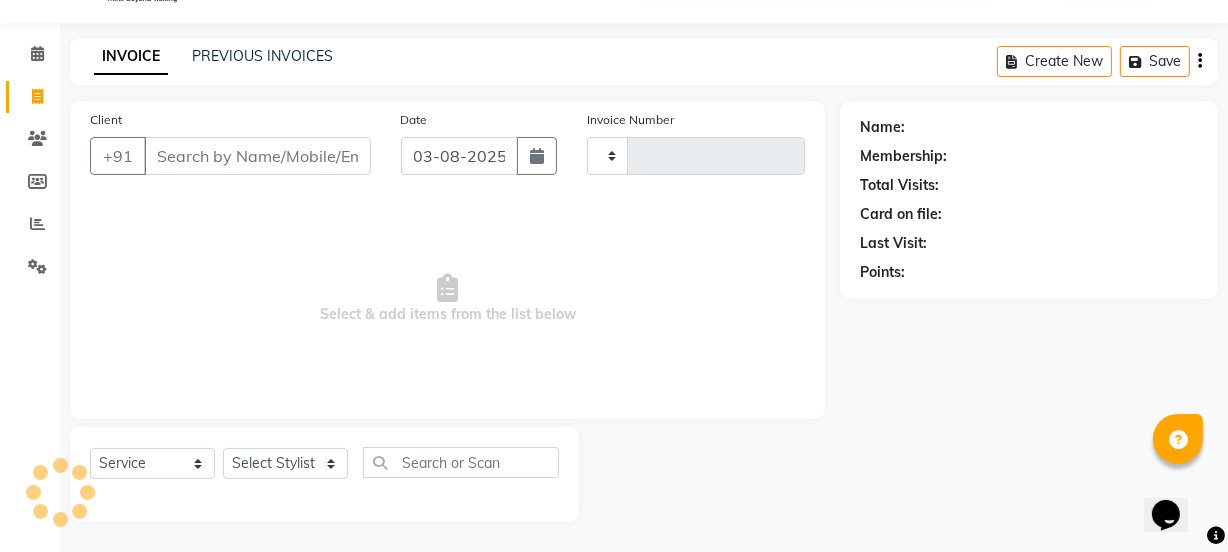 type on "0916" 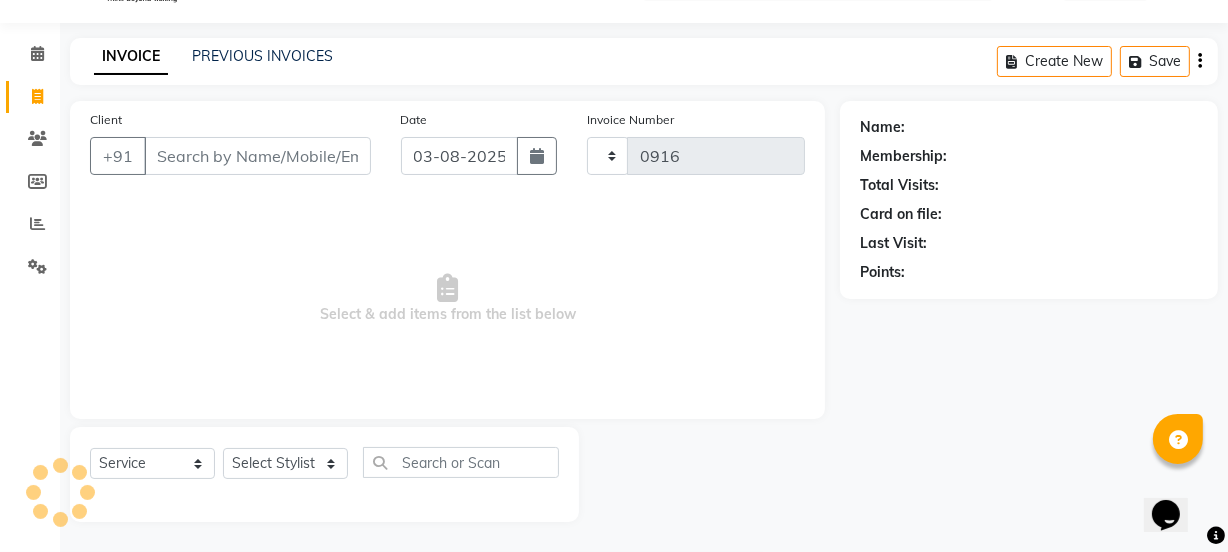 select on "5982" 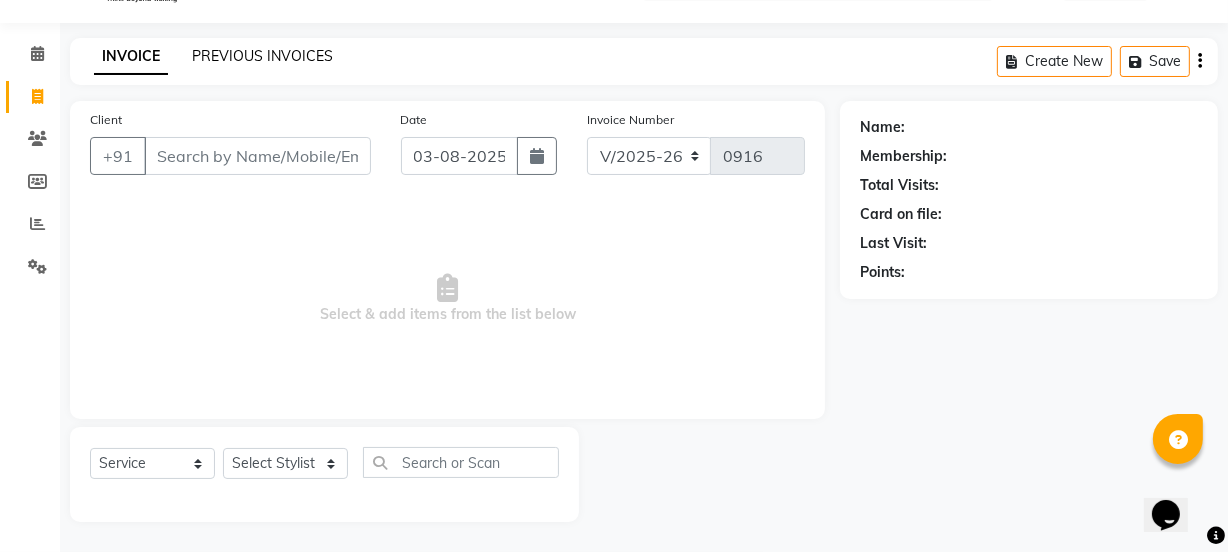 click on "PREVIOUS INVOICES" 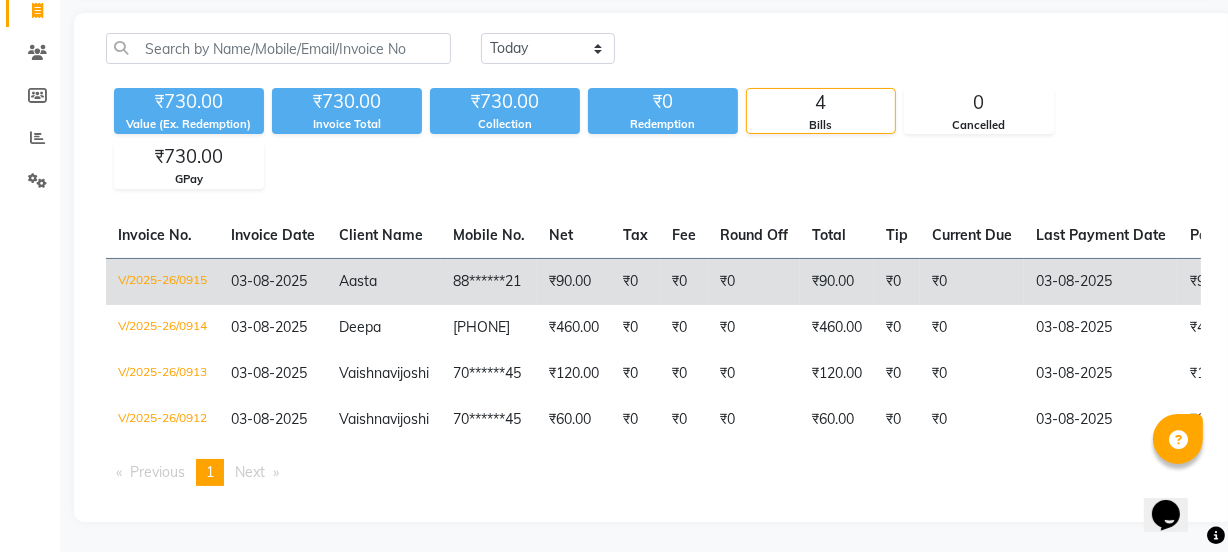 scroll, scrollTop: 0, scrollLeft: 0, axis: both 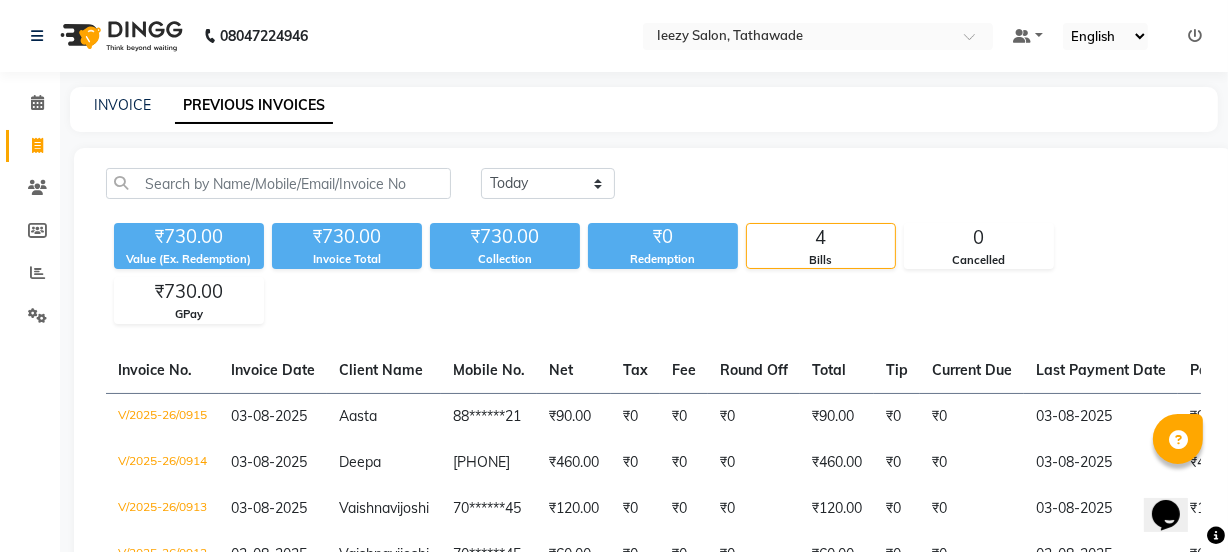 click on "INVOICE" 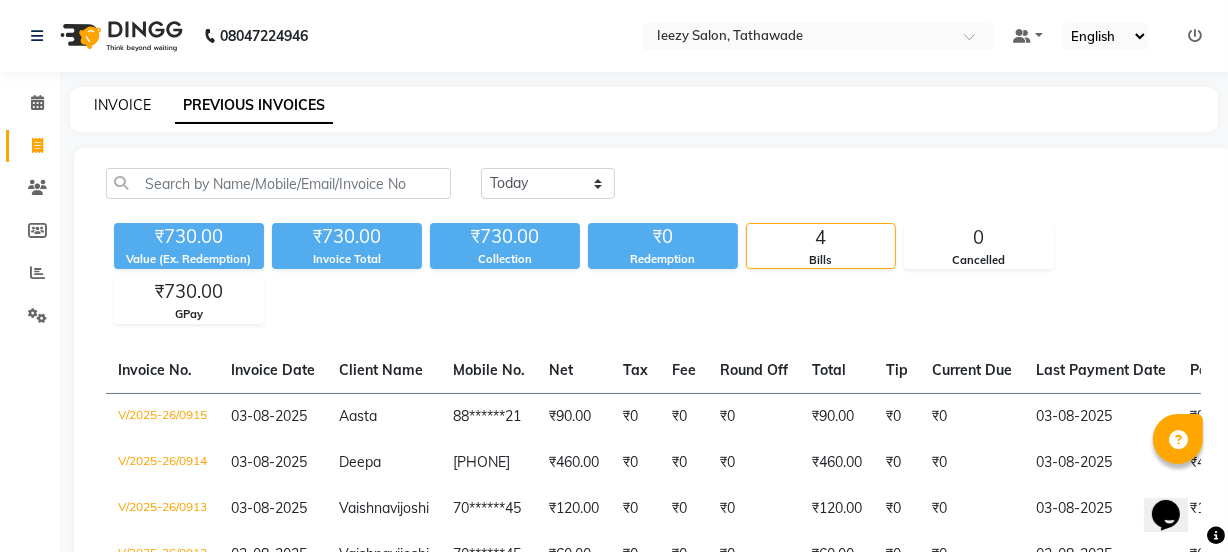 click on "INVOICE" 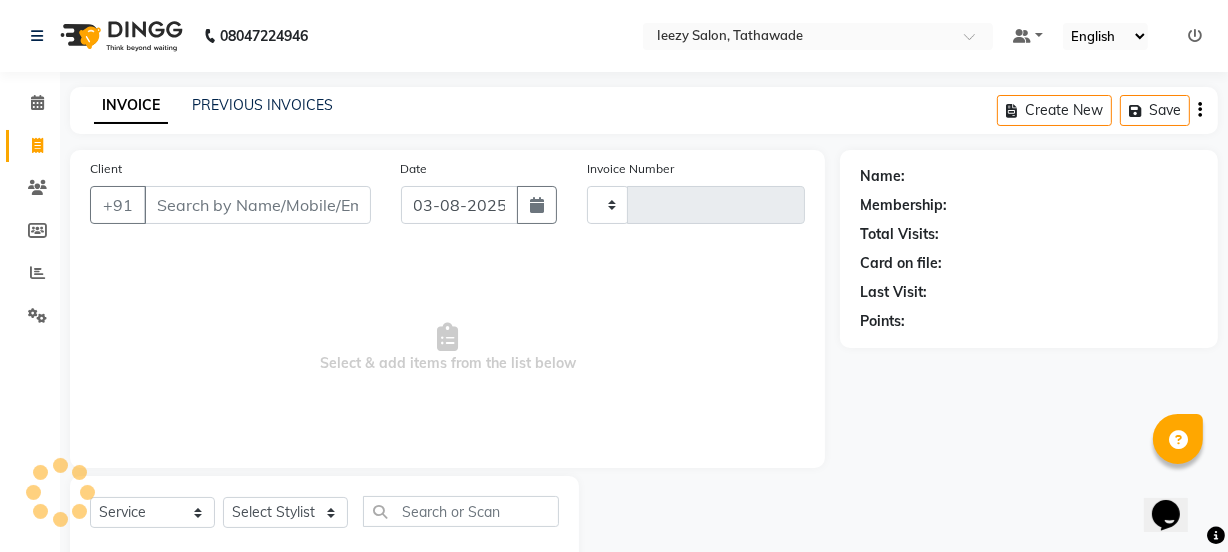 type on "0916" 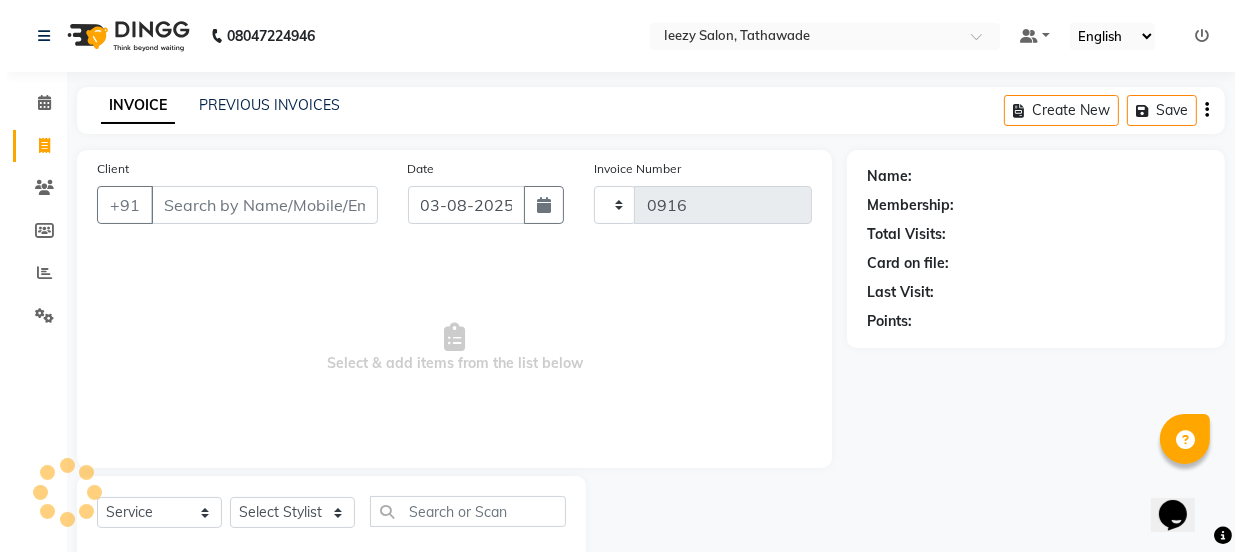 scroll, scrollTop: 50, scrollLeft: 0, axis: vertical 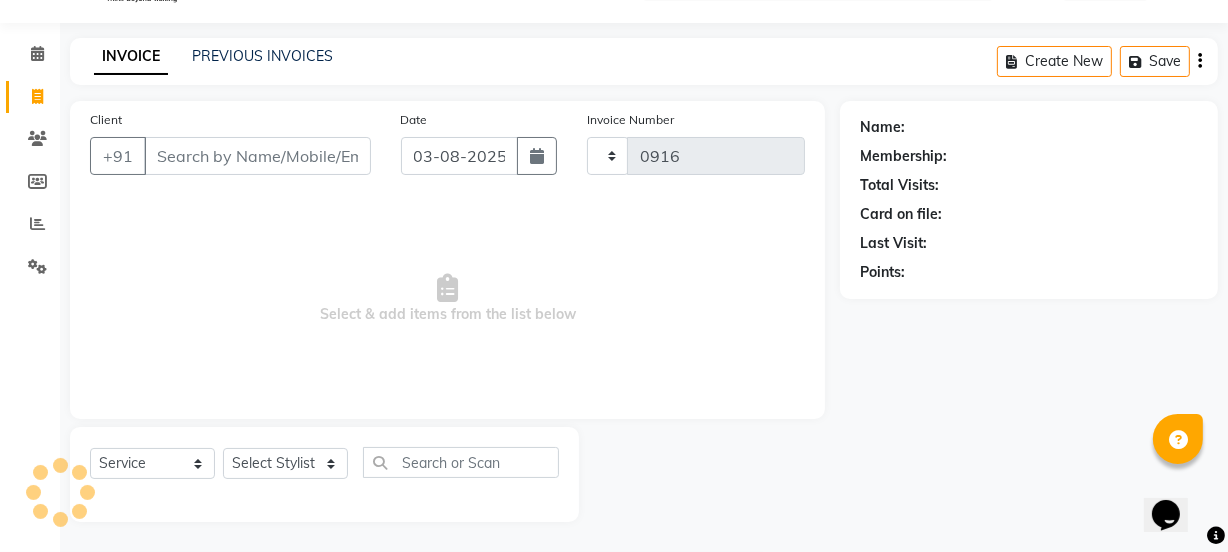 select on "5982" 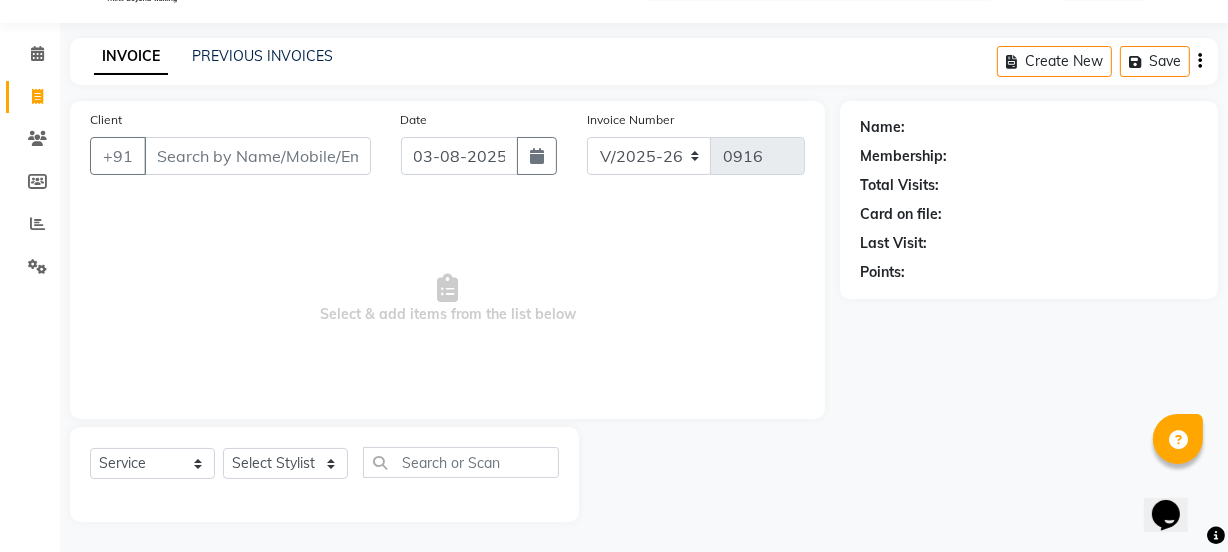 click on "Client" at bounding box center [257, 156] 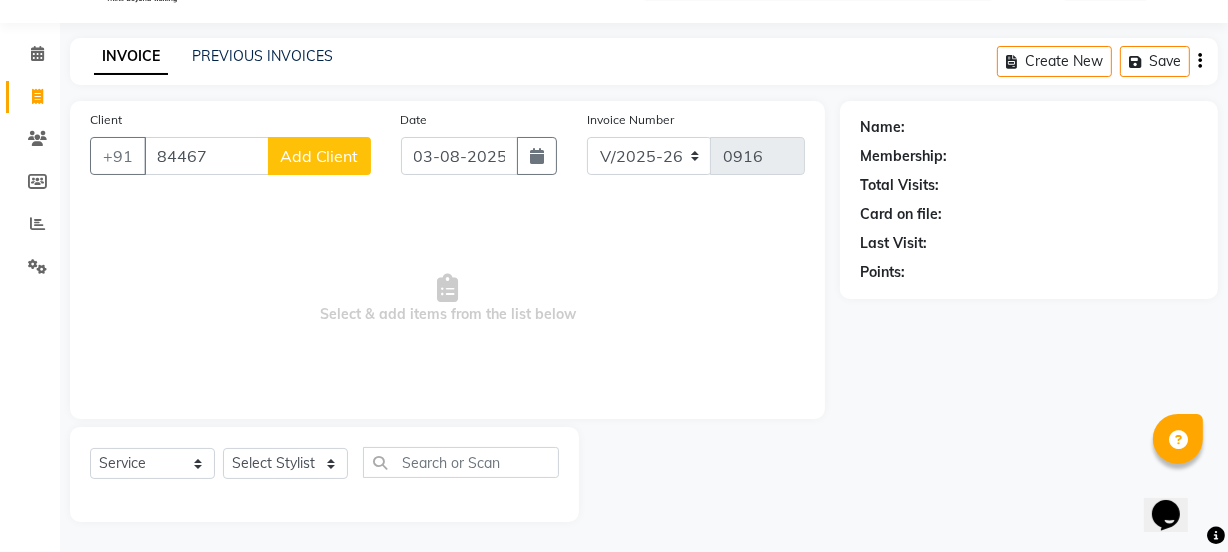 click on "84467" at bounding box center [206, 156] 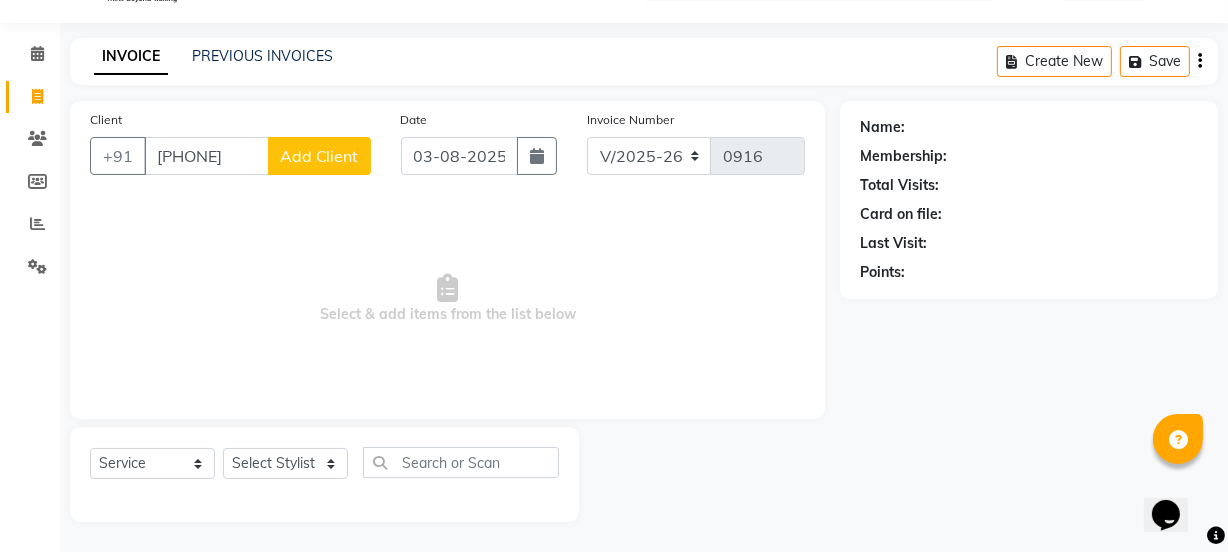 type on "[PHONE]" 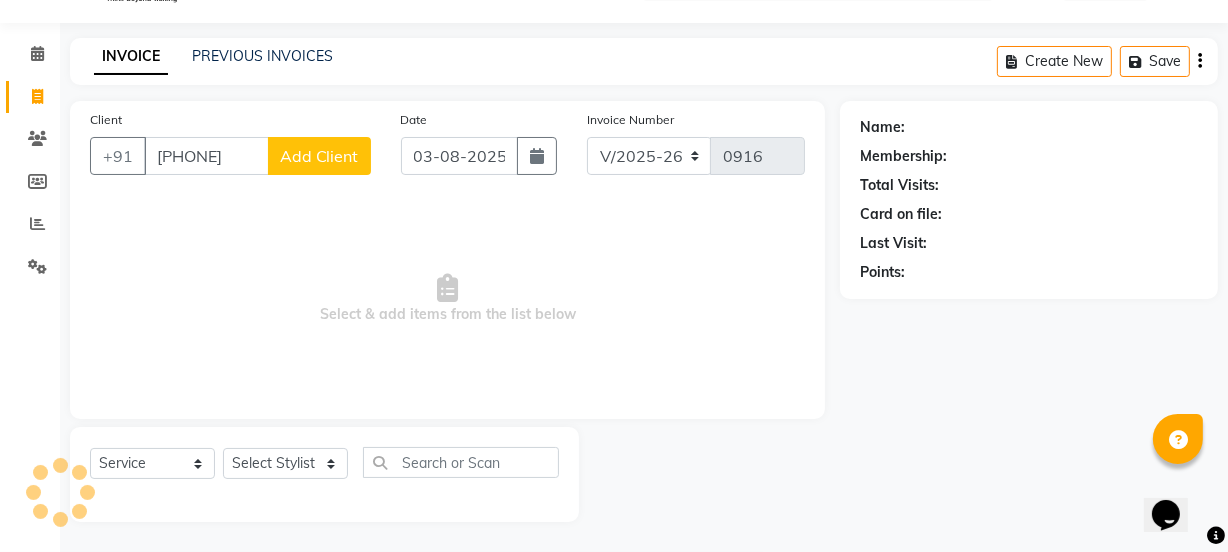 click on "Select & add items from the list below" at bounding box center (447, 299) 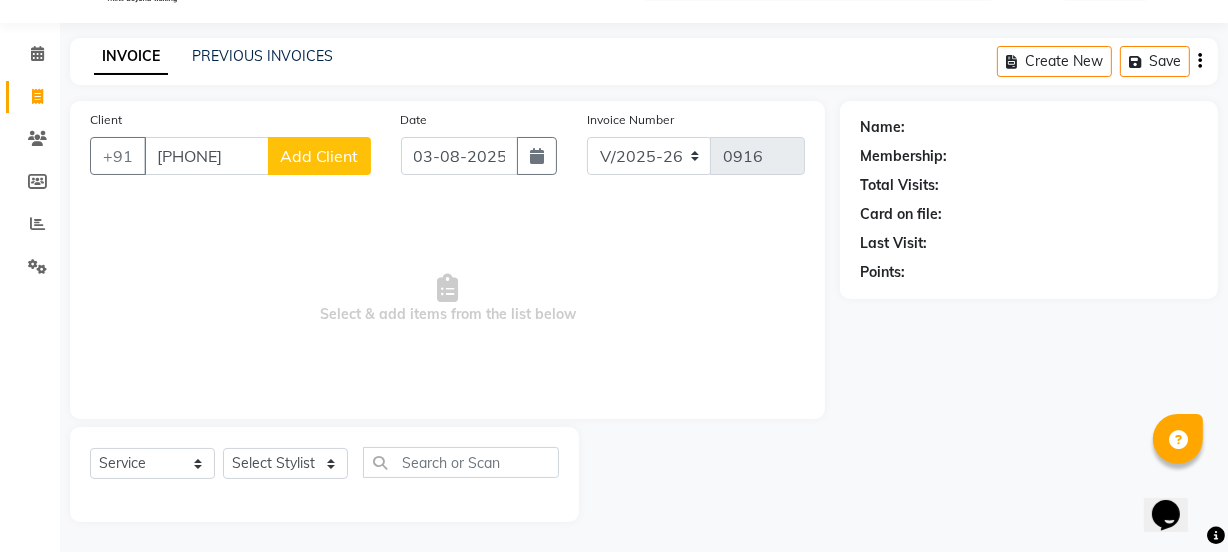 click on "Add Client" 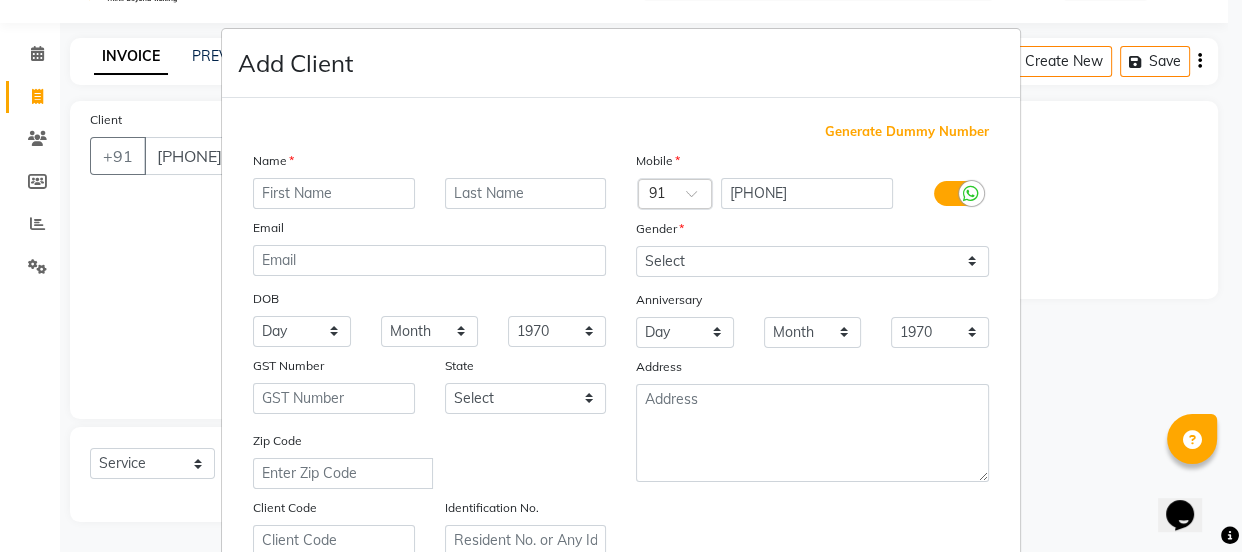 click at bounding box center [334, 193] 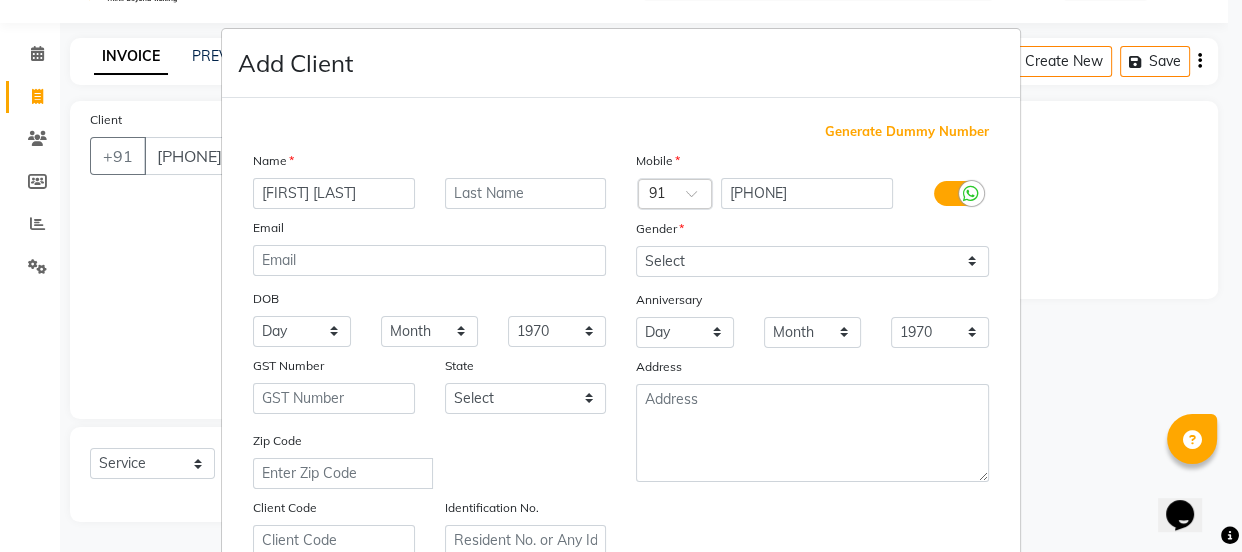 type on "[FIRST] [LAST]" 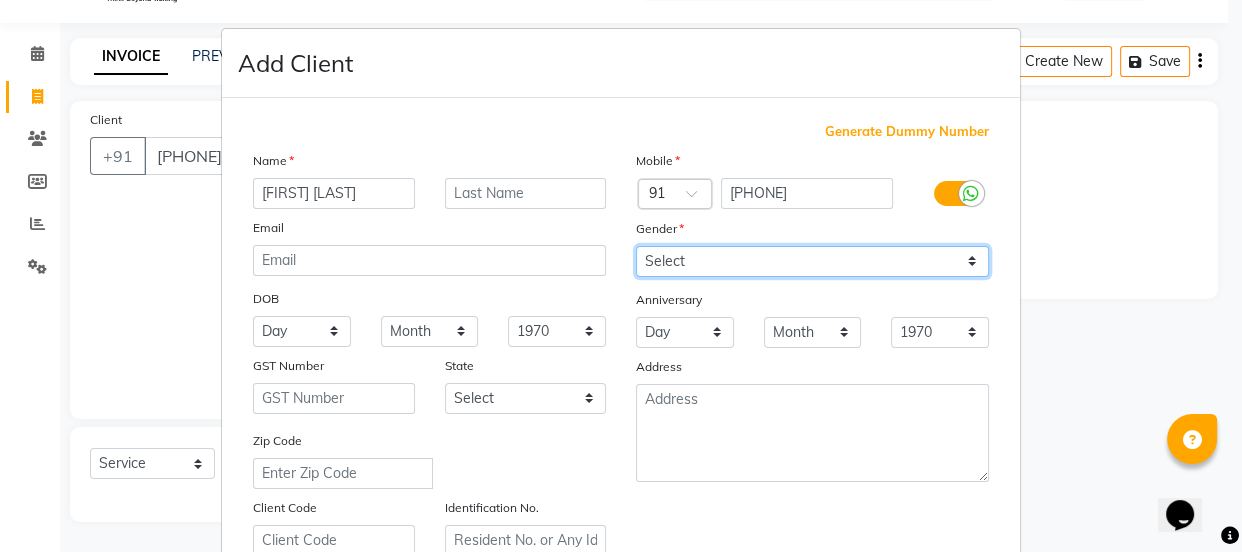 drag, startPoint x: 971, startPoint y: 266, endPoint x: 960, endPoint y: 268, distance: 11.18034 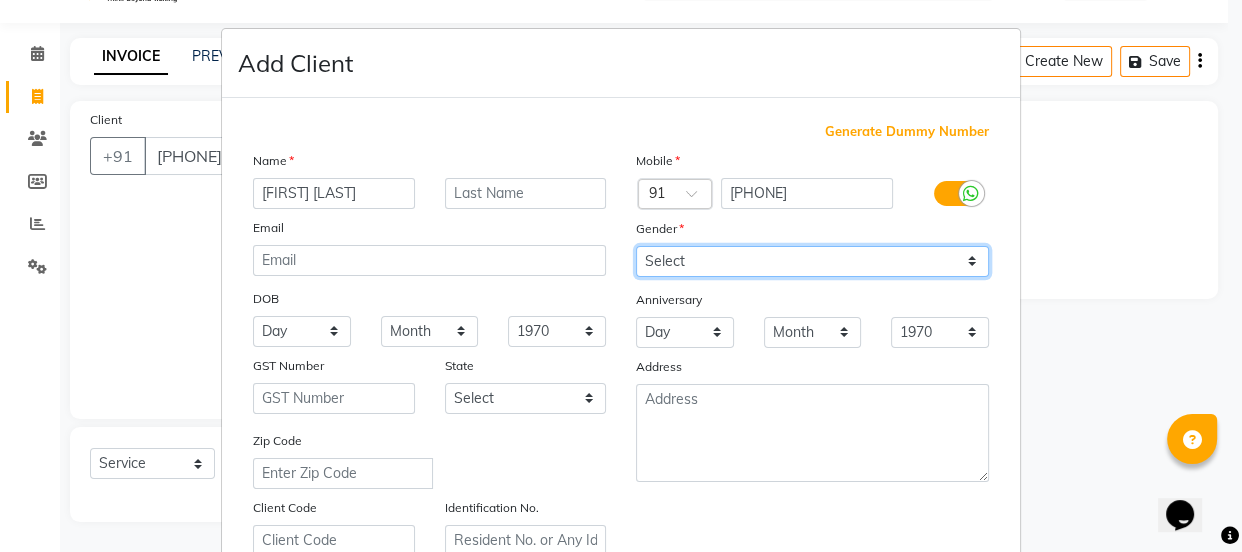 select on "female" 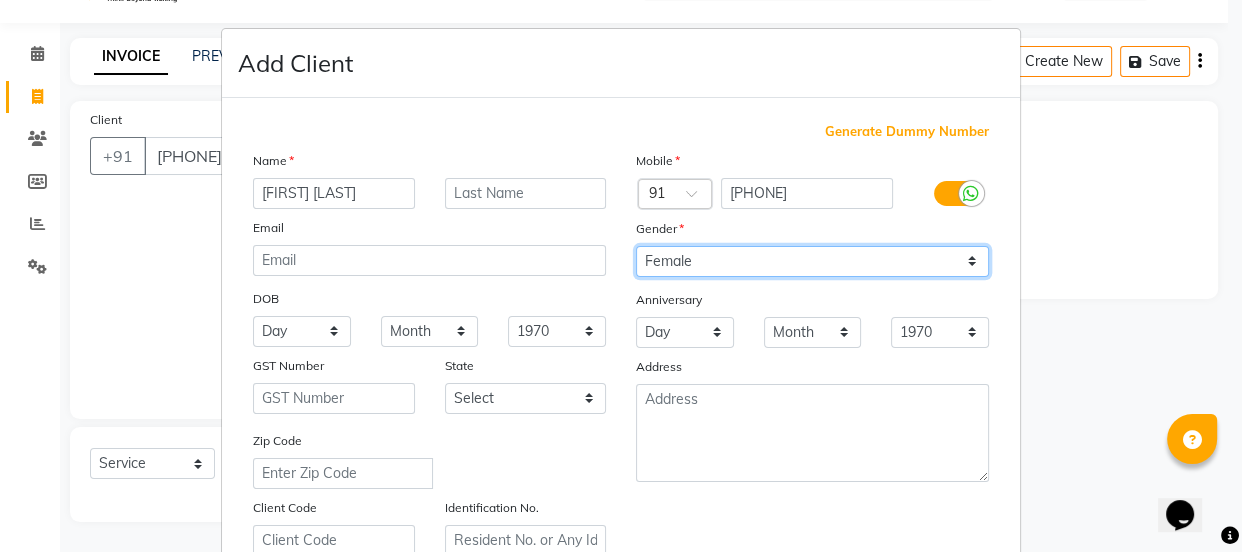 click on "Select Male Female Other Prefer Not To Say" at bounding box center (812, 261) 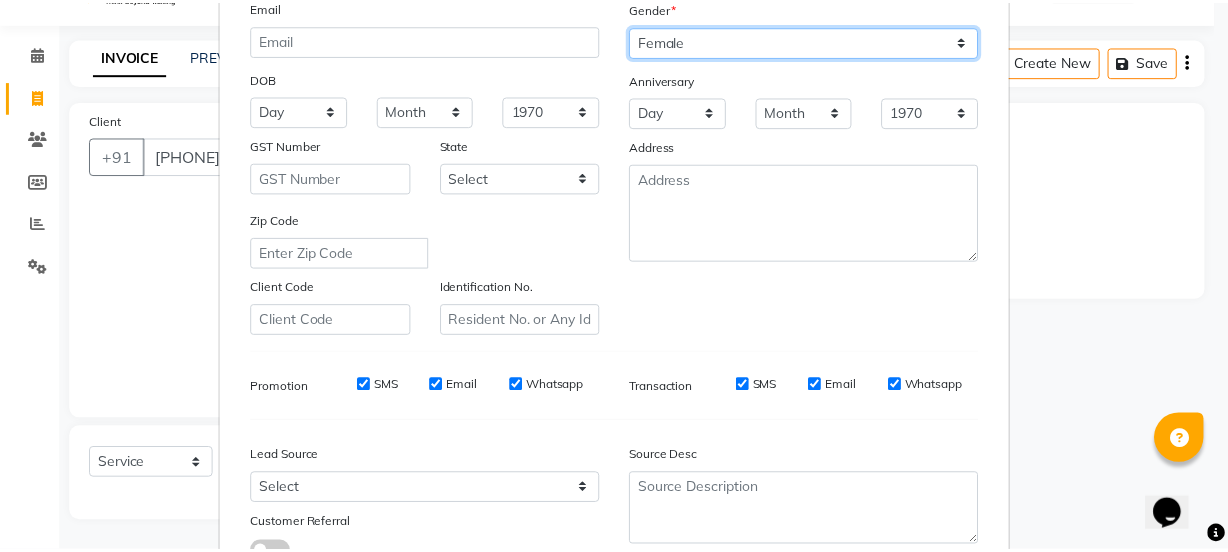 scroll, scrollTop: 377, scrollLeft: 0, axis: vertical 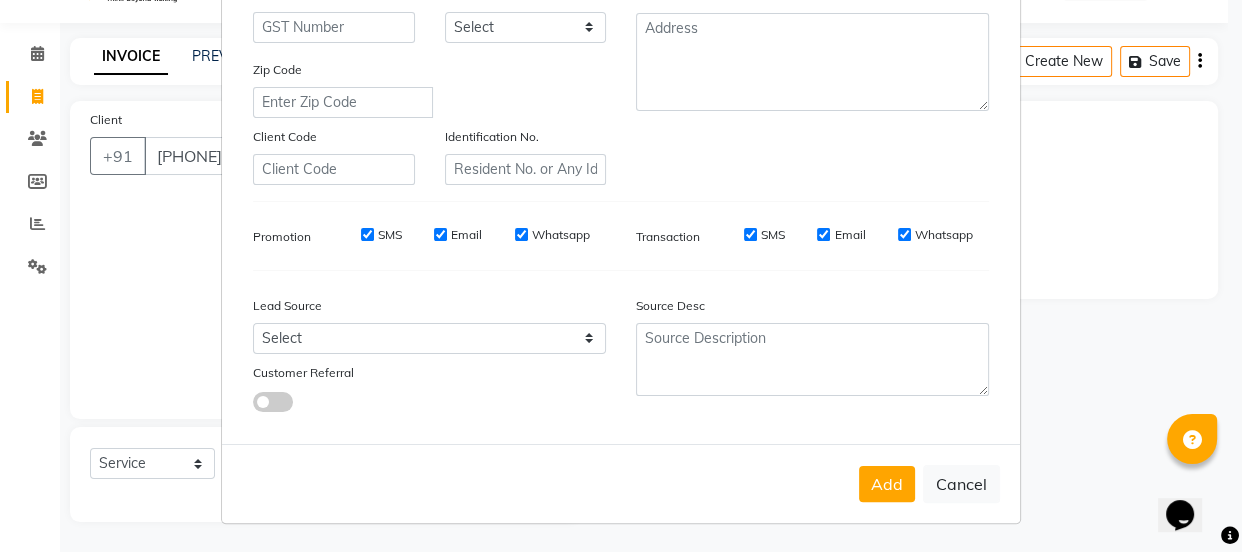 click on "SMS" at bounding box center (367, 234) 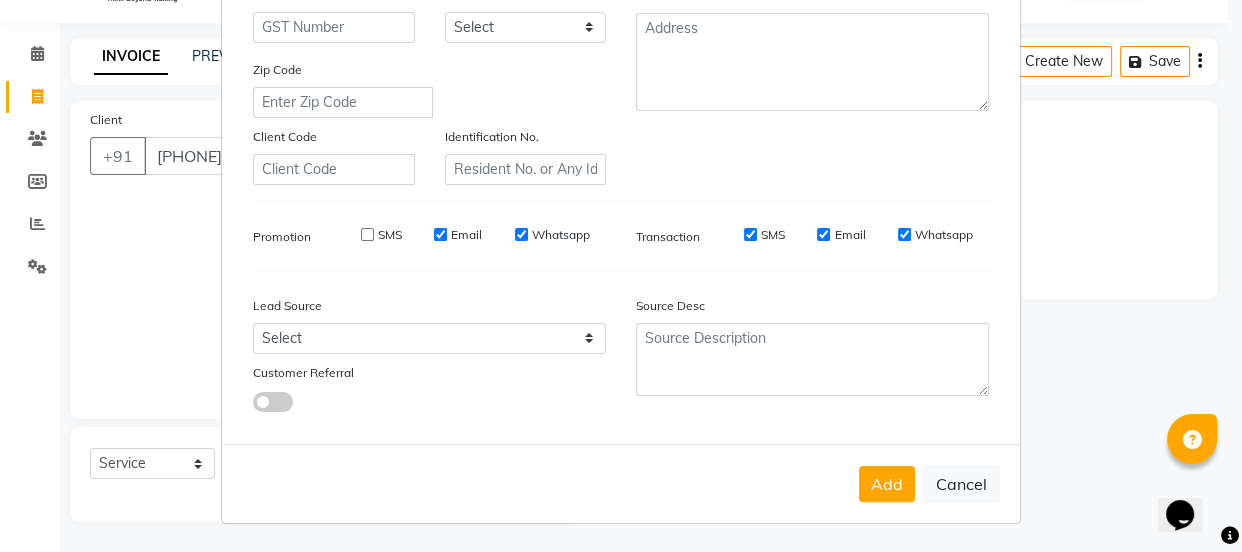 drag, startPoint x: 433, startPoint y: 230, endPoint x: 512, endPoint y: 242, distance: 79.9062 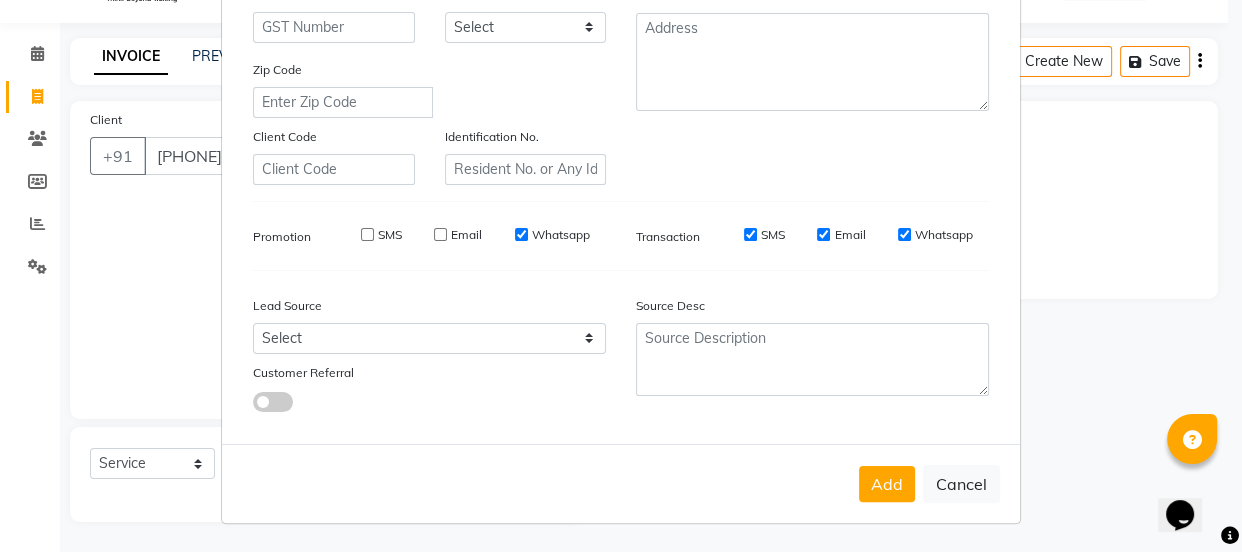 click on "Whatsapp" at bounding box center (521, 234) 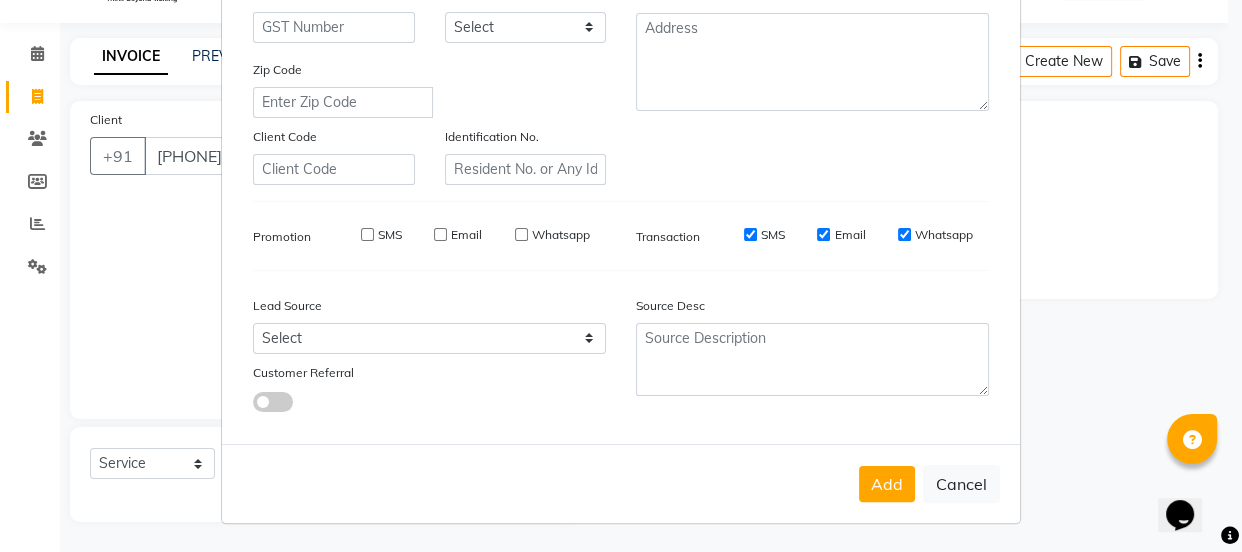 click on "SMS" at bounding box center [750, 234] 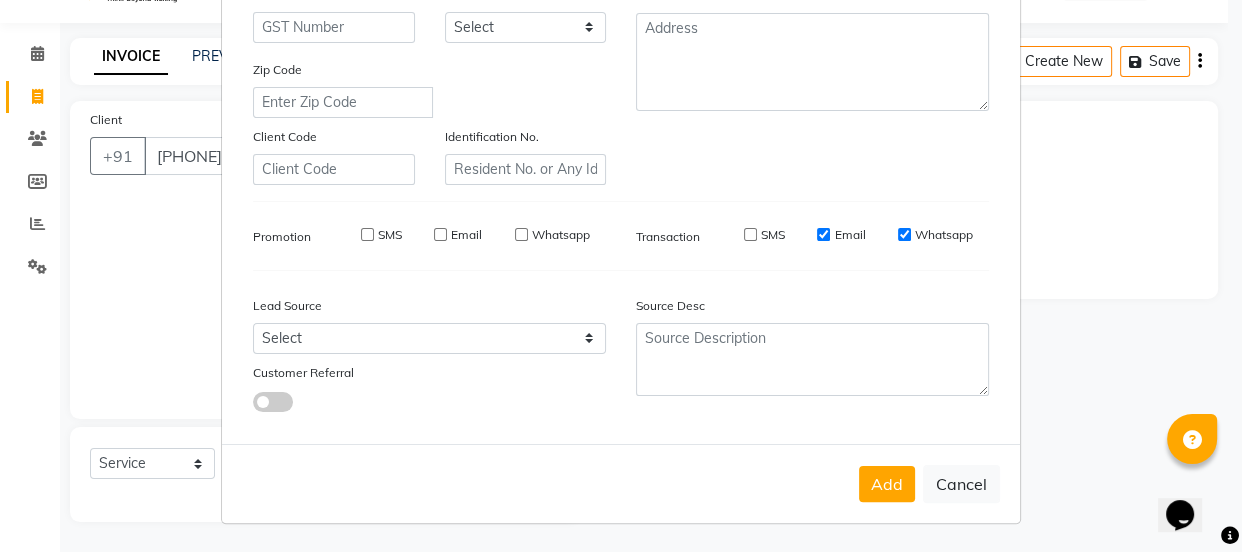 click on "Email" at bounding box center (823, 234) 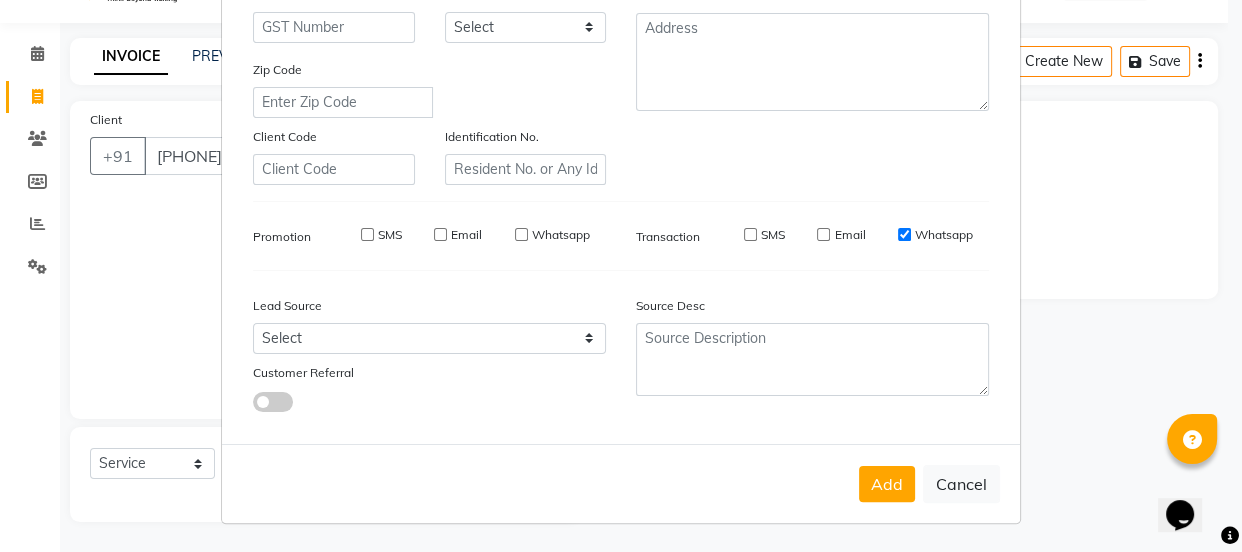 click on "Whatsapp" at bounding box center [904, 234] 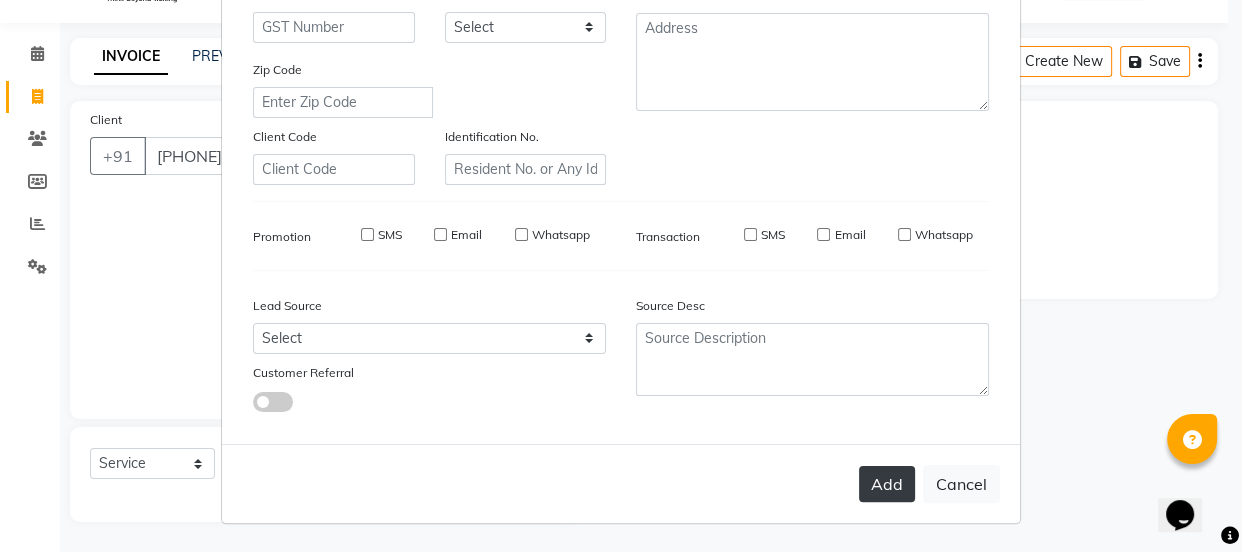 click on "Add" at bounding box center (887, 484) 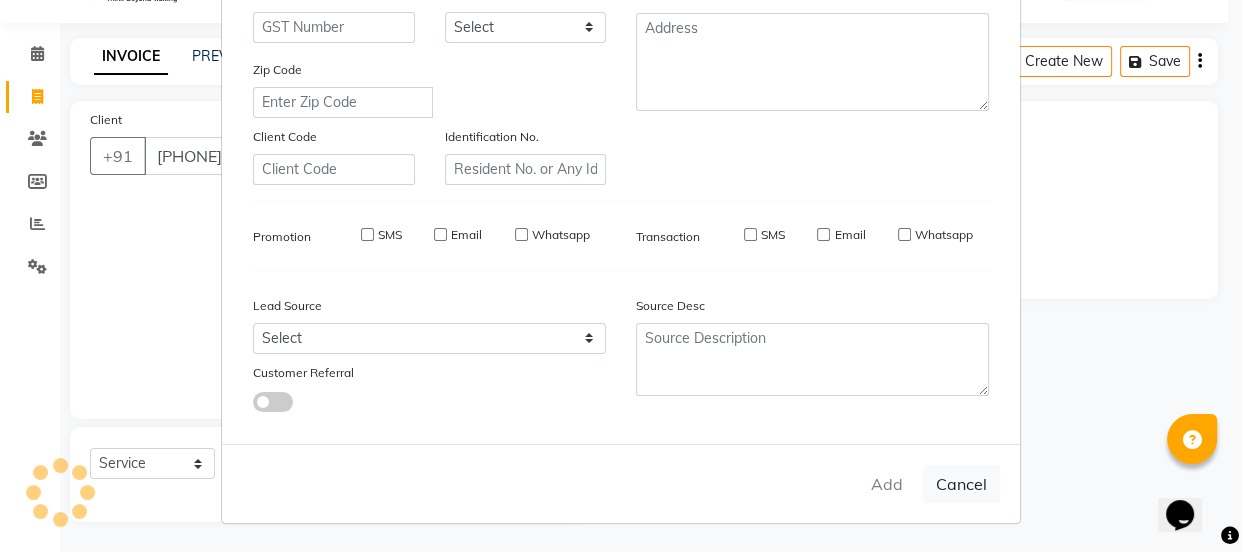 type on "84******05" 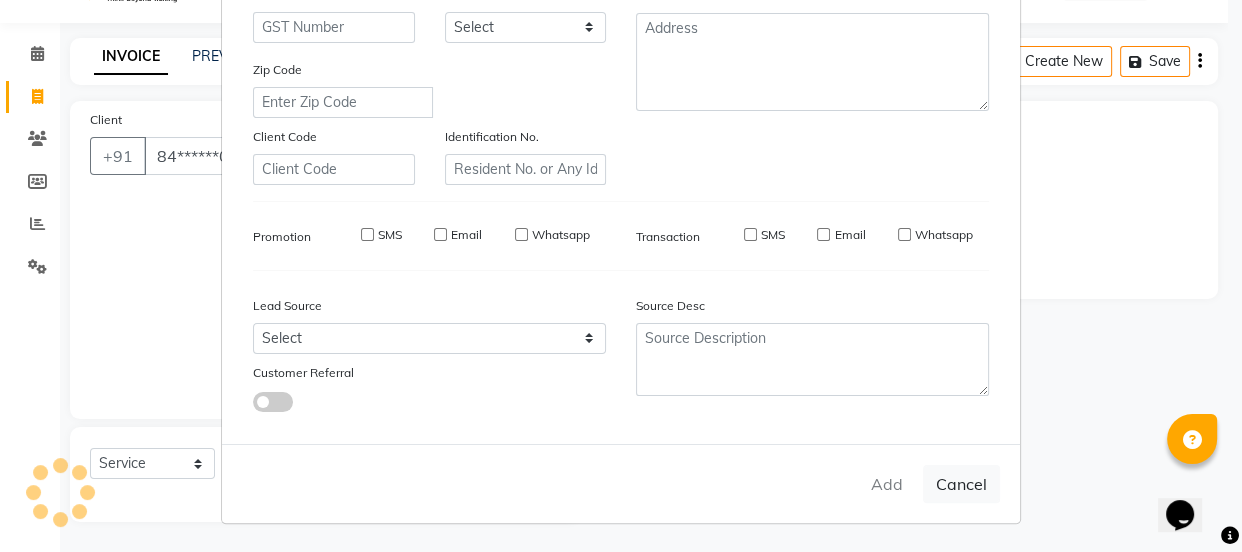 select 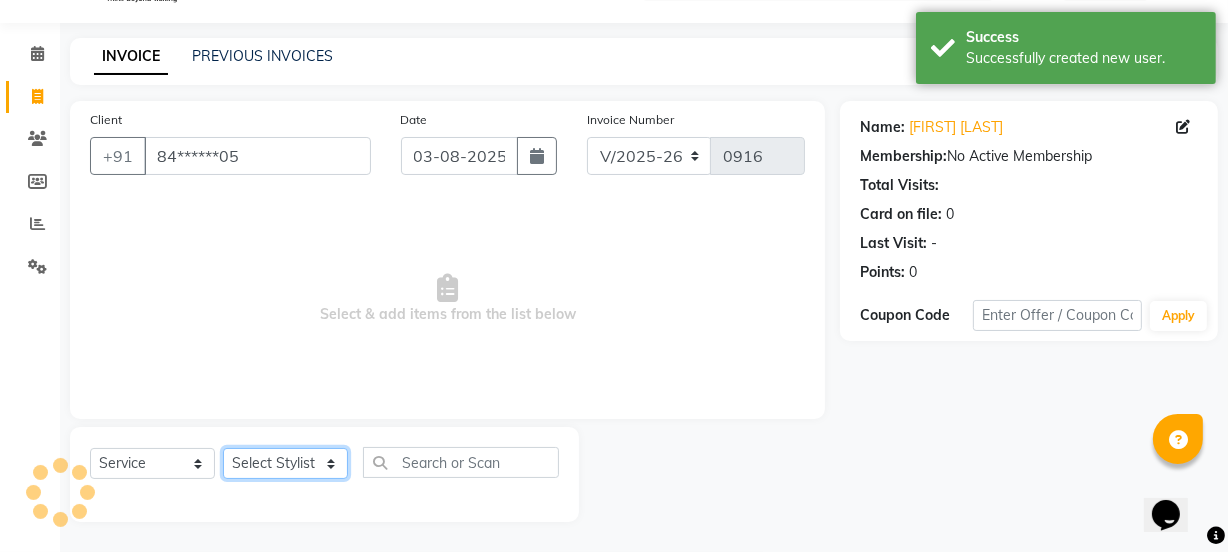 click on "Select Stylist IEEZY -Owner MS KOMAL  Ms Shraddha Rinku  Samiksha  Sr.Bu Rohini  Stylist Shree" 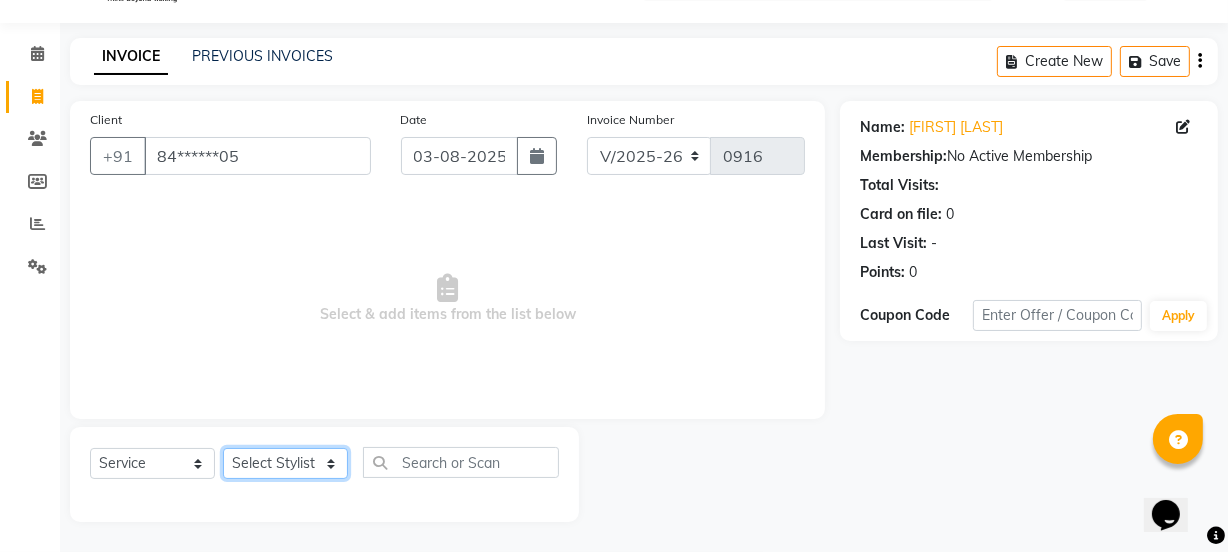 select on "77396" 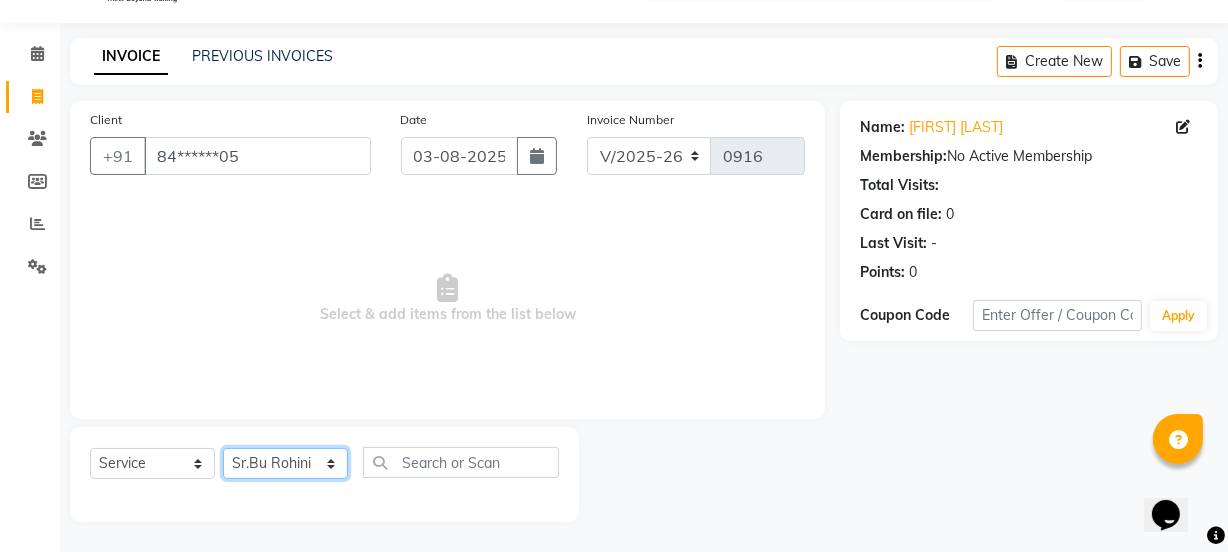 click on "Select Stylist IEEZY -Owner MS KOMAL  Ms Shraddha Rinku  Samiksha  Sr.Bu Rohini  Stylist Shree" 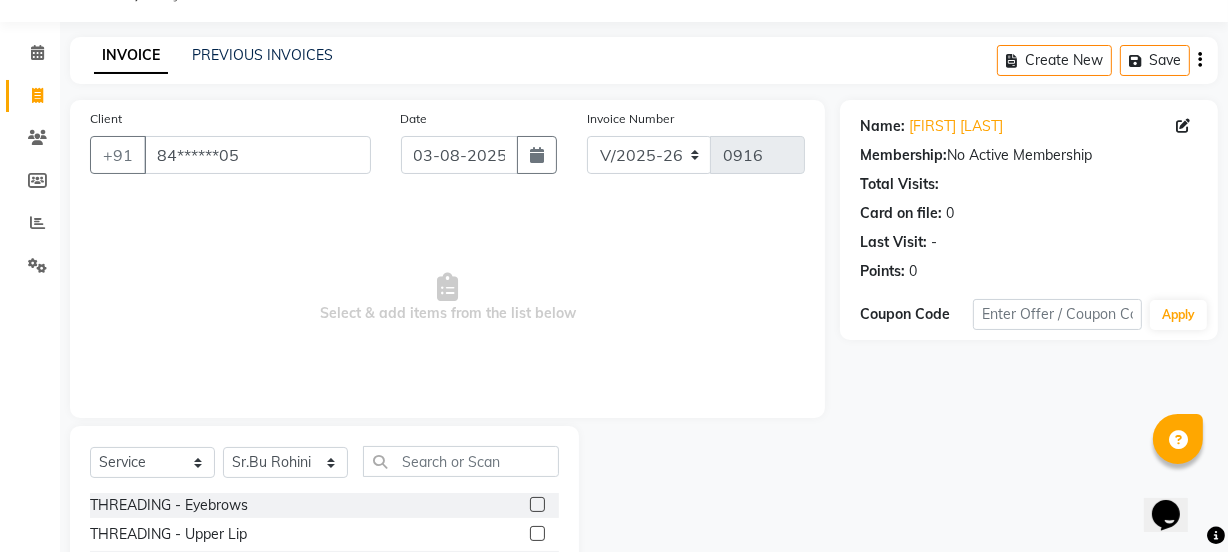 click 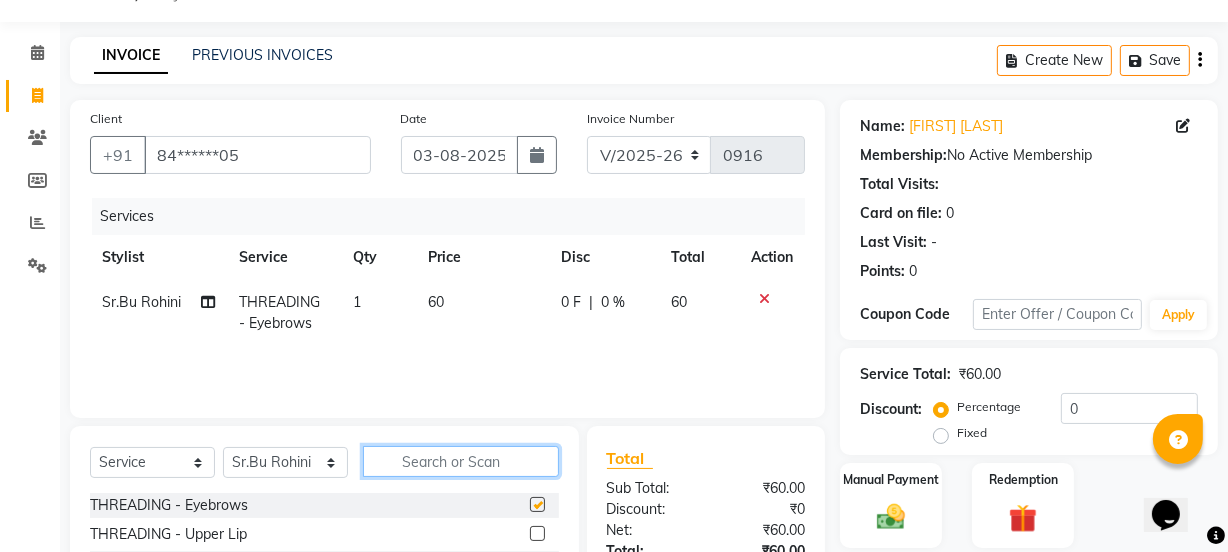 click 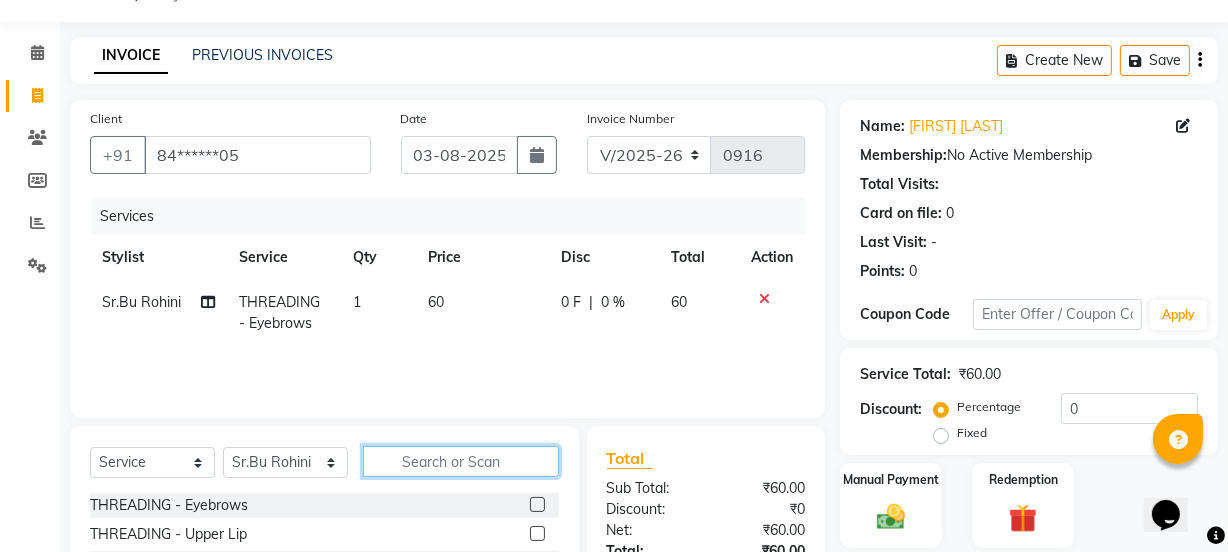 checkbox on "false" 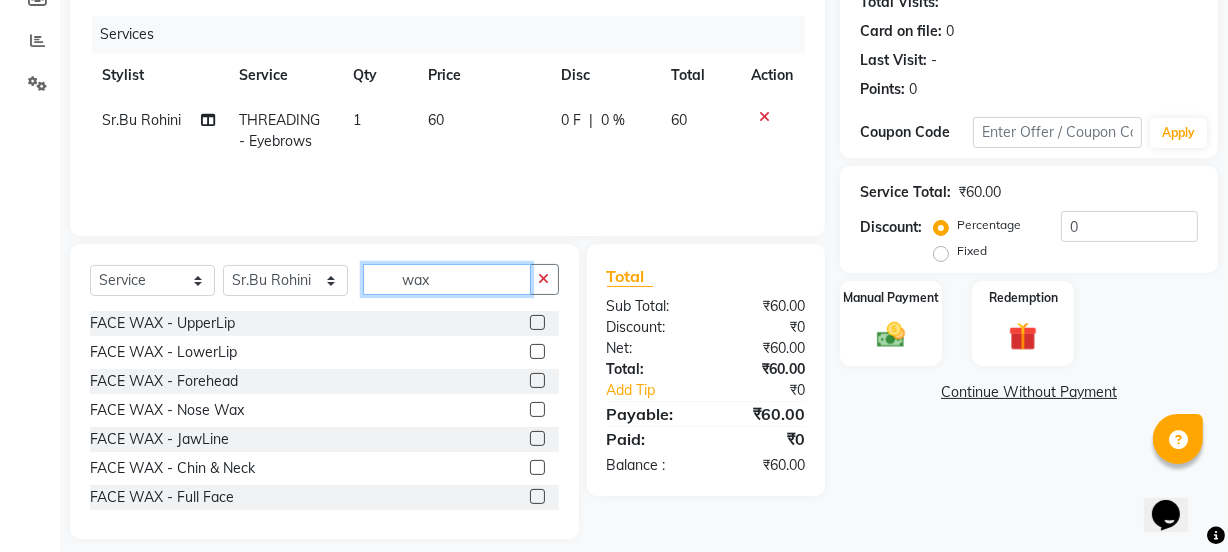 scroll, scrollTop: 250, scrollLeft: 0, axis: vertical 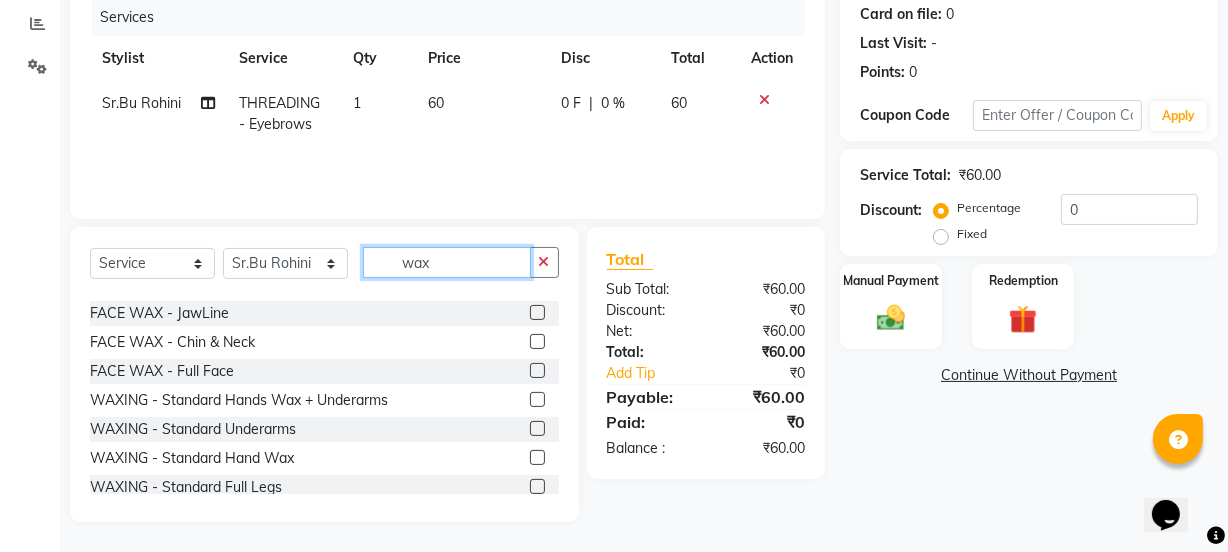 type on "wax" 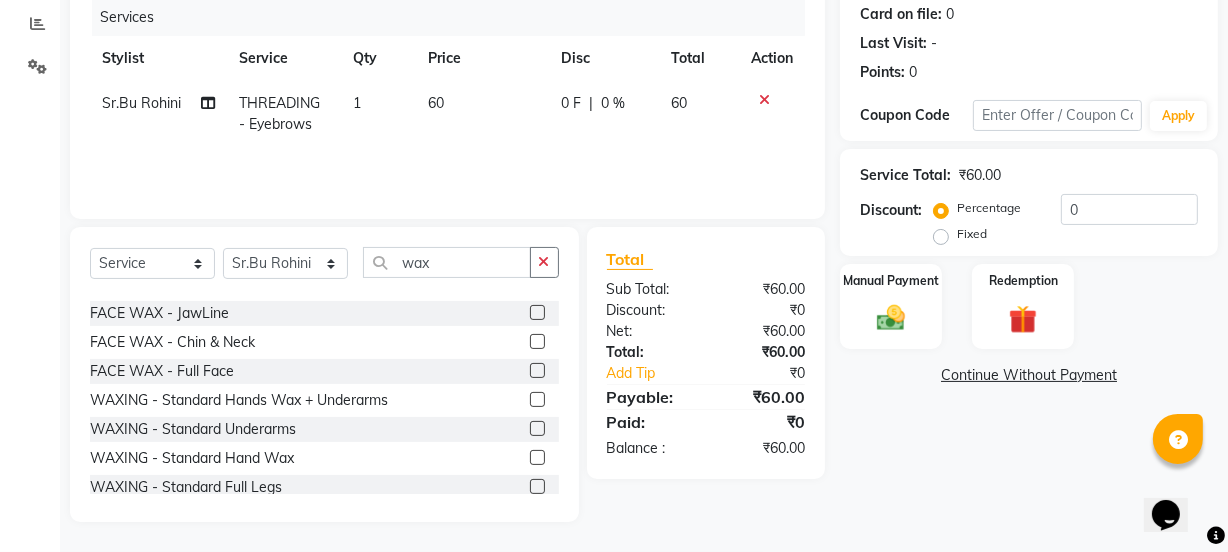 click 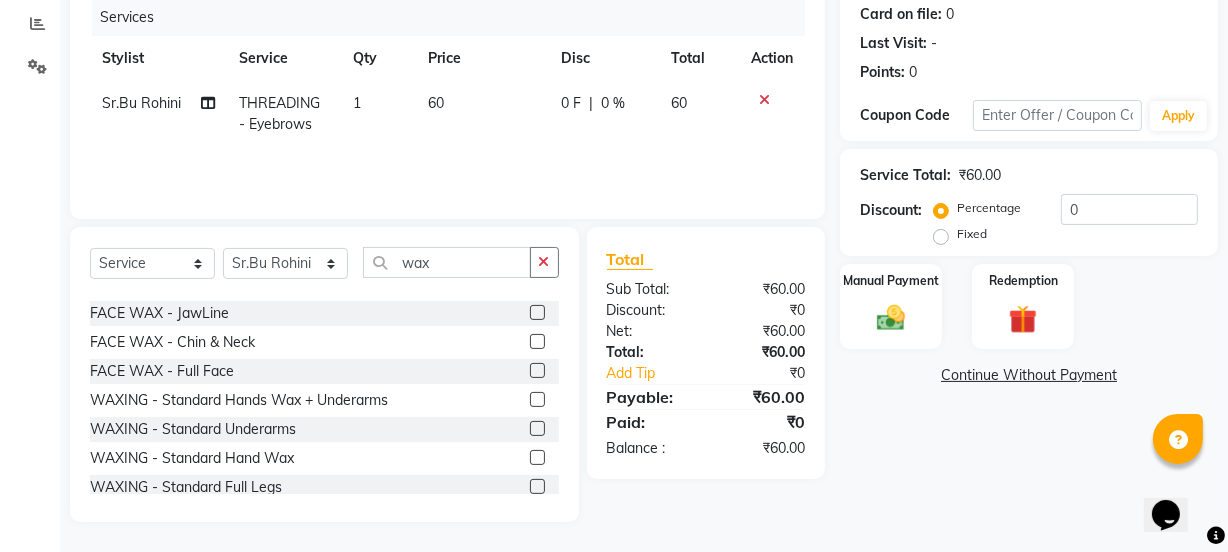click at bounding box center [536, 458] 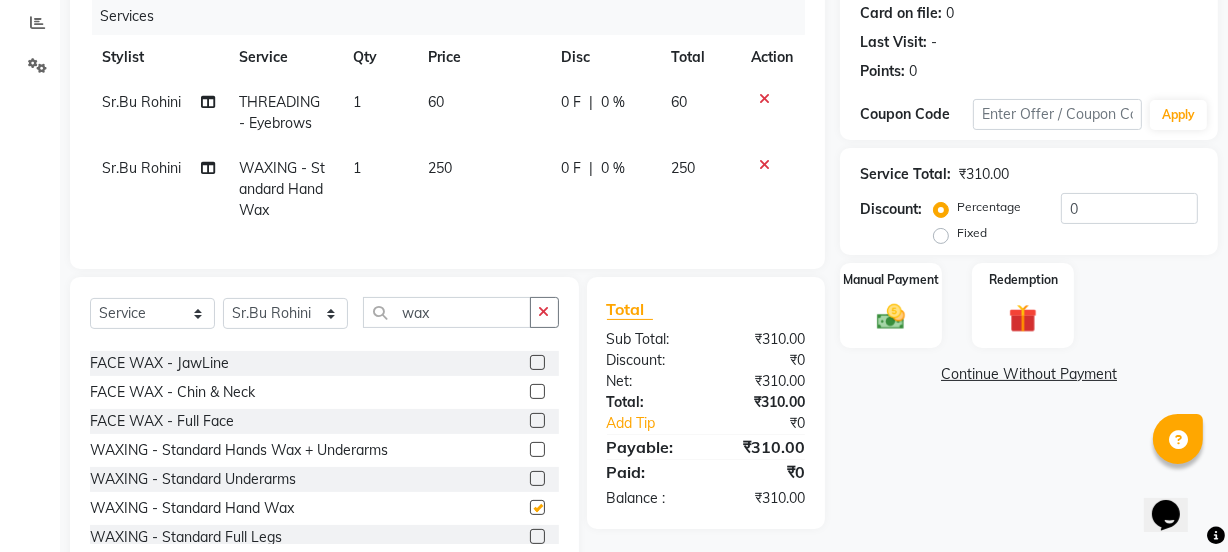 checkbox on "false" 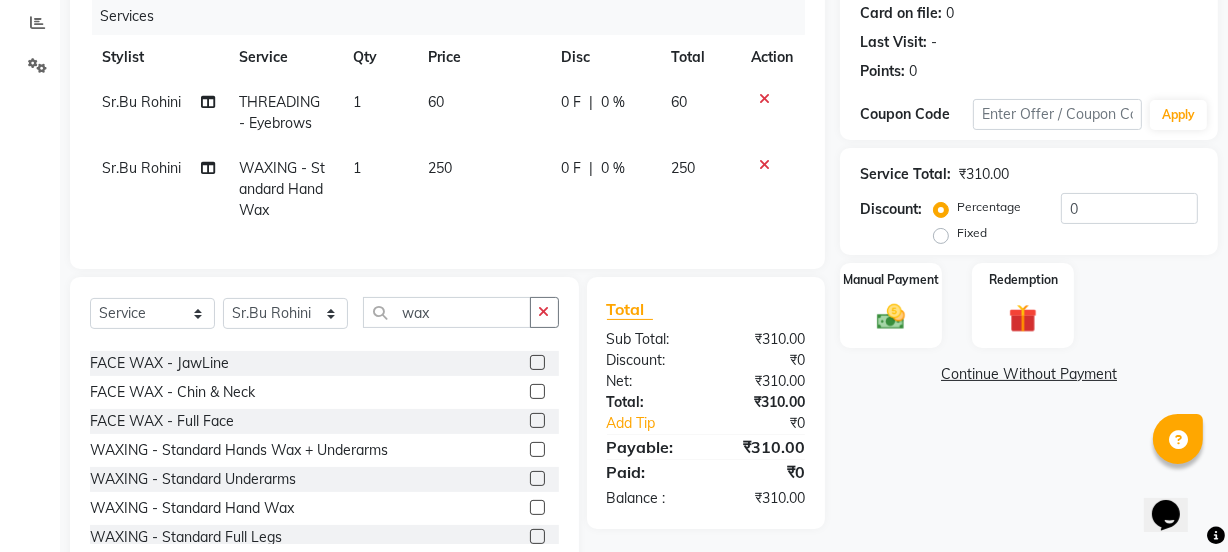 click 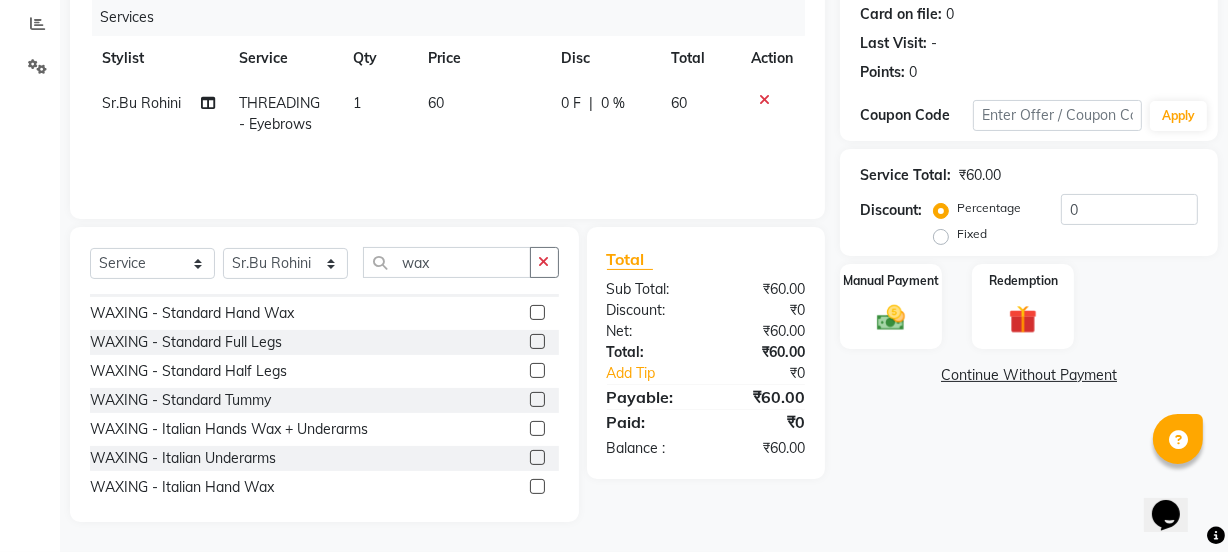 scroll, scrollTop: 290, scrollLeft: 0, axis: vertical 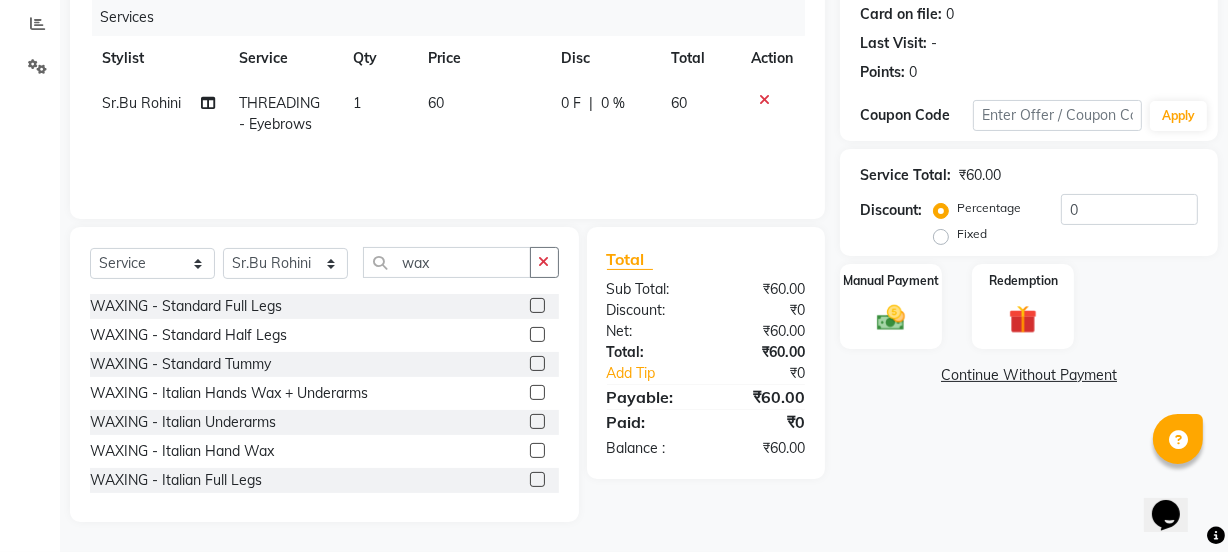 click 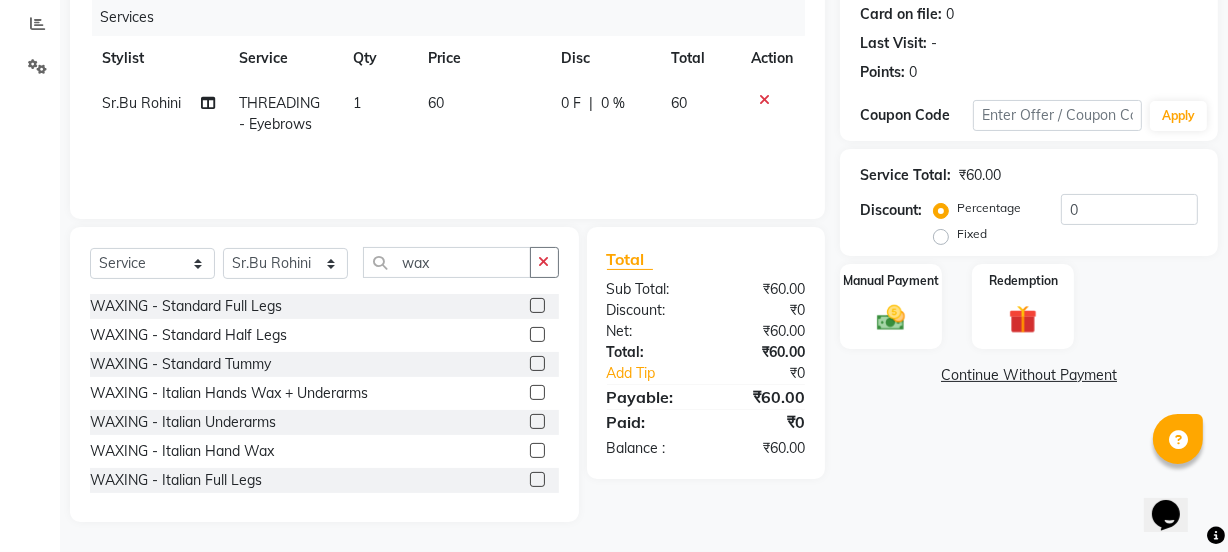 click at bounding box center (536, 480) 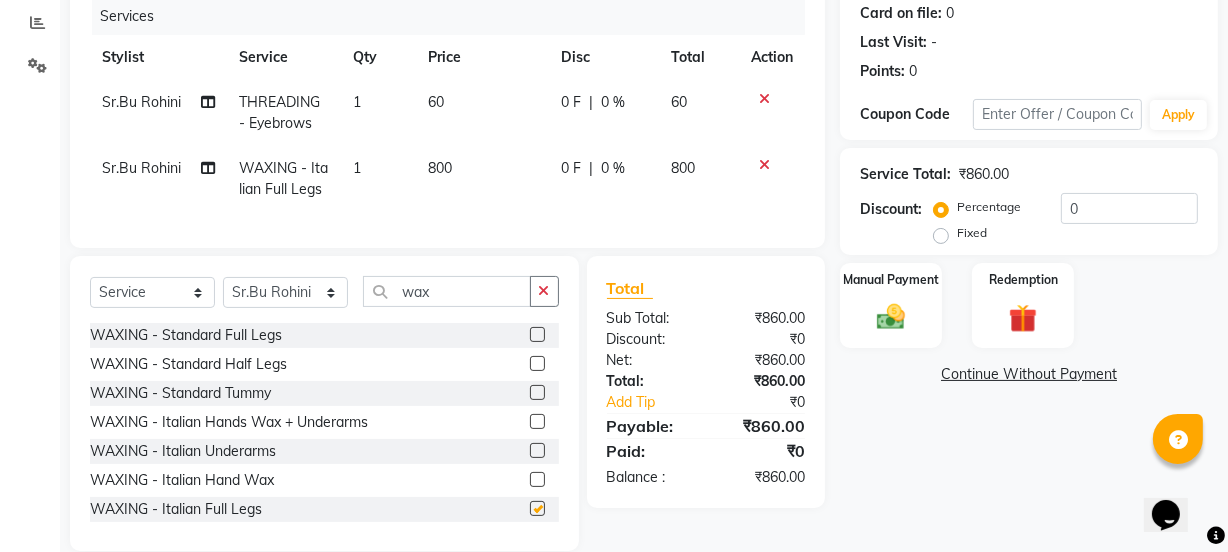 checkbox on "false" 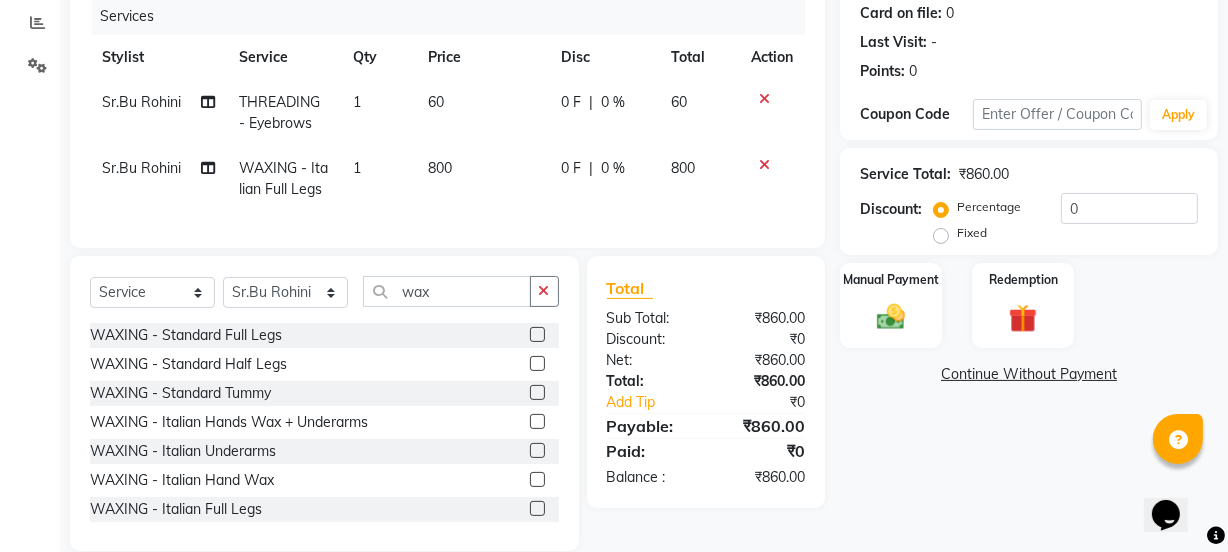click on "800" 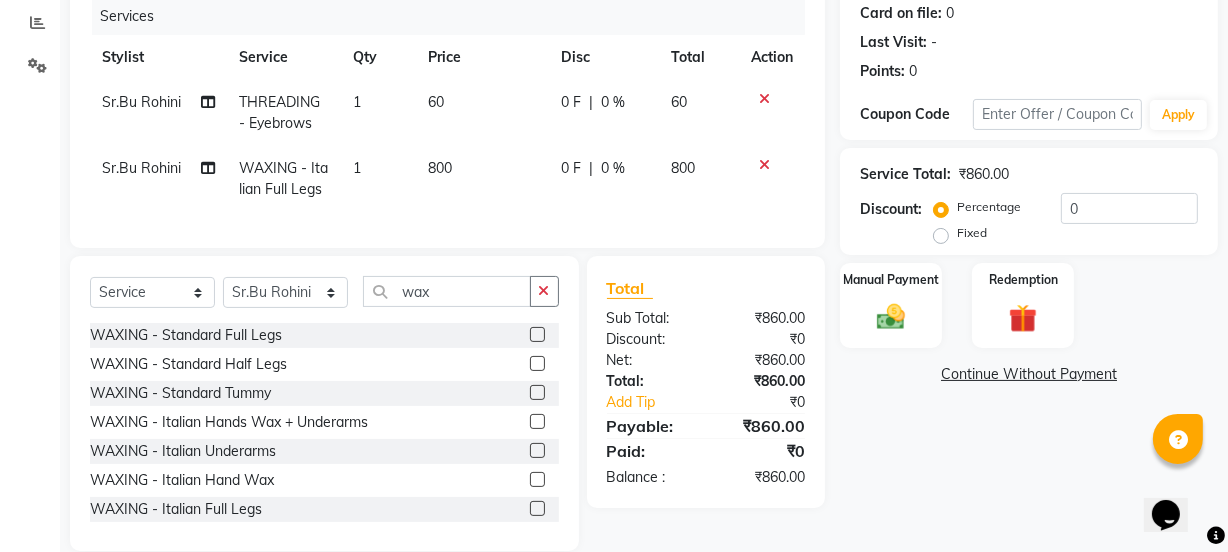select on "77396" 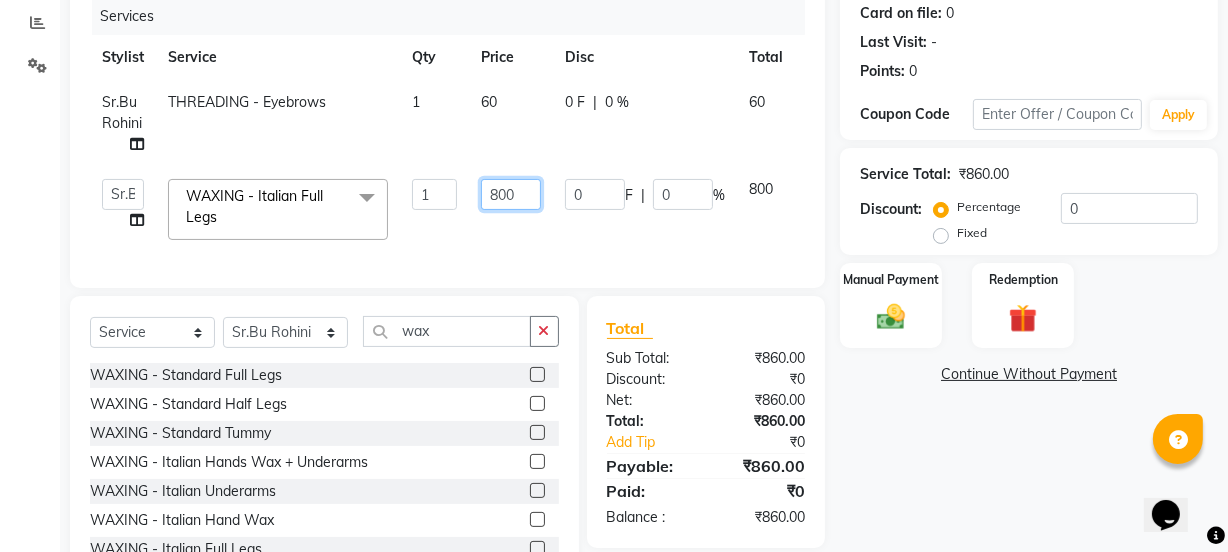 click on "800" 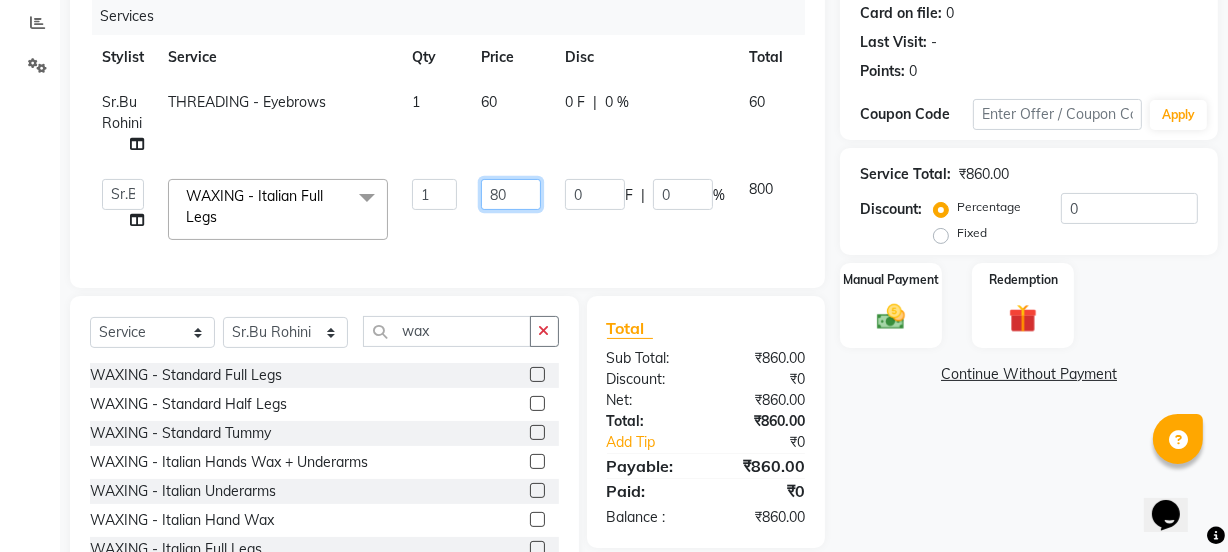 type on "8" 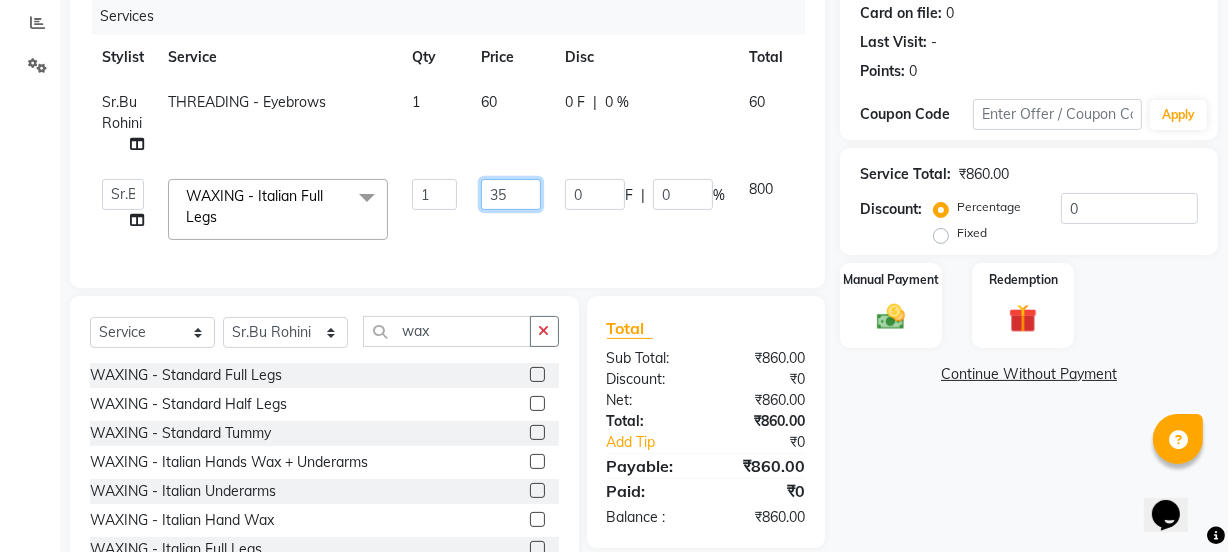 type on "350" 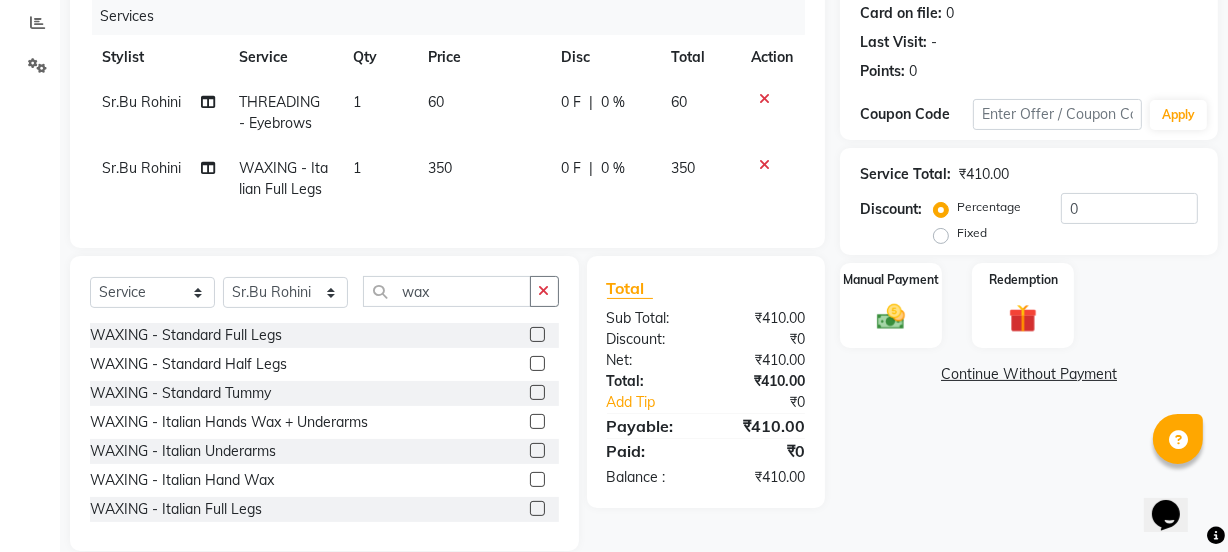 click on "Services Stylist Service Qty Price Disc Total Action Sr.Bu [LAST]  THREADING - Eyebrows 1 60 0 F | 0 % 60 Sr.Bu [LAST]  WAXING - Italian Full Legs 1 350 0 F | 0 % 350" 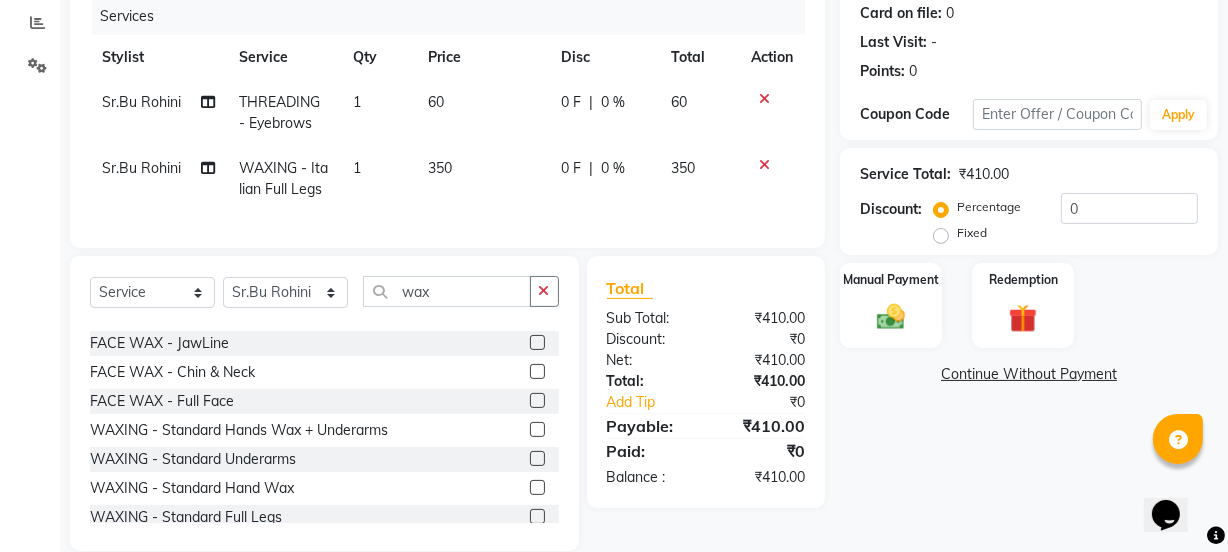 scroll, scrollTop: 0, scrollLeft: 0, axis: both 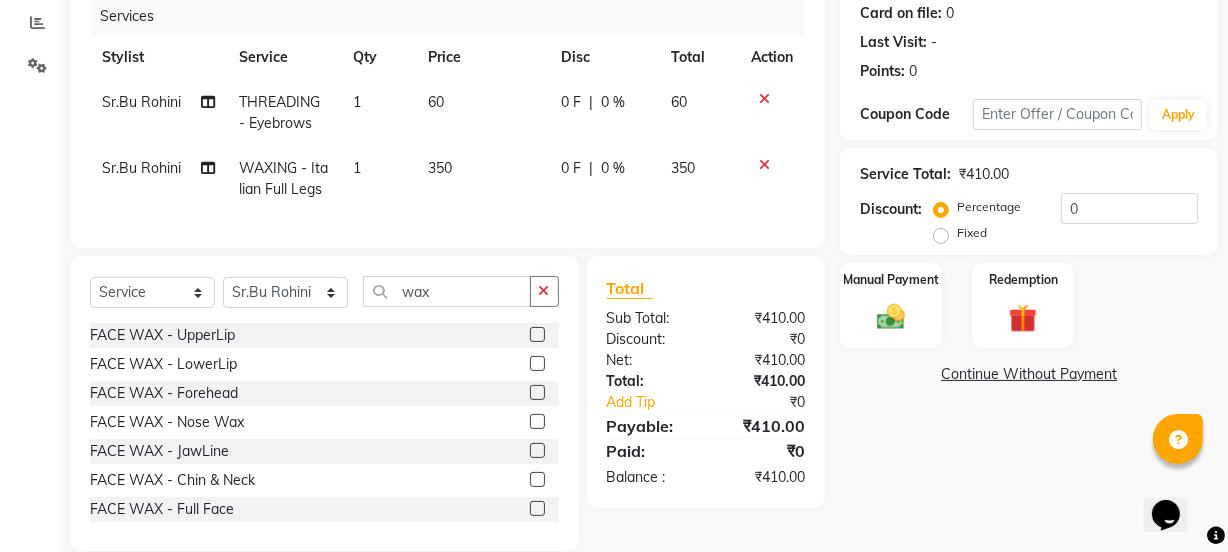click 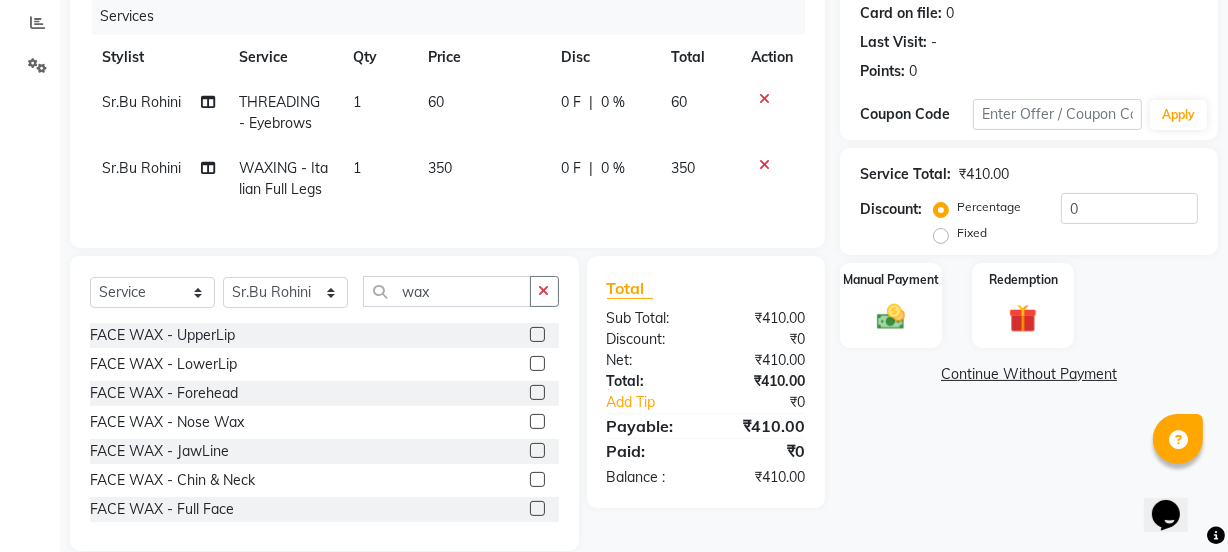 click at bounding box center (536, 393) 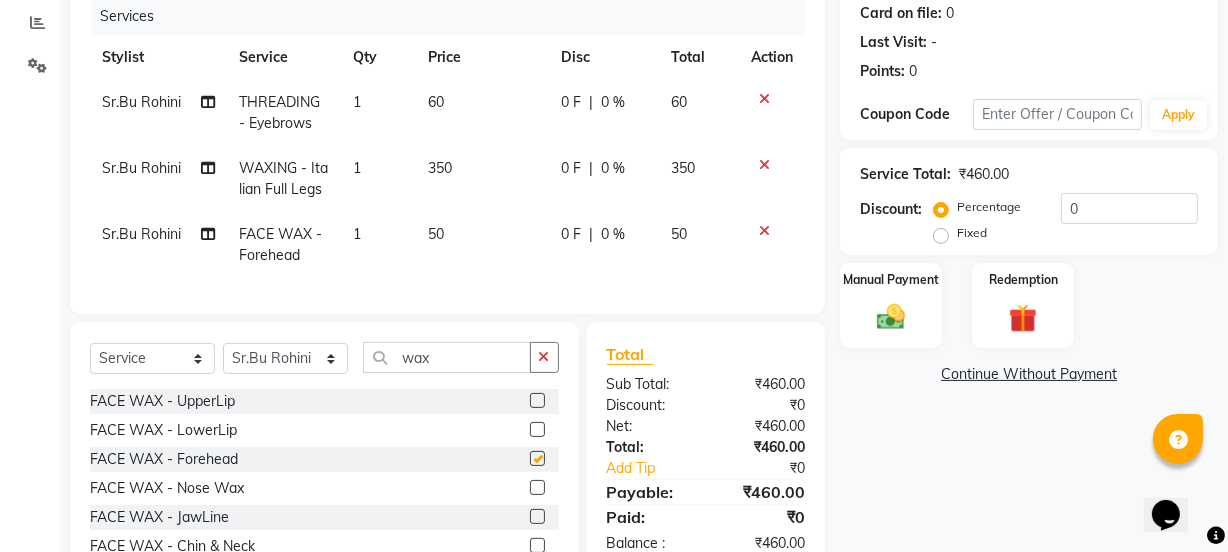 checkbox on "false" 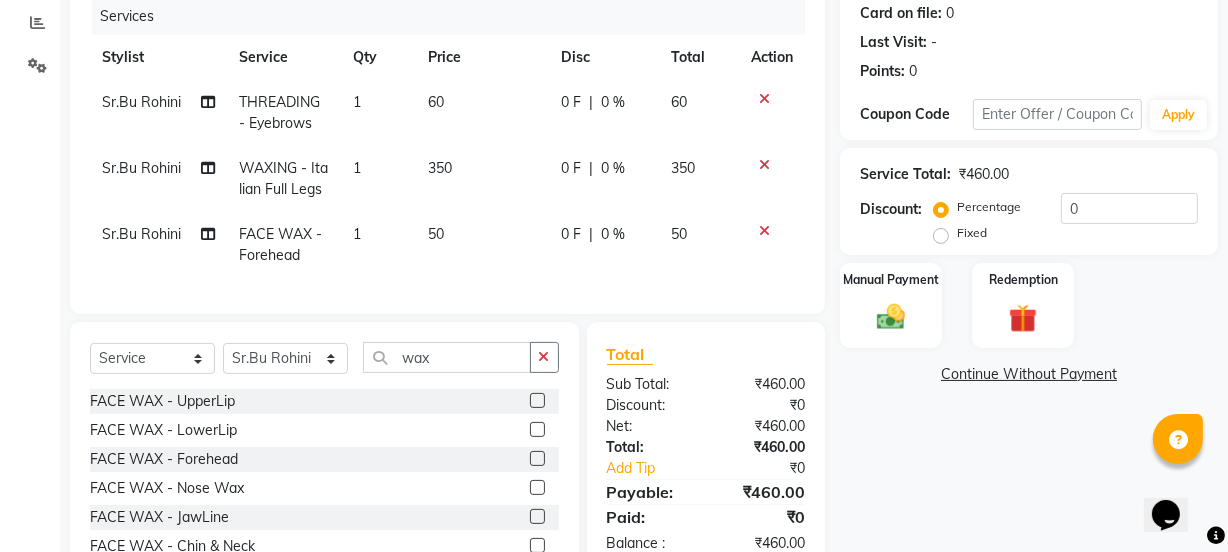 click 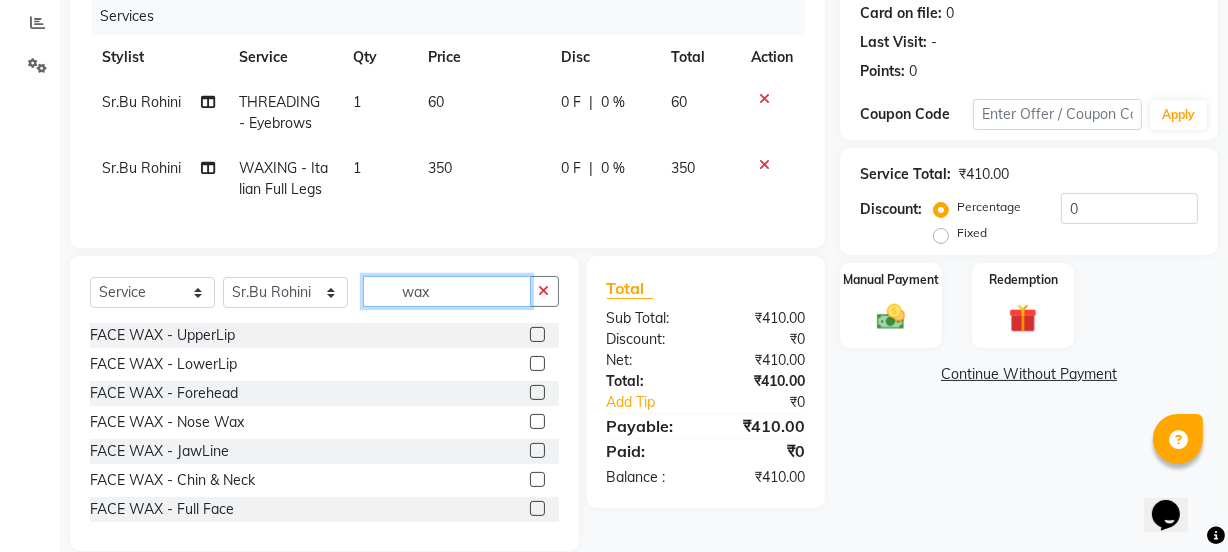 click on "wax" 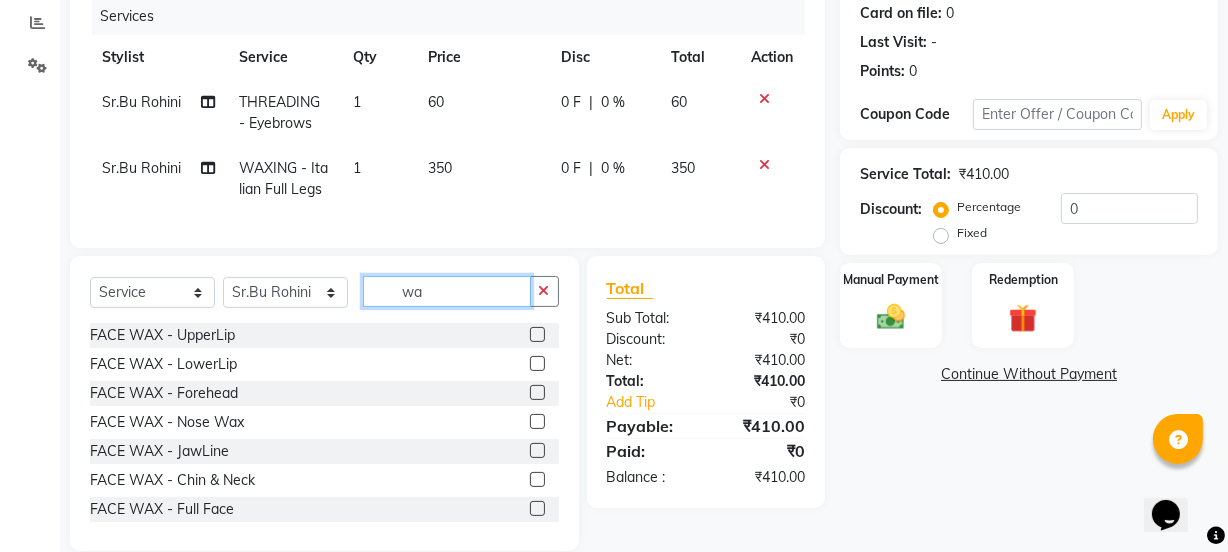 type on "w" 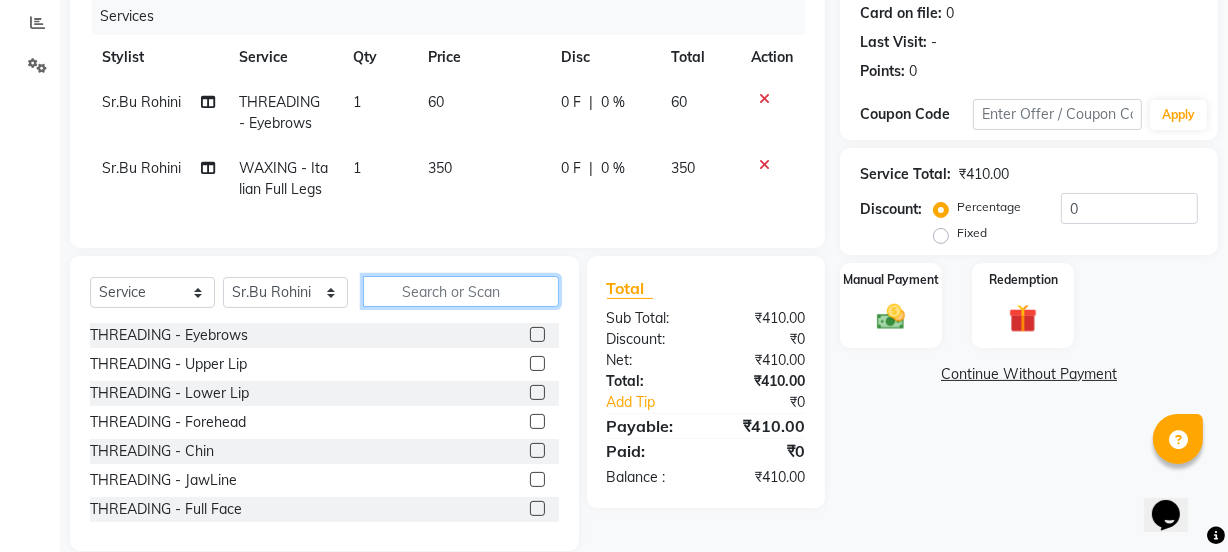 type 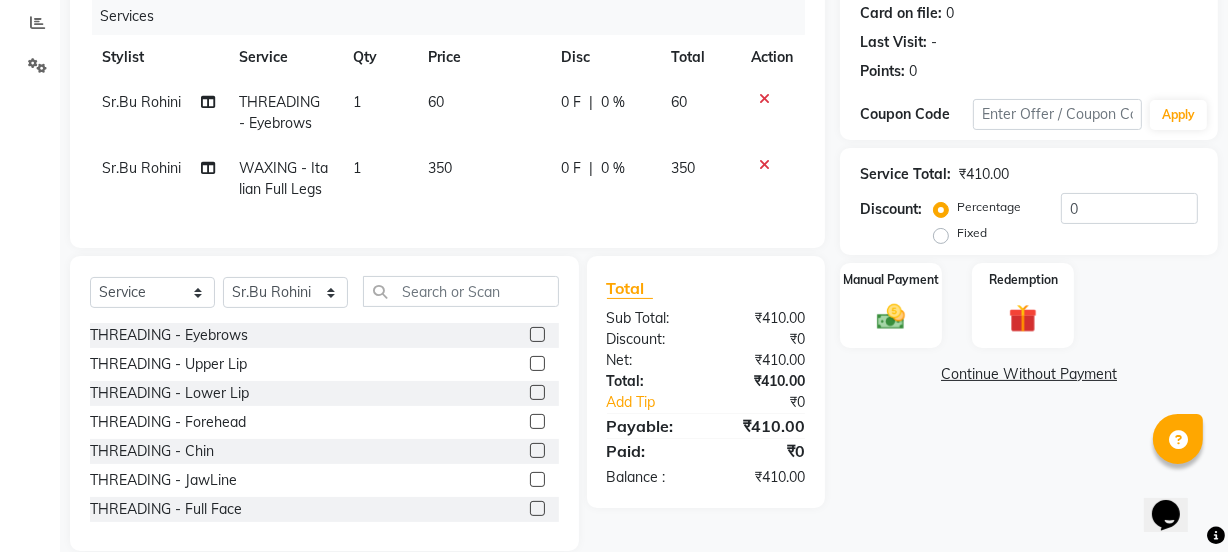 click 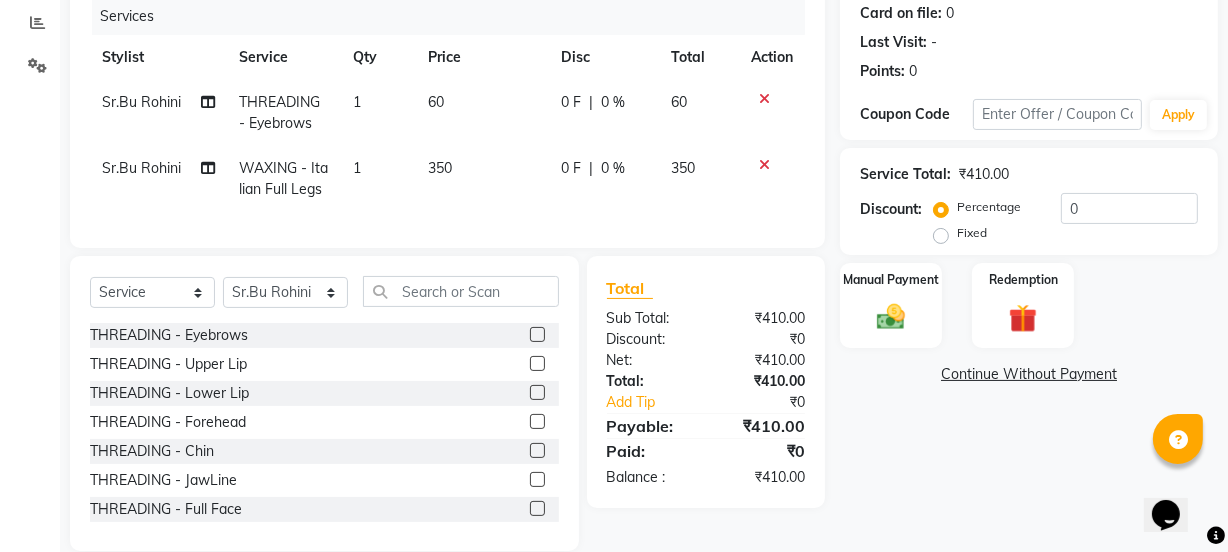 click at bounding box center [536, 422] 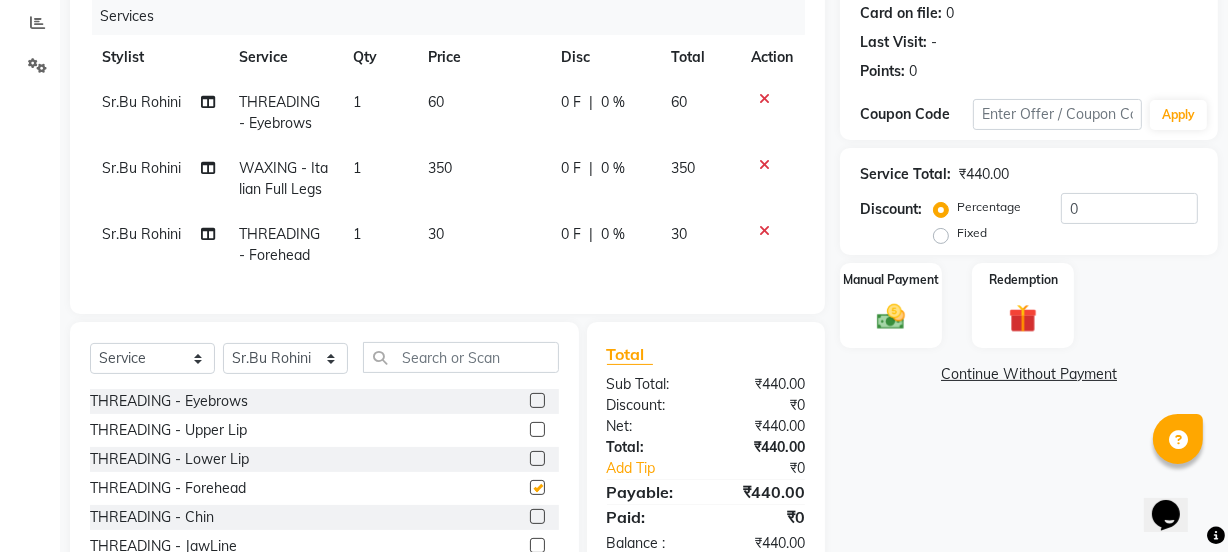 checkbox on "false" 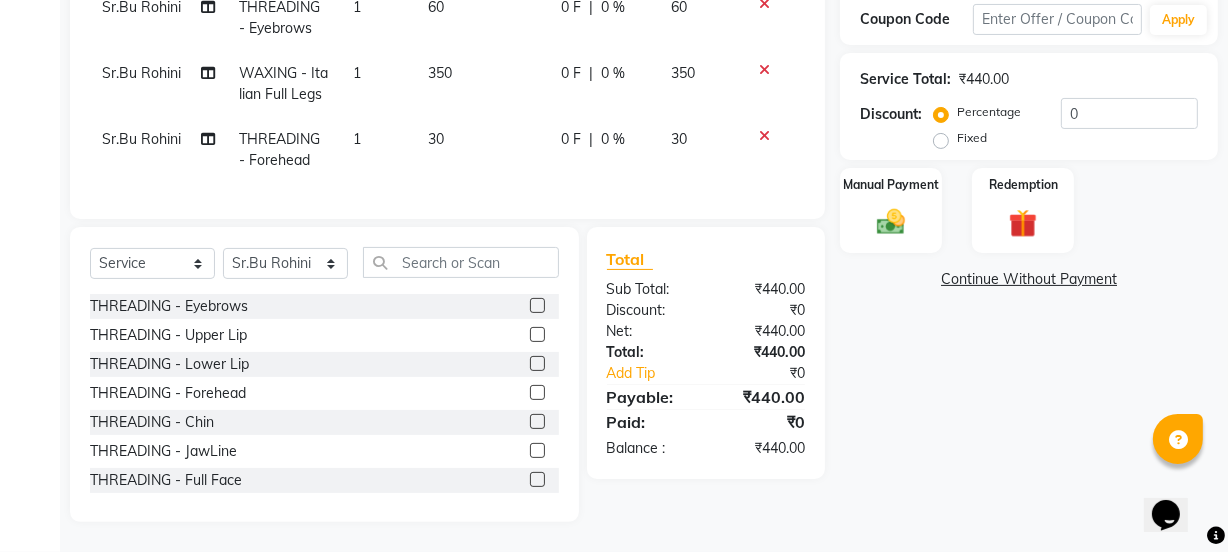 scroll, scrollTop: 359, scrollLeft: 0, axis: vertical 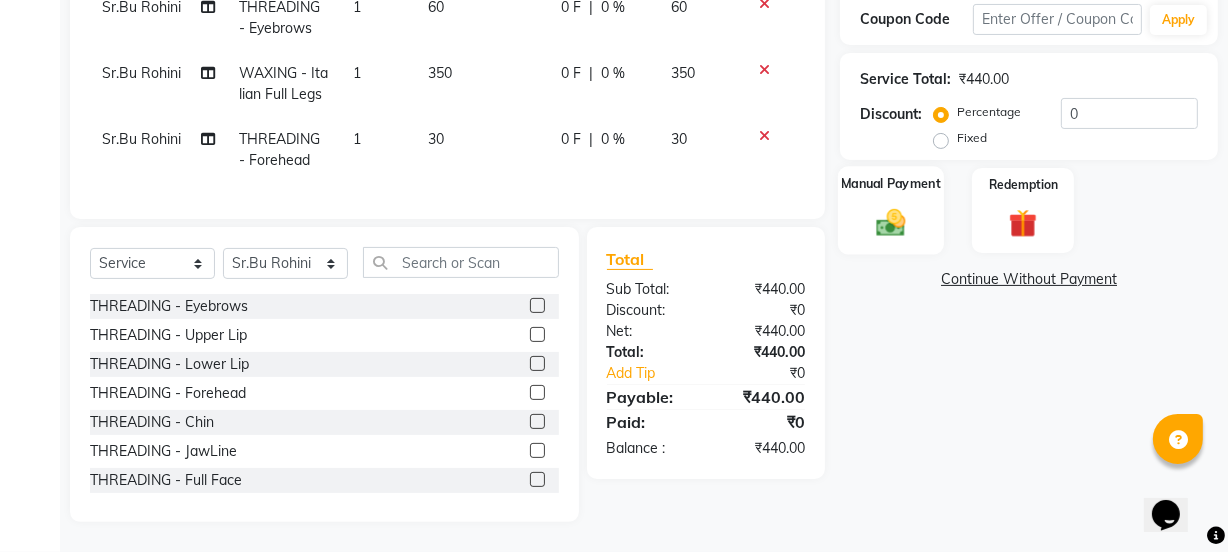 click 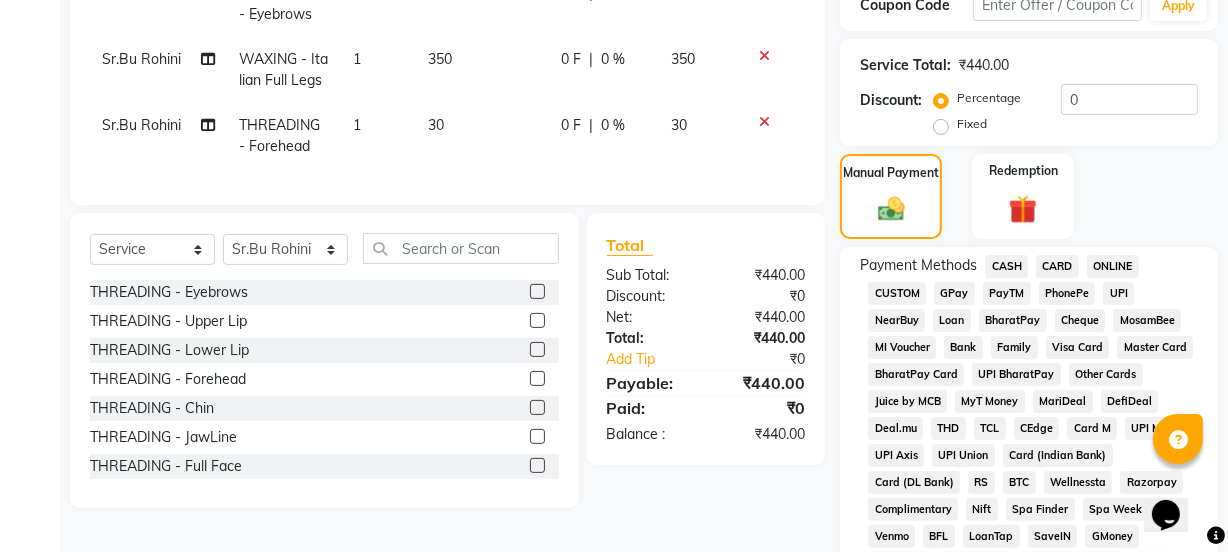 click on "GPay" 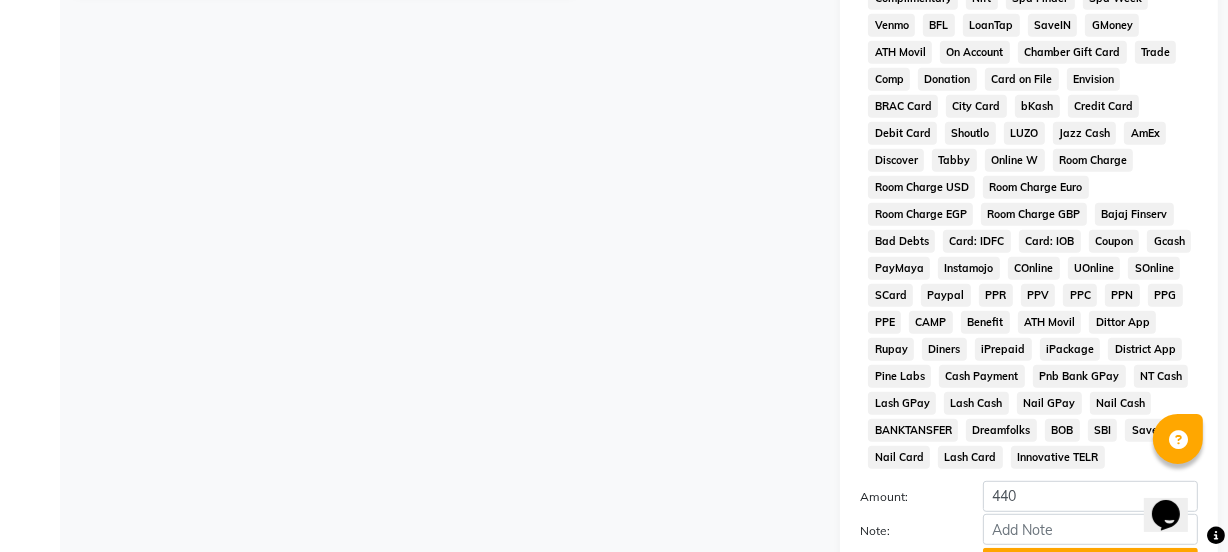 scroll, scrollTop: 1051, scrollLeft: 0, axis: vertical 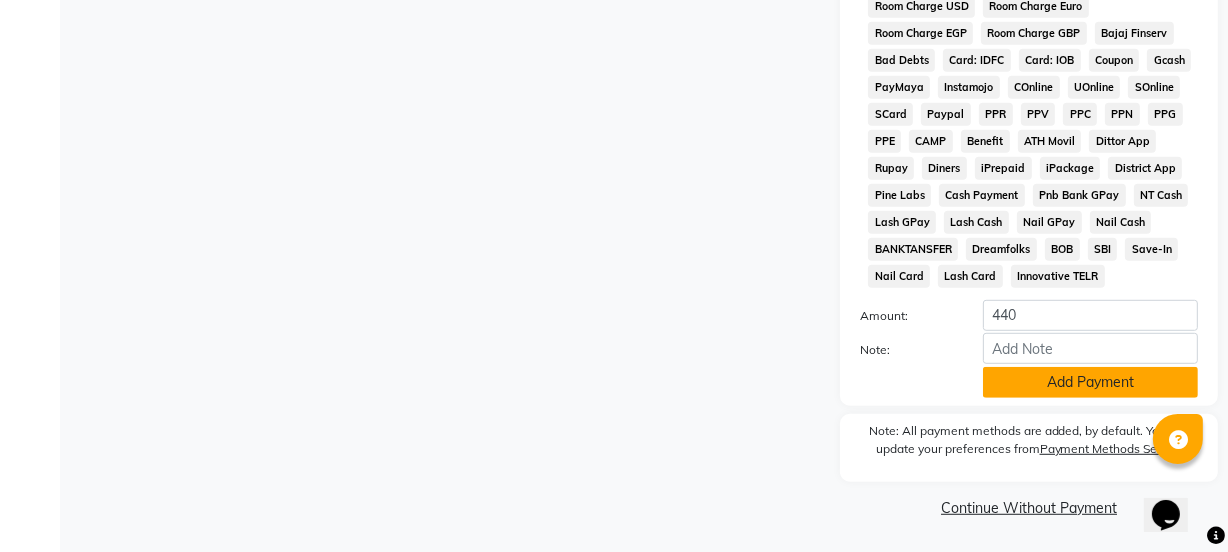 click on "Add Payment" 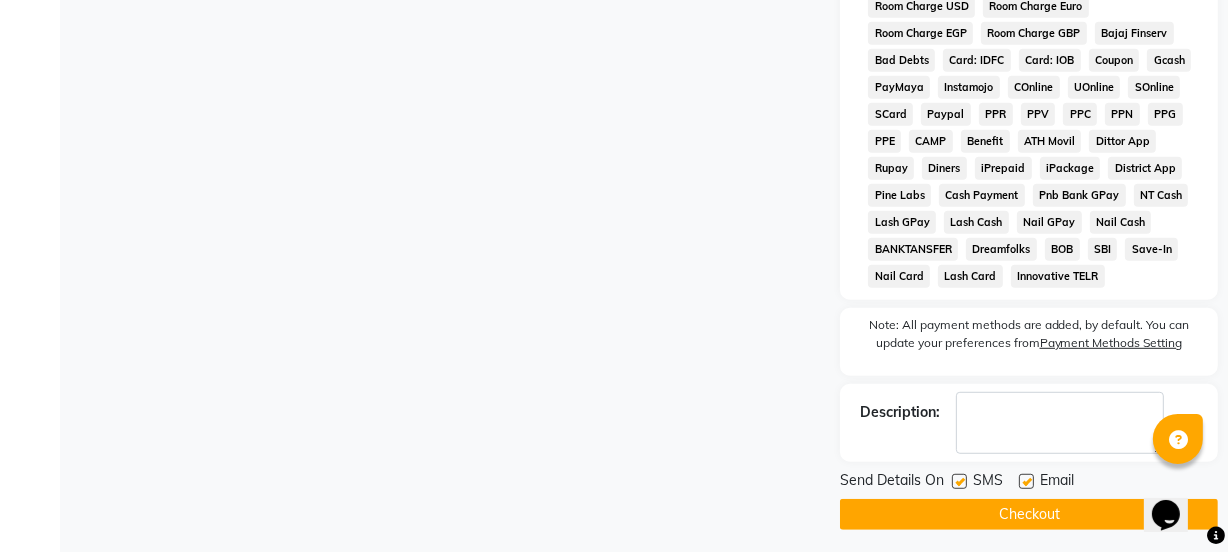 click 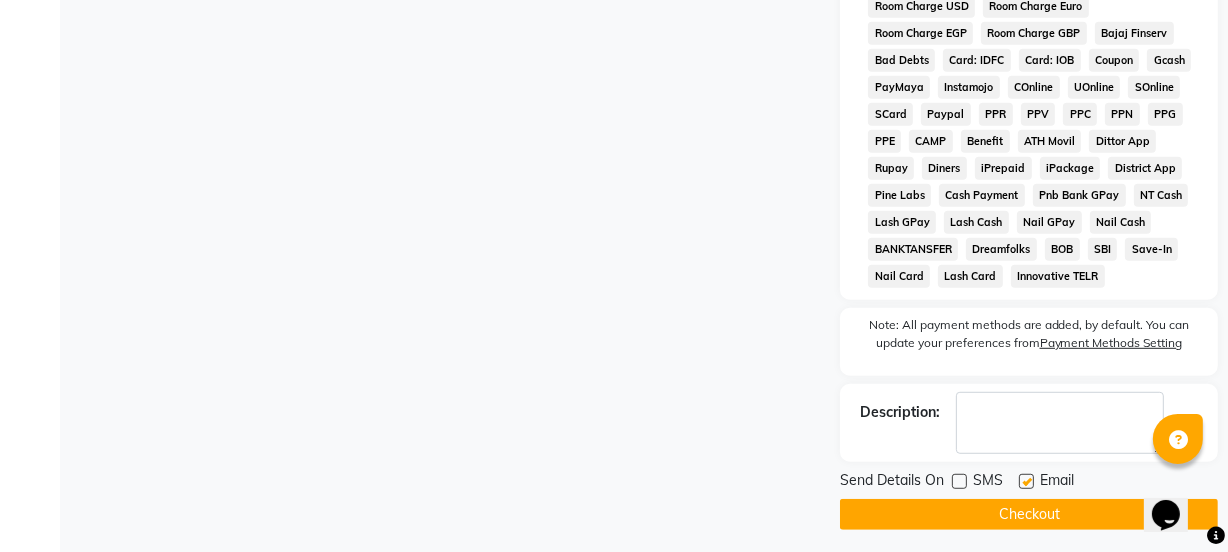 click 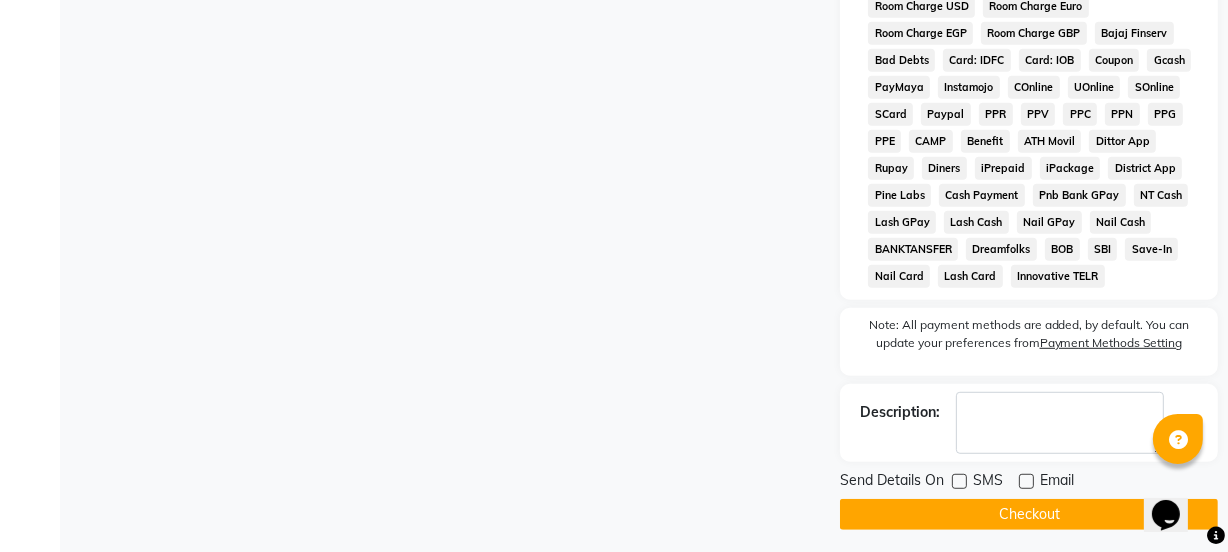 click on "Checkout" 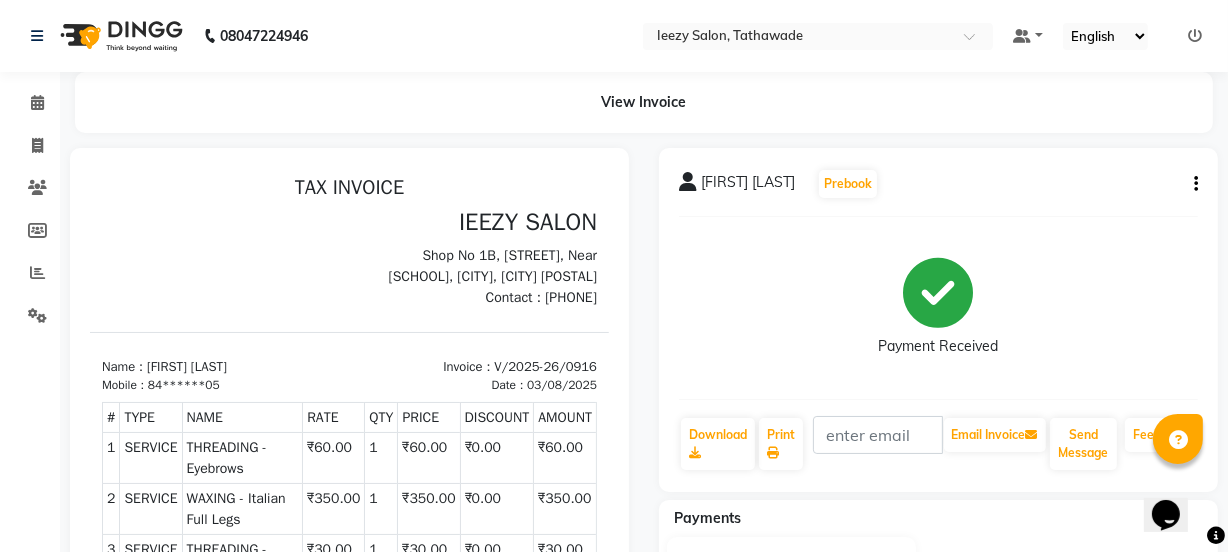 scroll, scrollTop: 318, scrollLeft: 0, axis: vertical 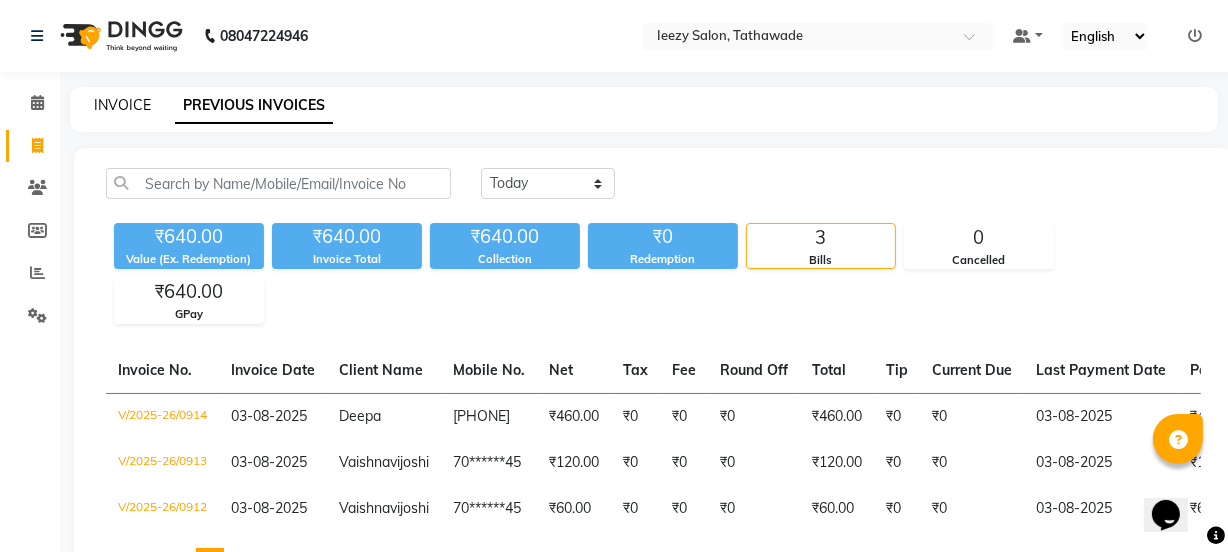 click on "INVOICE" 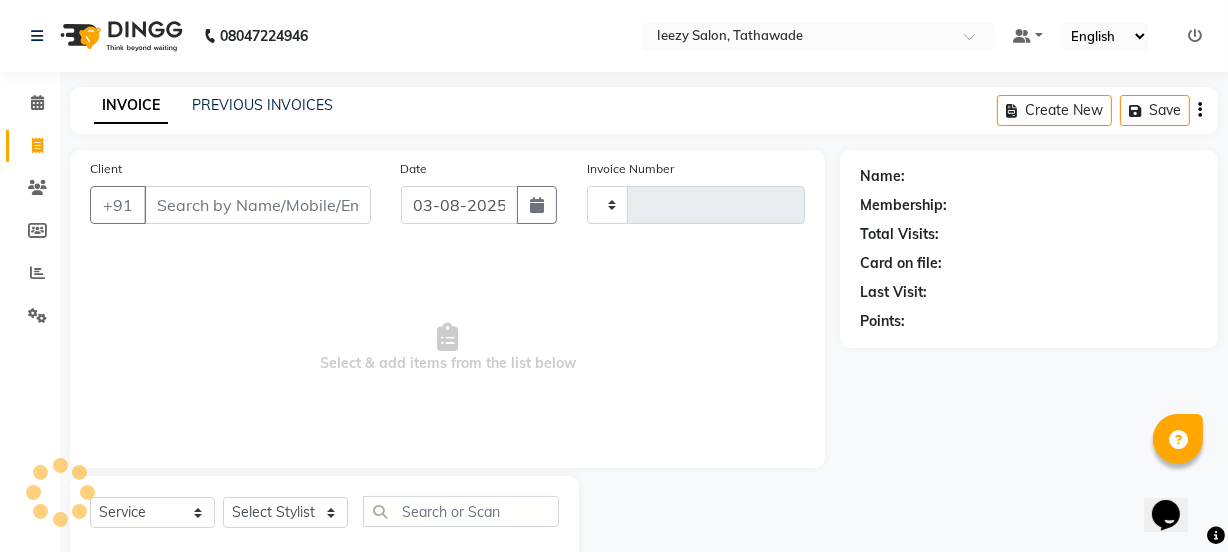 type on "0917" 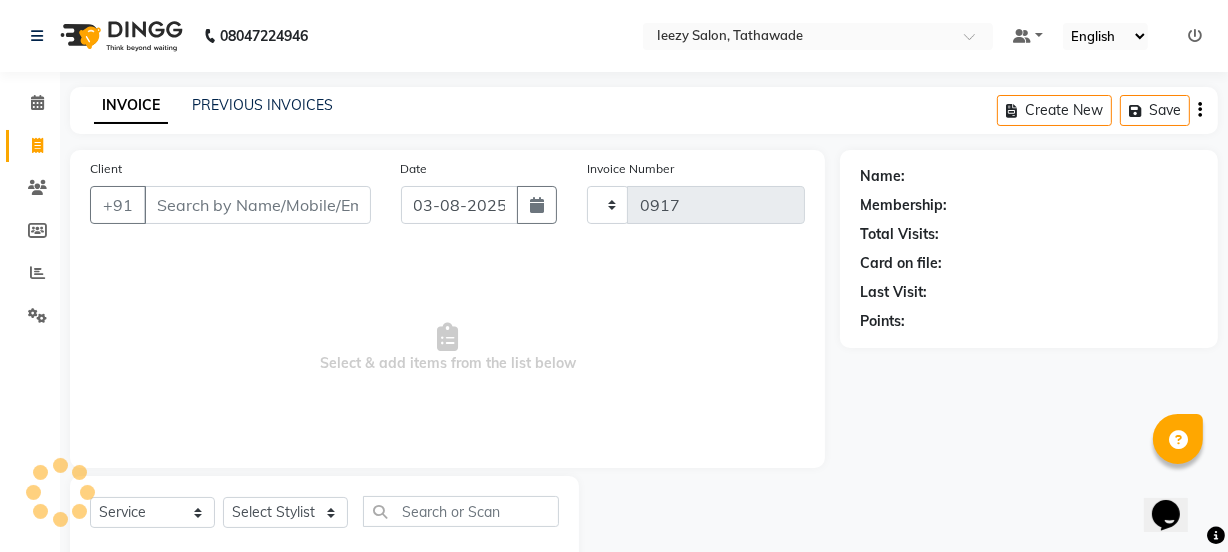 scroll, scrollTop: 50, scrollLeft: 0, axis: vertical 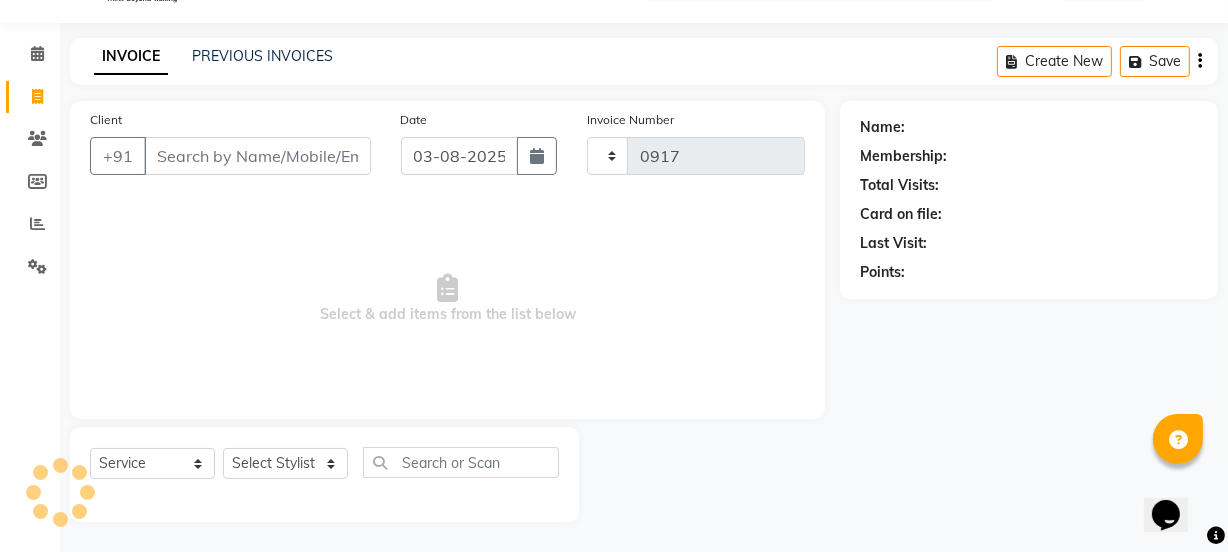select on "5982" 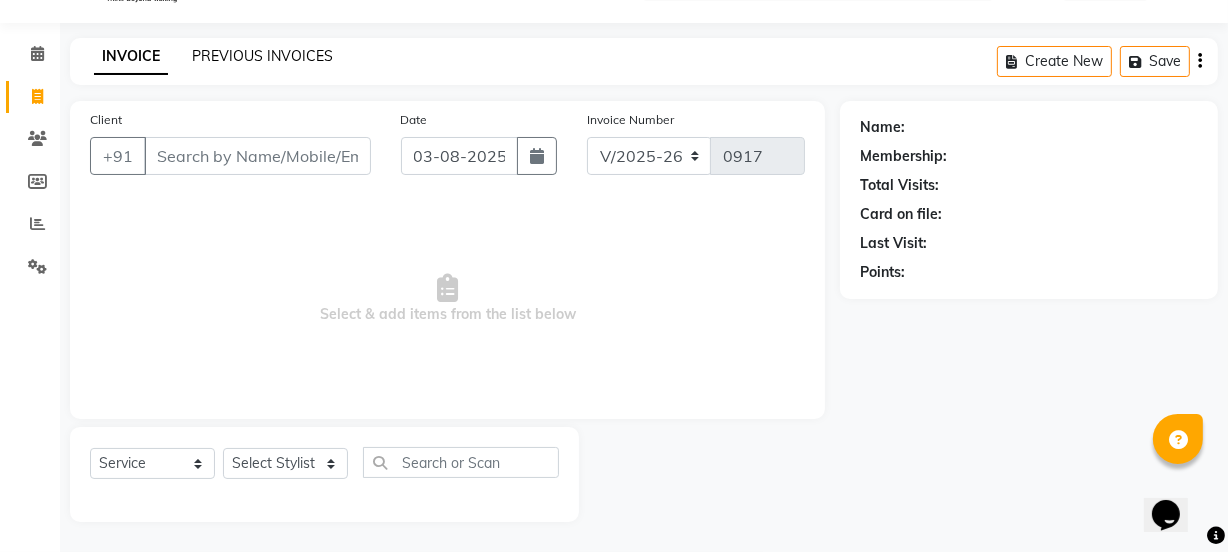 click on "PREVIOUS INVOICES" 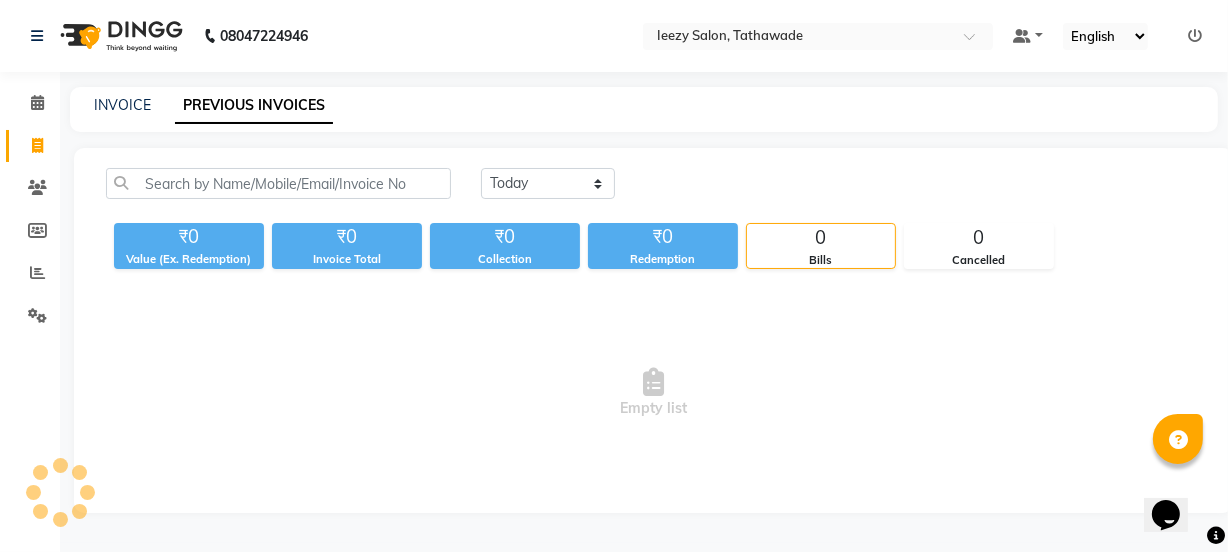 scroll, scrollTop: 0, scrollLeft: 0, axis: both 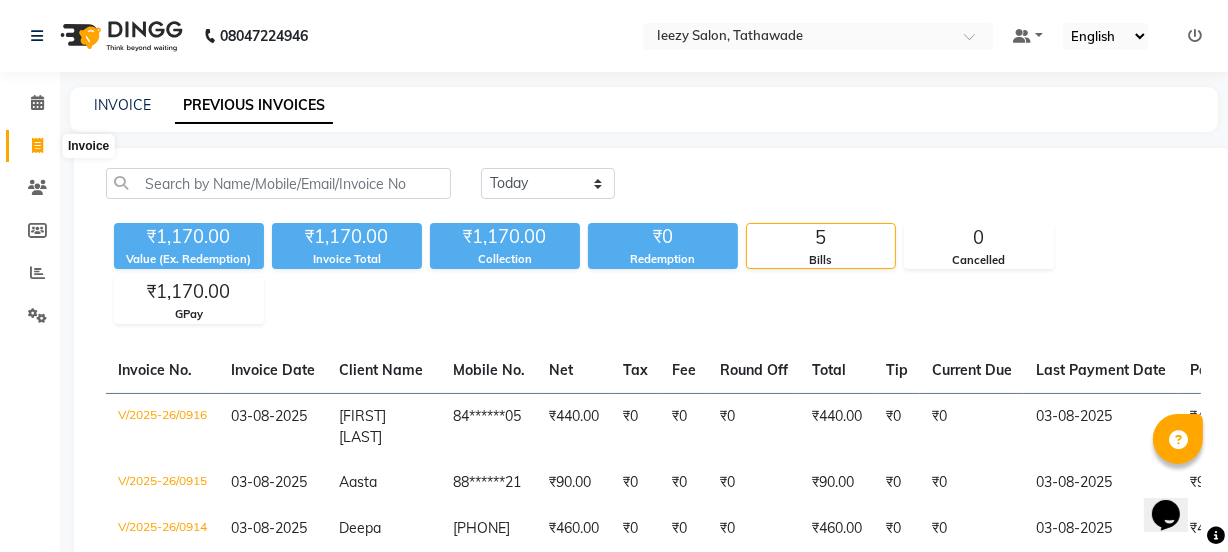 click 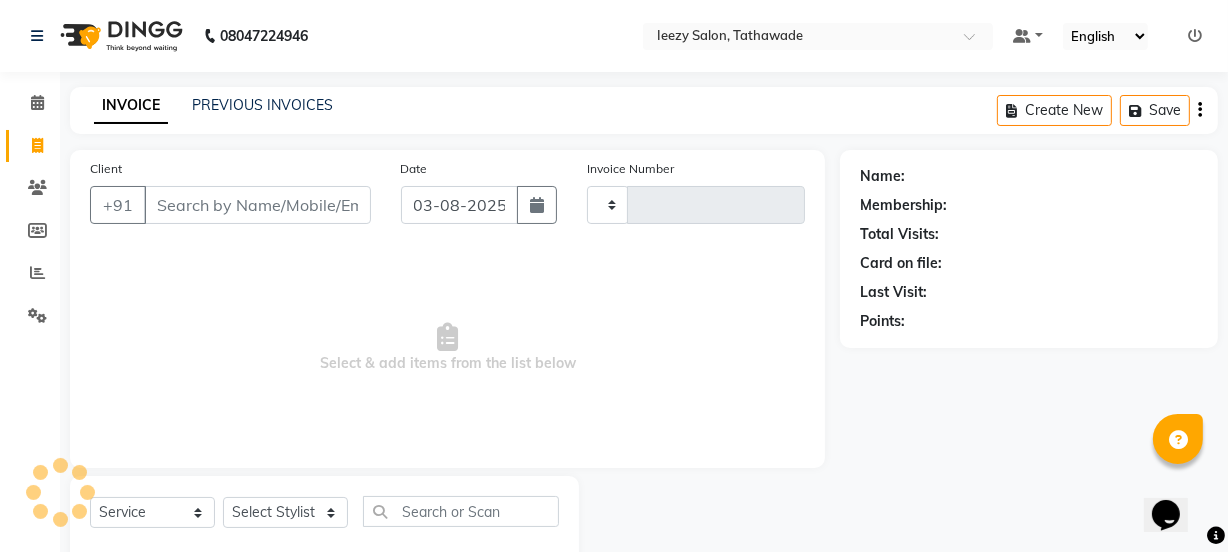 scroll, scrollTop: 50, scrollLeft: 0, axis: vertical 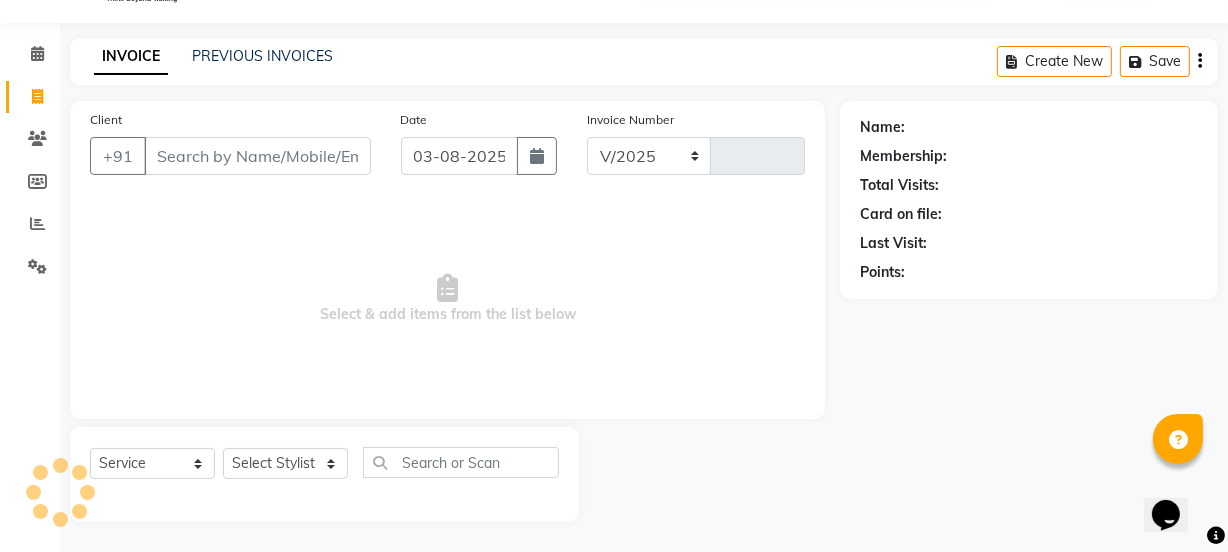 select on "5982" 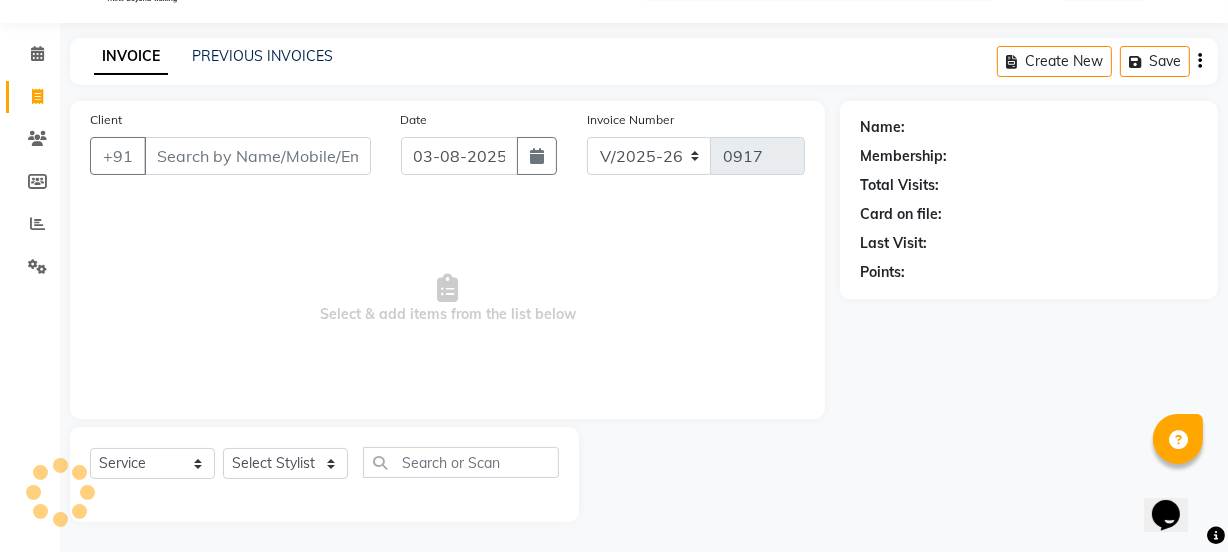 click on "INVOICE" 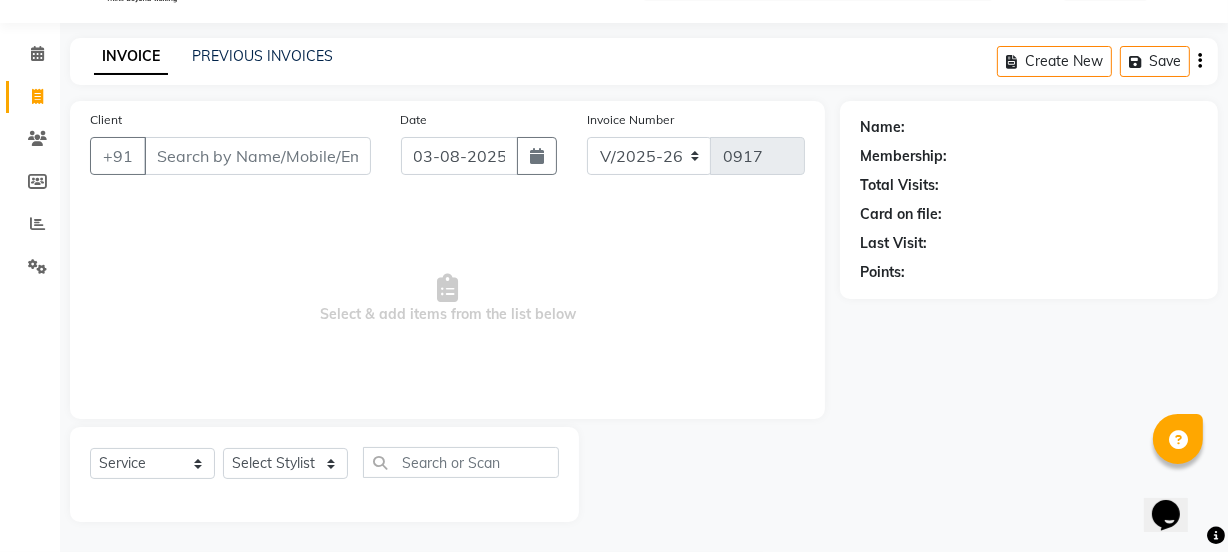 click on "INVOICE" 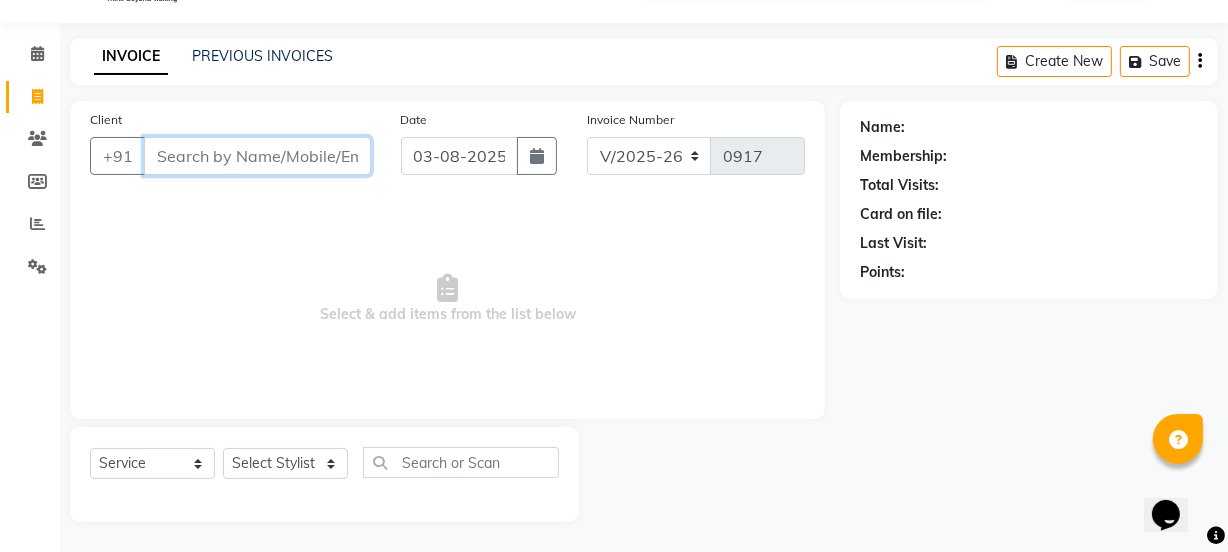 click on "Client" at bounding box center (257, 156) 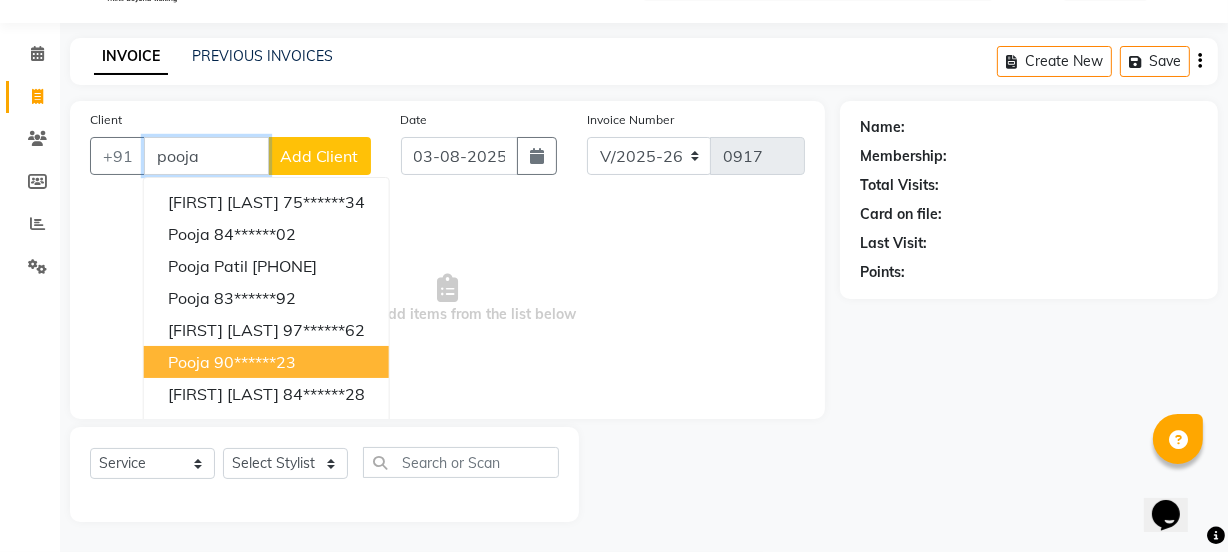 click on "90******23" at bounding box center (255, 362) 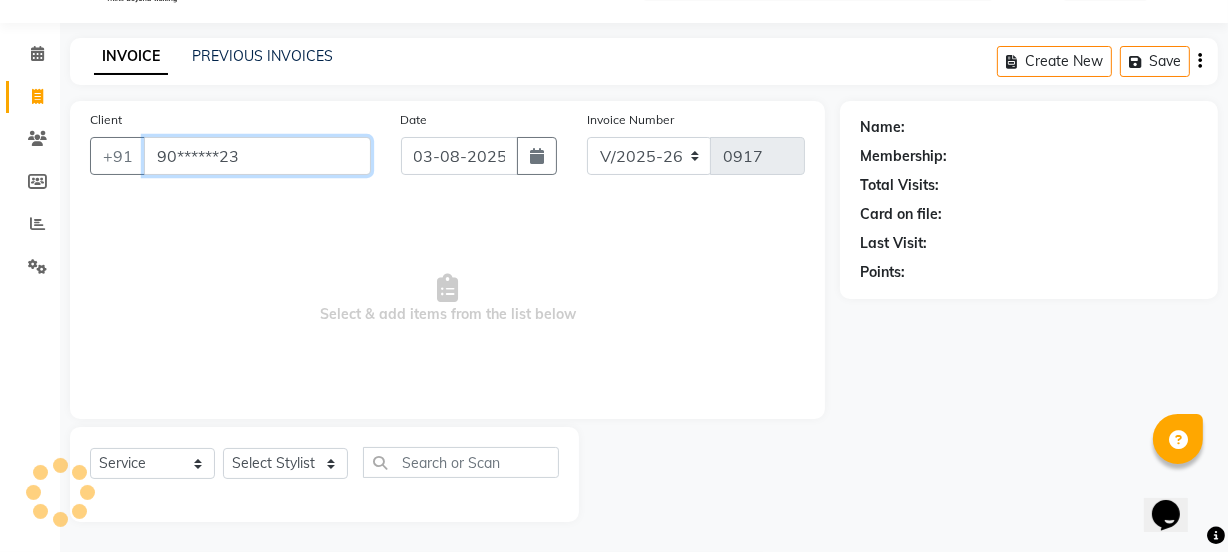 type on "90******23" 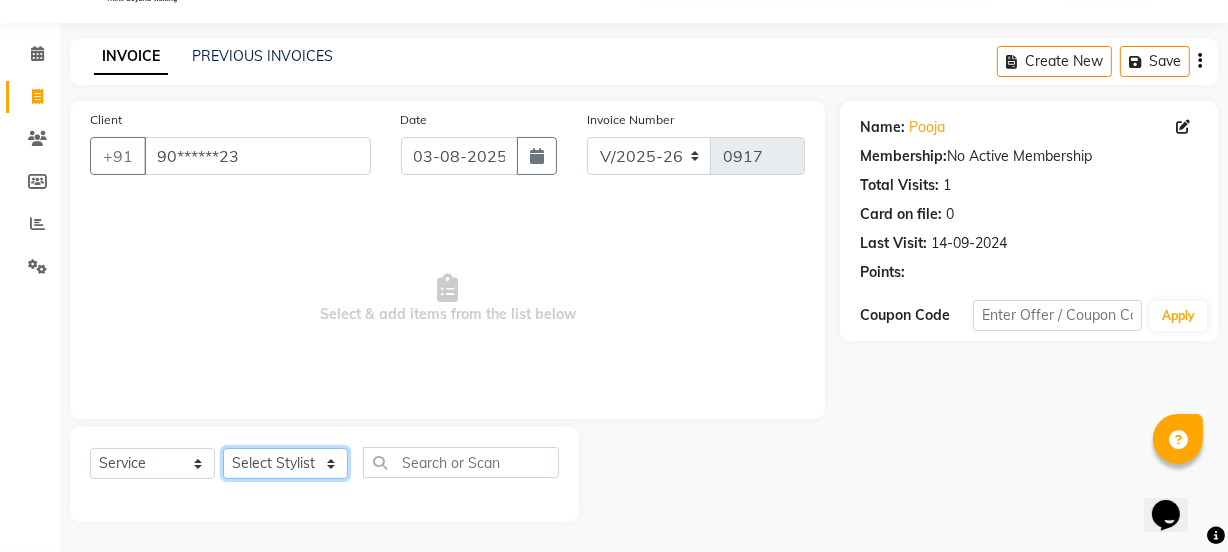 click on "Select Stylist IEEZY -Owner MS KOMAL  Ms Shraddha Rinku  Samiksha  Sr.Bu Rohini  Stylist Shree" 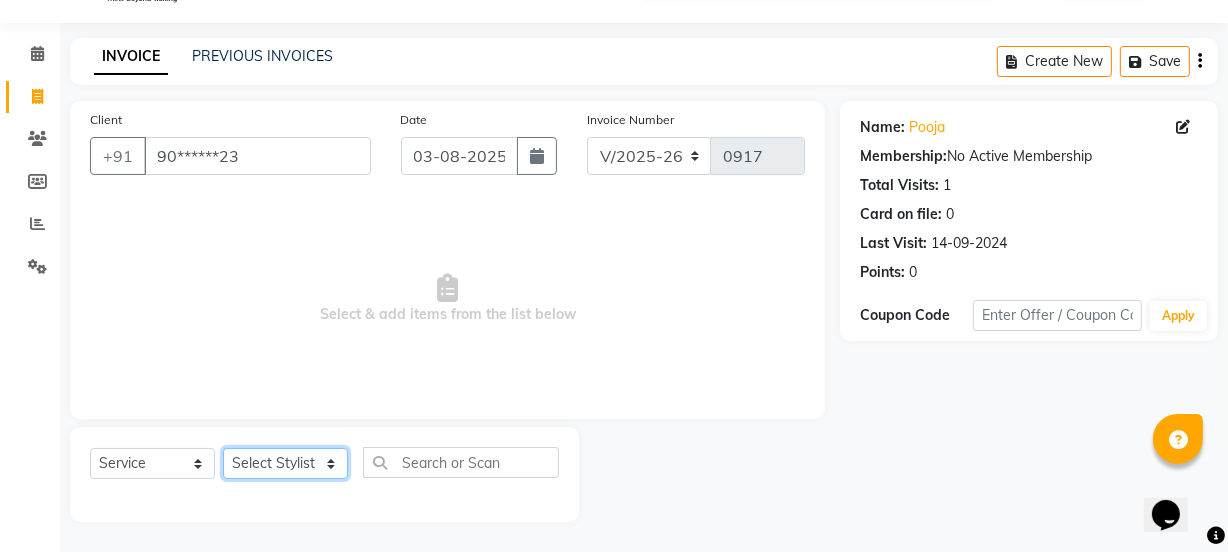 select on "52849" 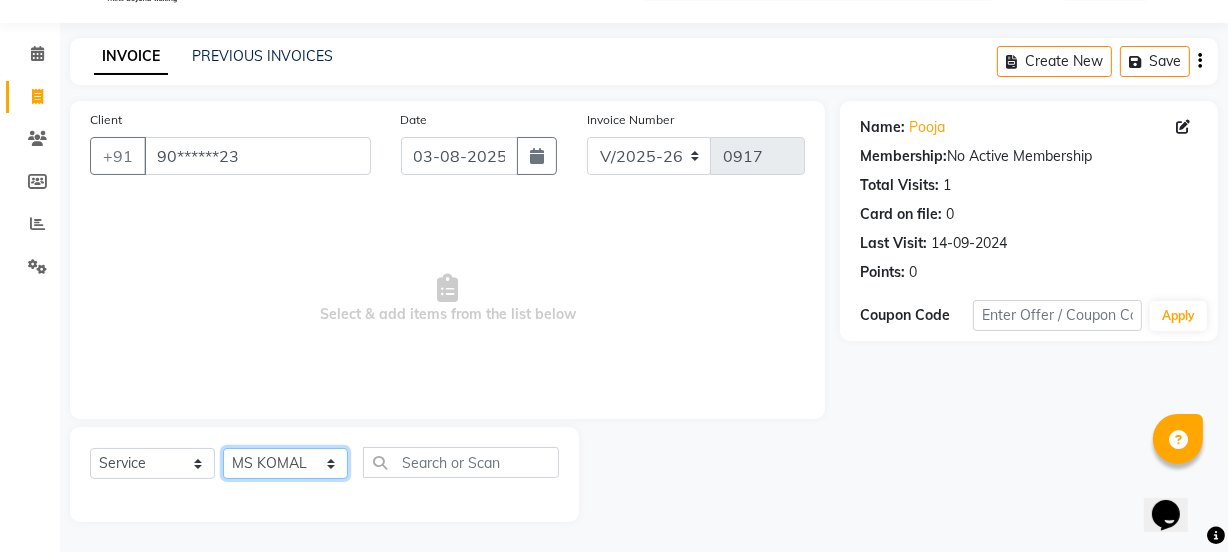 click on "Select Stylist IEEZY -Owner MS KOMAL  Ms Shraddha Rinku  Samiksha  Sr.Bu Rohini  Stylist Shree" 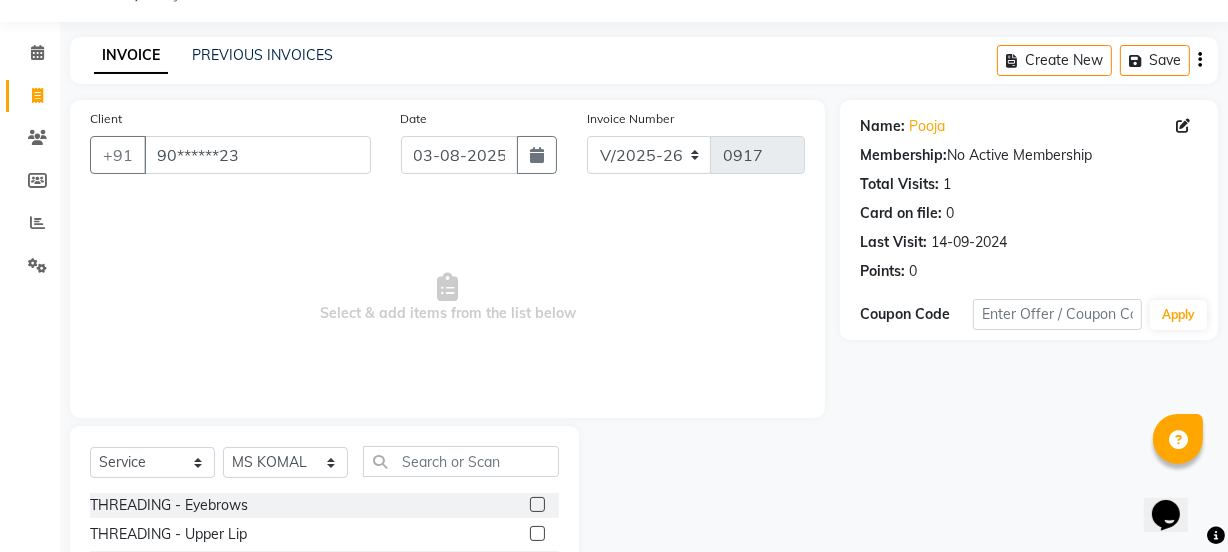 click 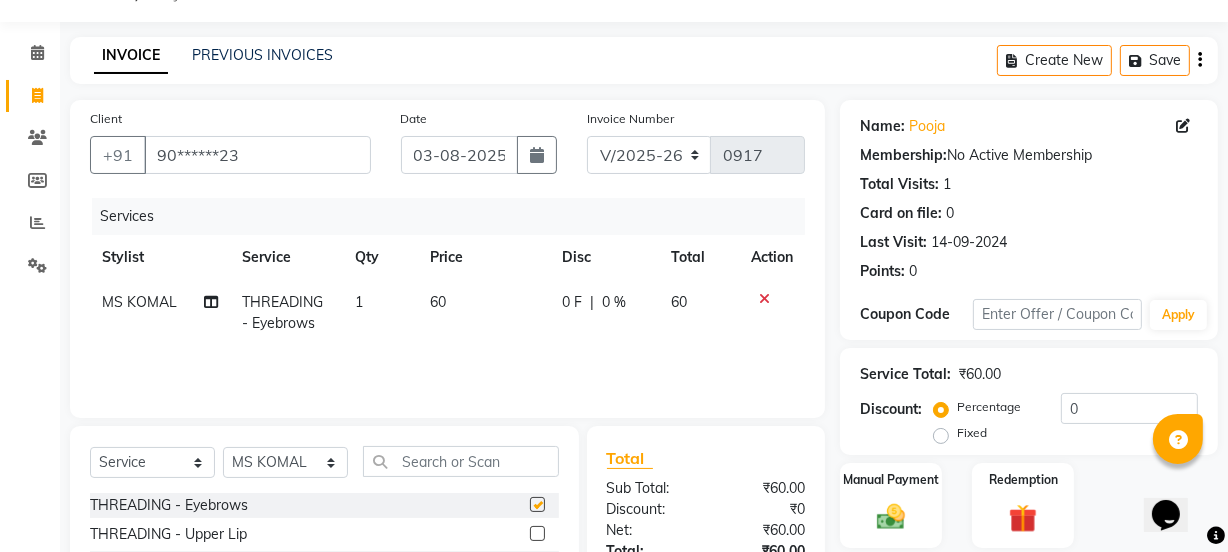 checkbox on "false" 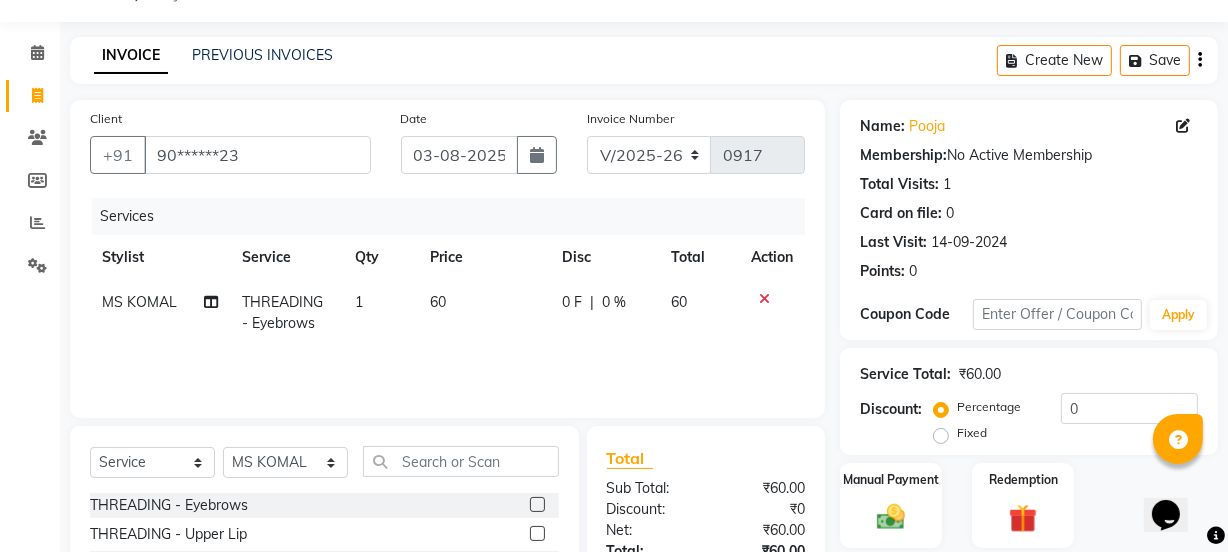 click 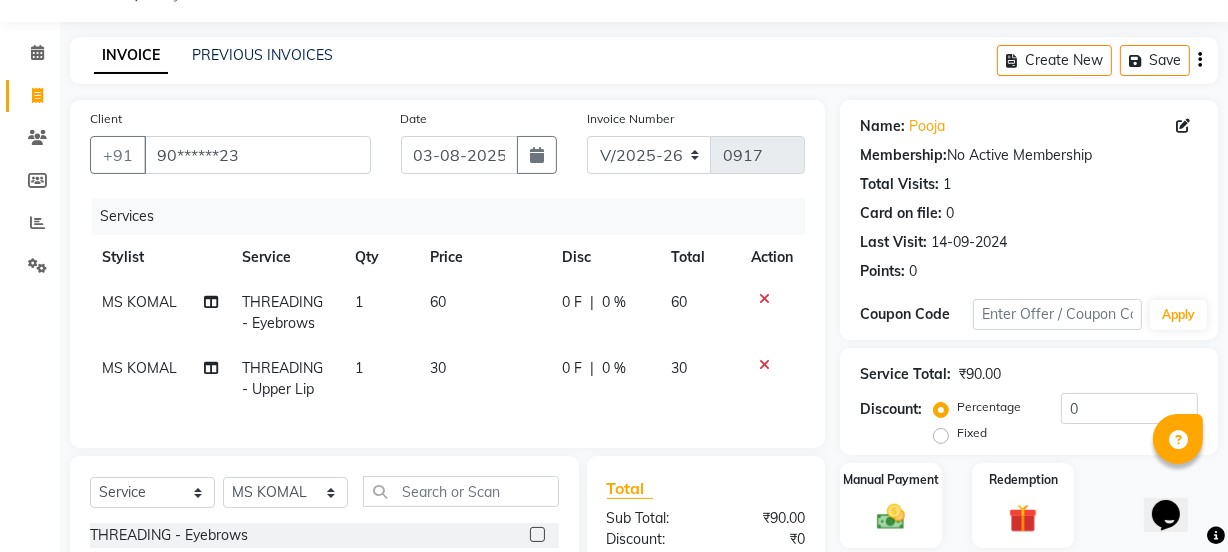 checkbox on "false" 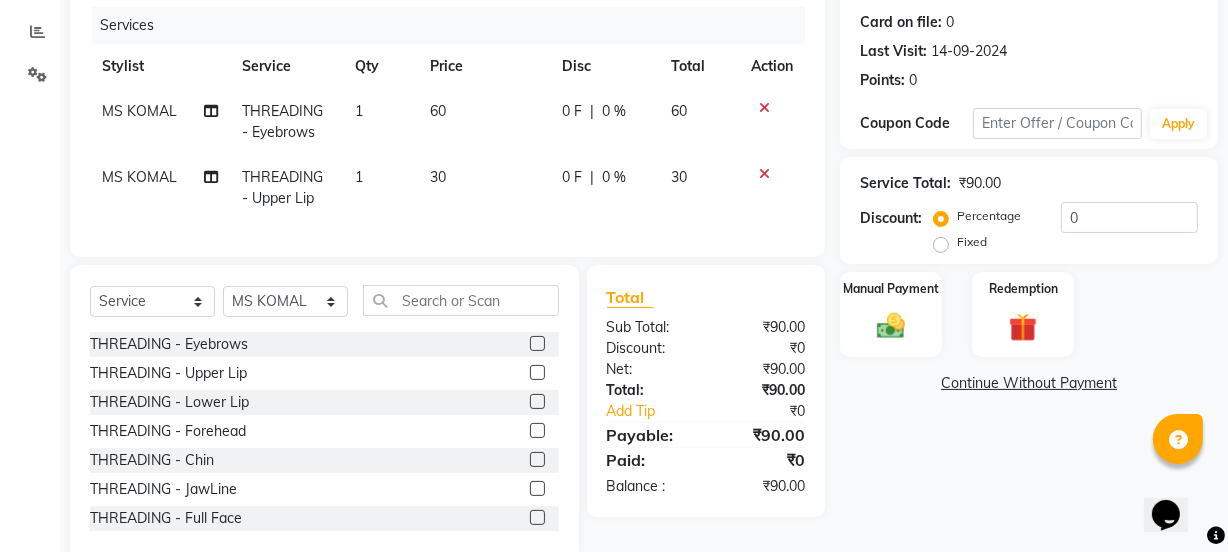 scroll, scrollTop: 293, scrollLeft: 0, axis: vertical 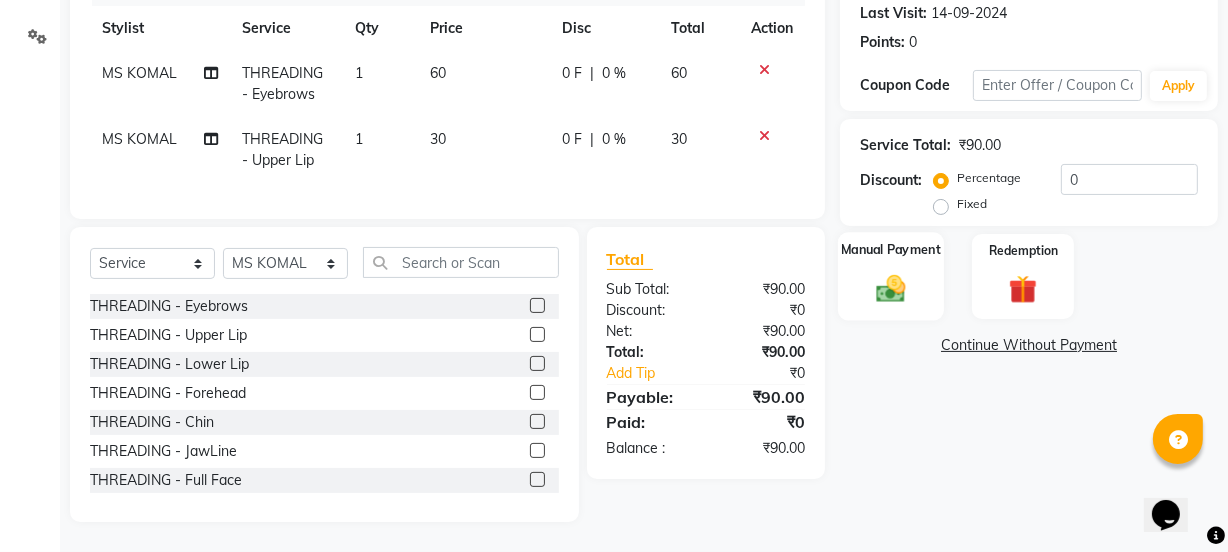 click 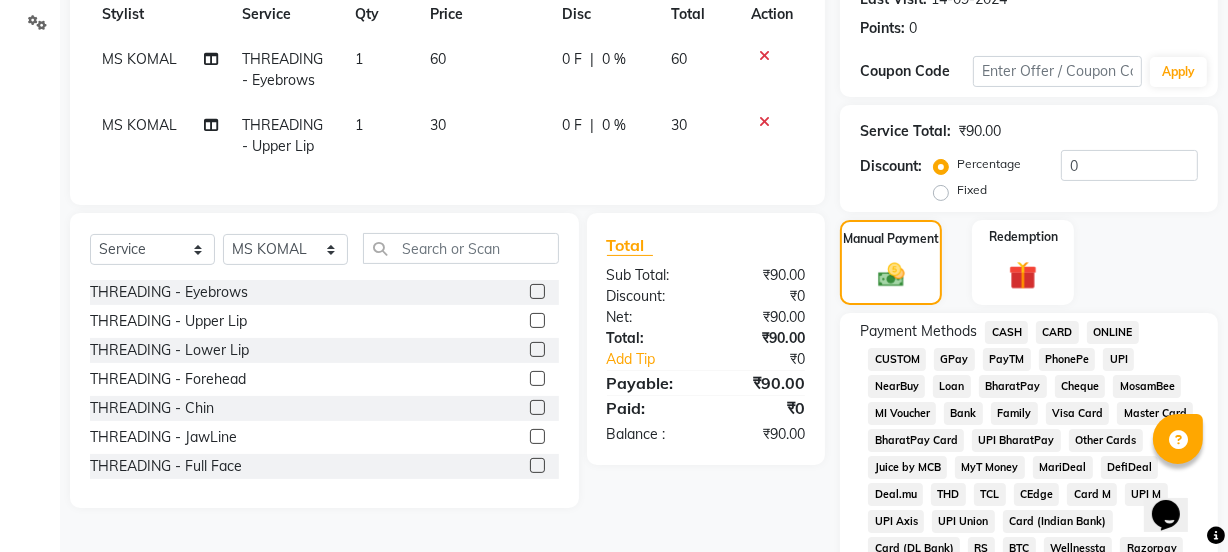 click on "GPay" 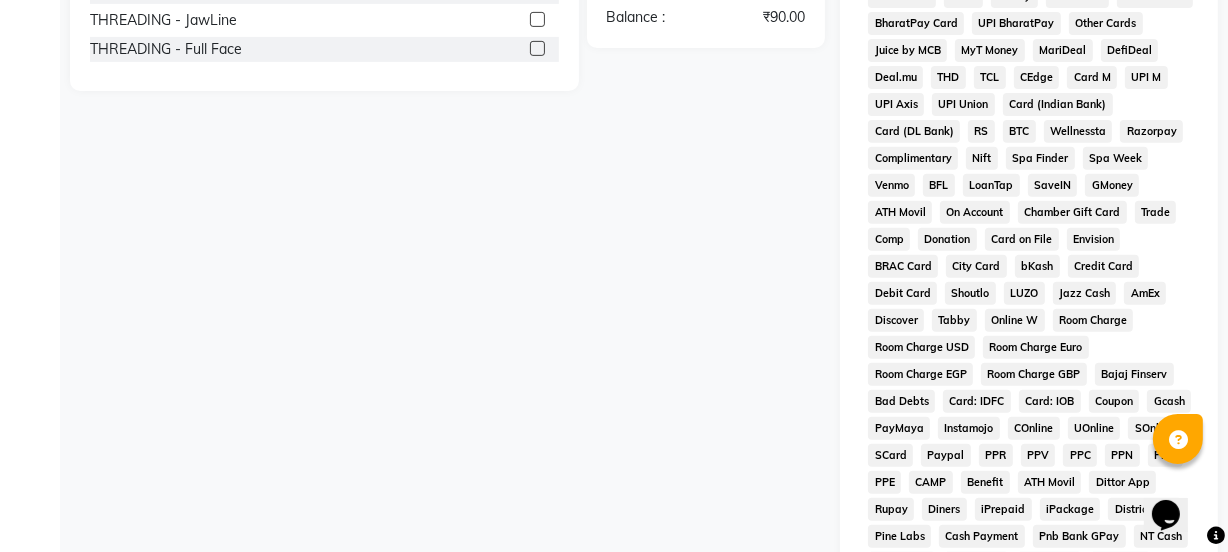 scroll, scrollTop: 1020, scrollLeft: 0, axis: vertical 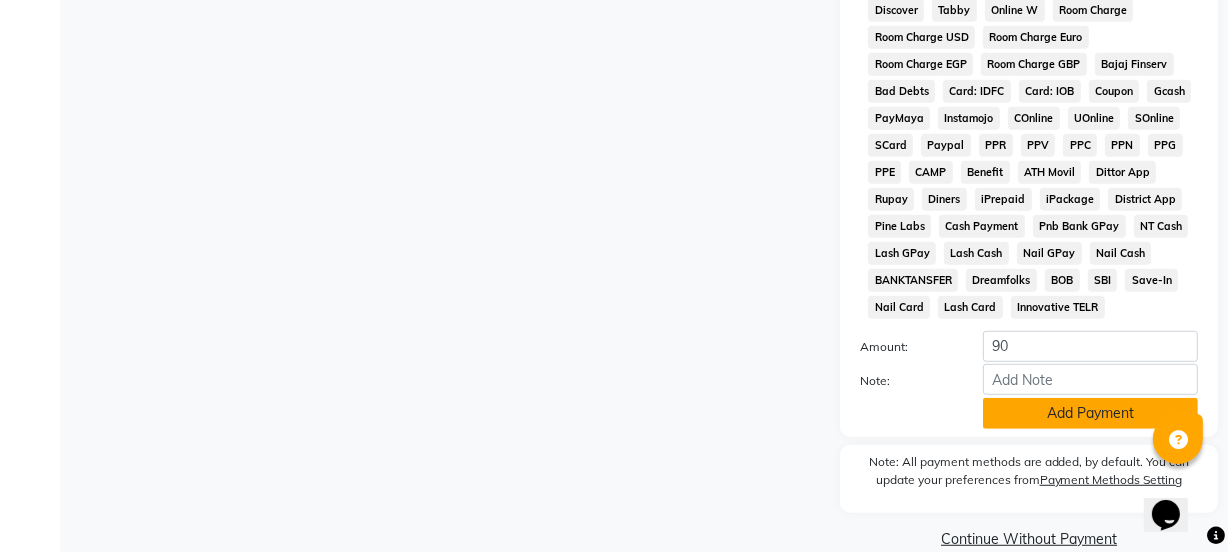 click on "Add Payment" 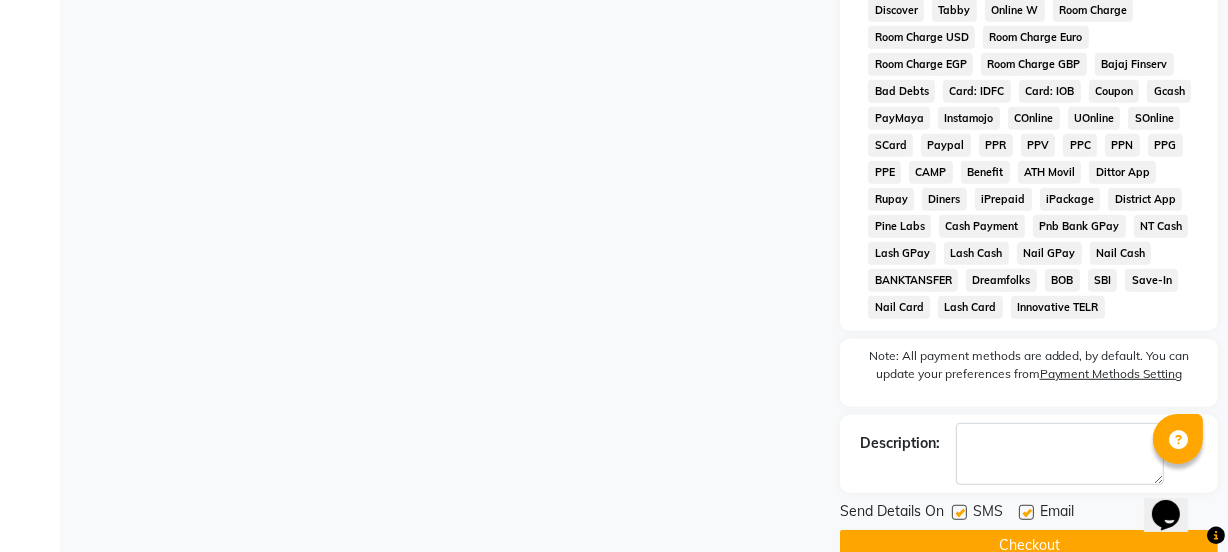 click 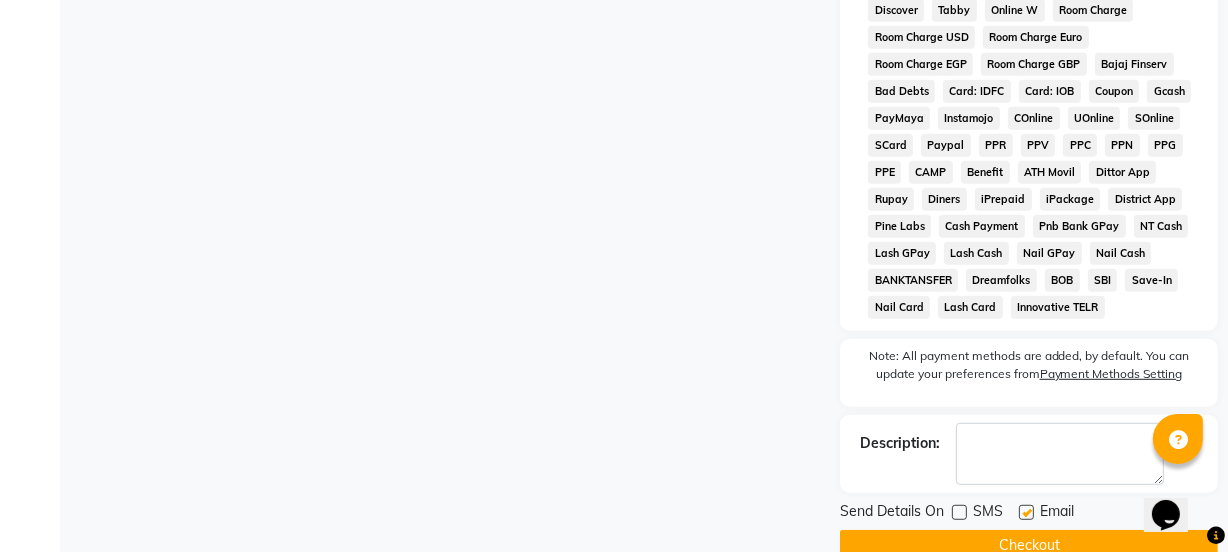 click 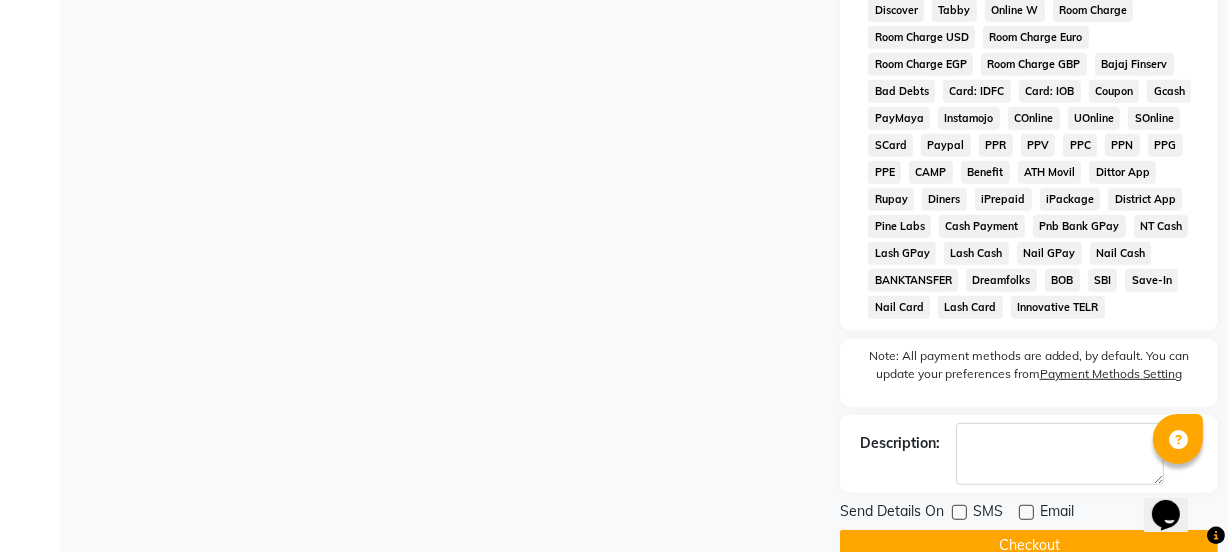 click on "Checkout" 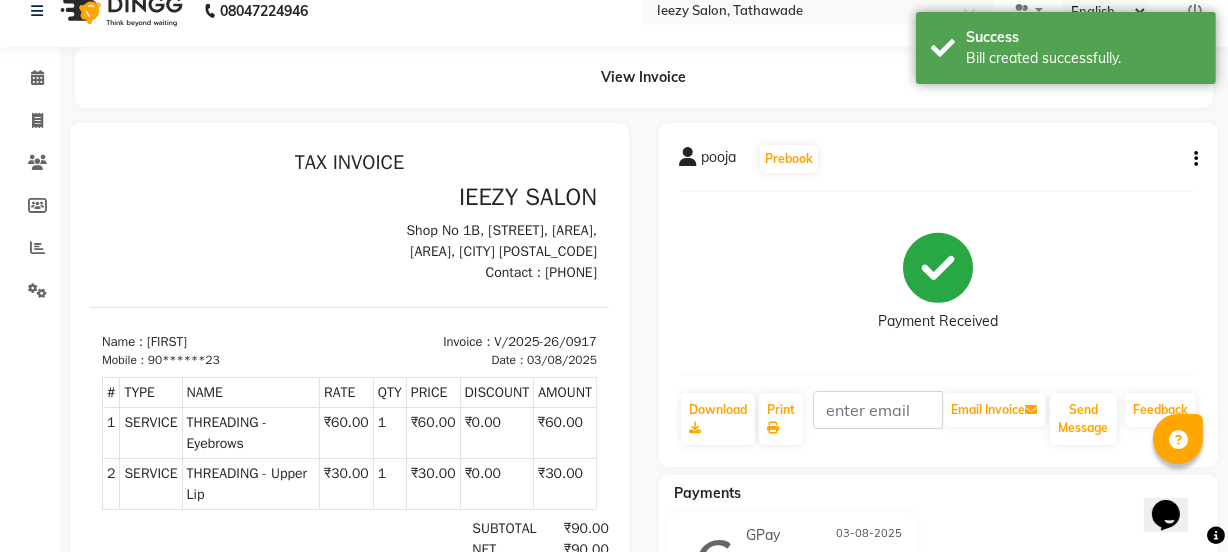 scroll, scrollTop: 0, scrollLeft: 0, axis: both 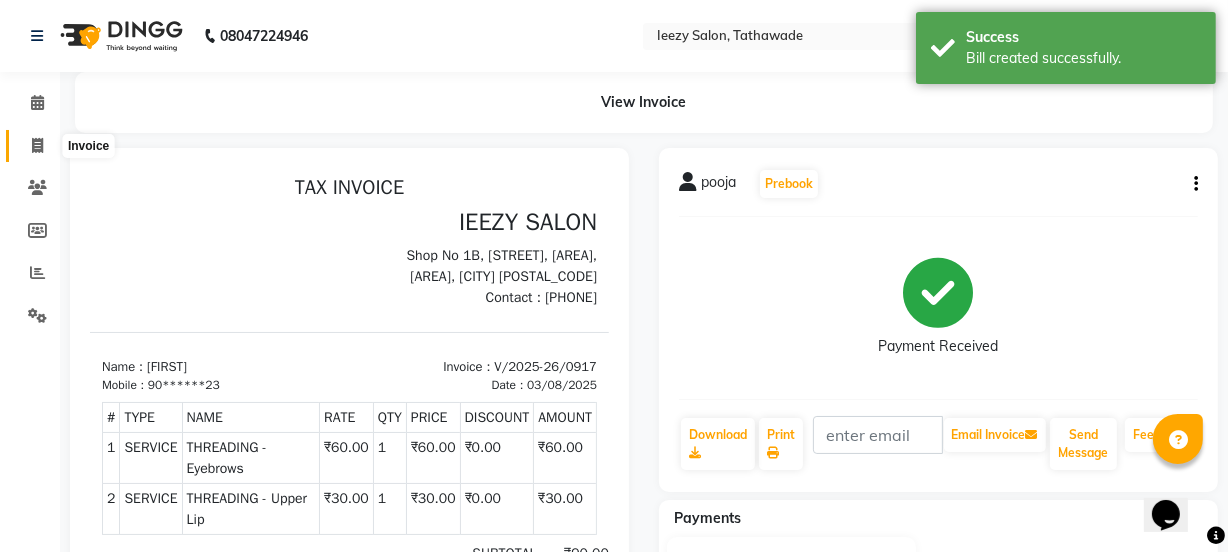 click 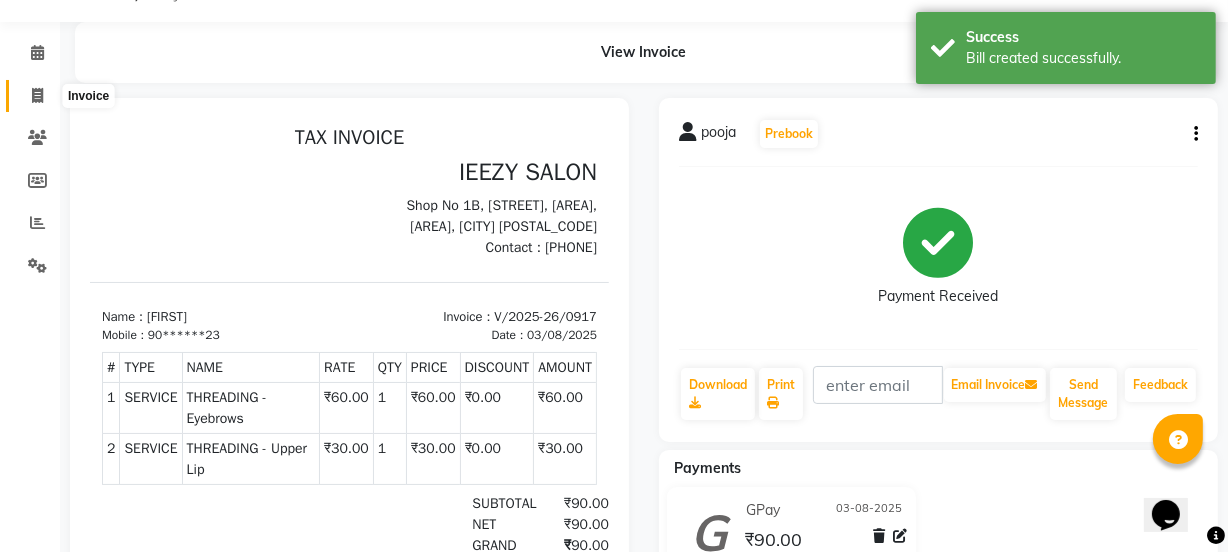 select on "service" 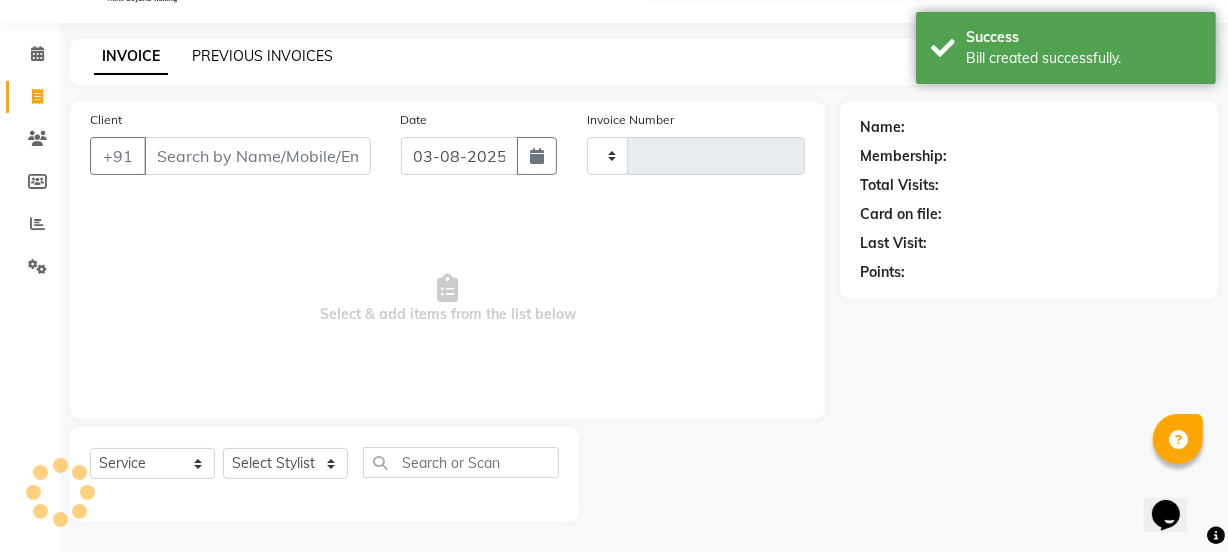 type on "0918" 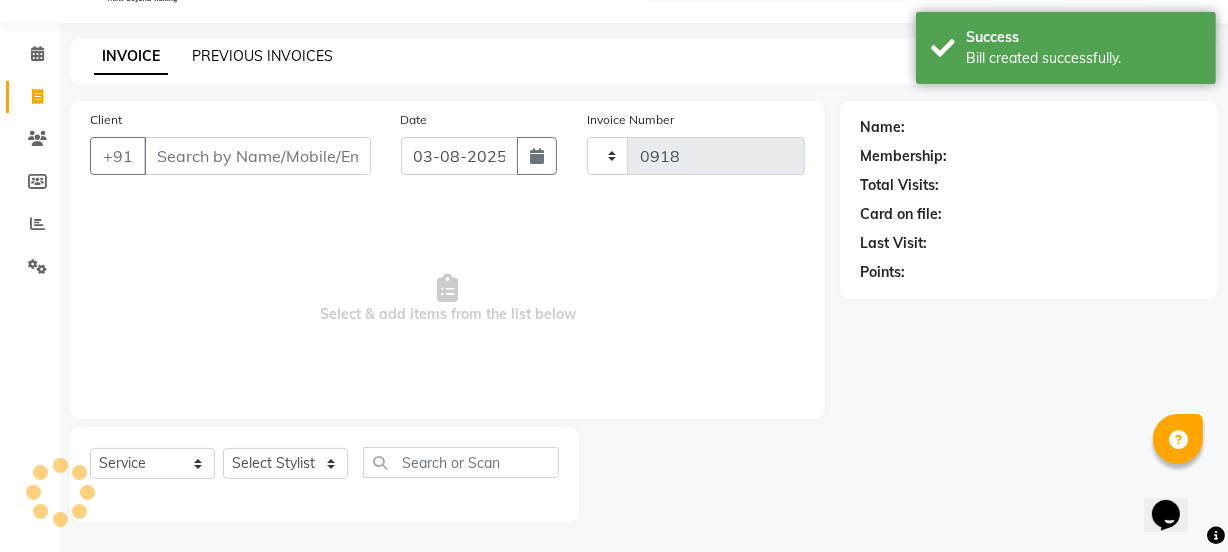 select on "5982" 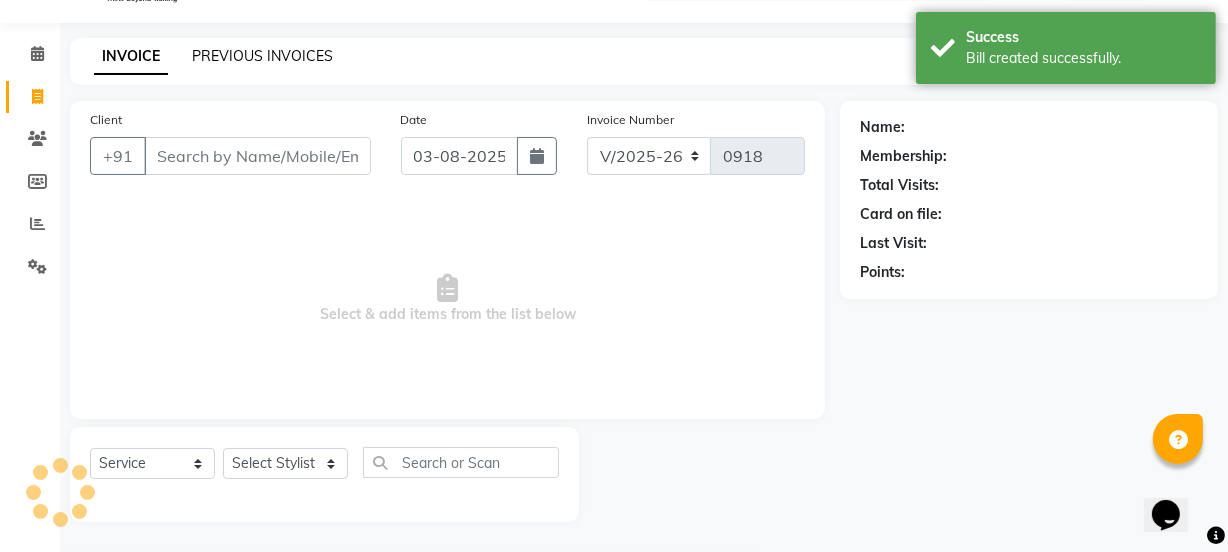 click on "PREVIOUS INVOICES" 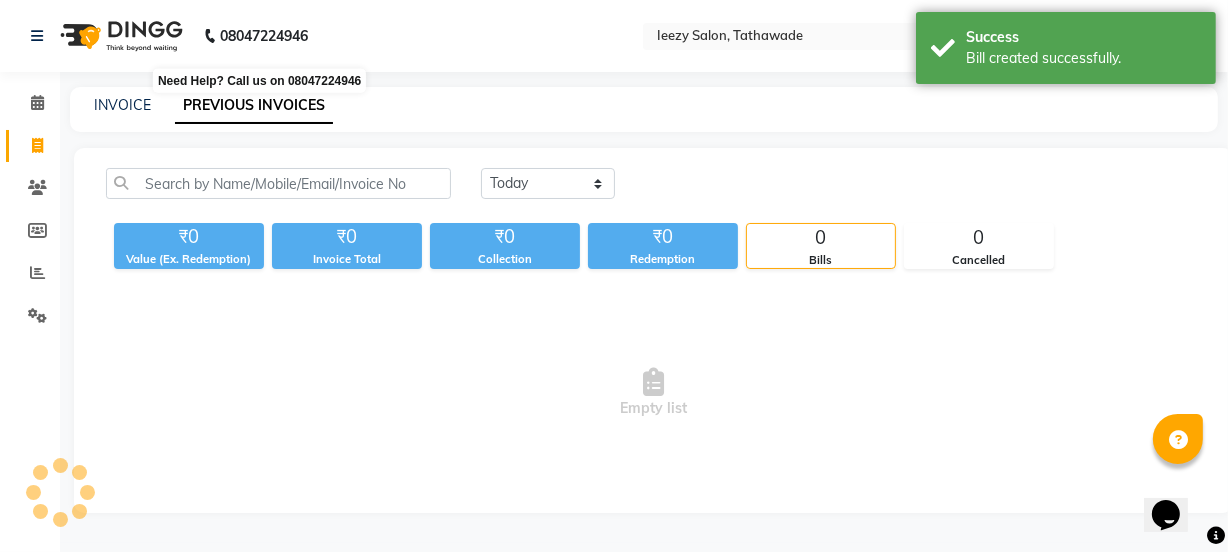 scroll, scrollTop: 0, scrollLeft: 0, axis: both 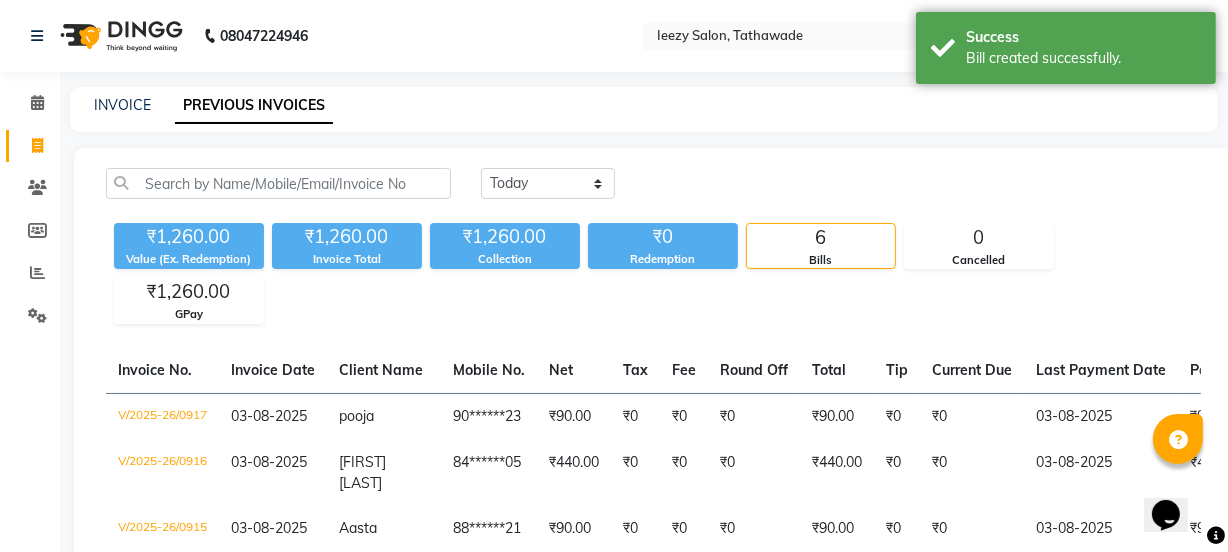 click on "INVOICE PREVIOUS INVOICES" 